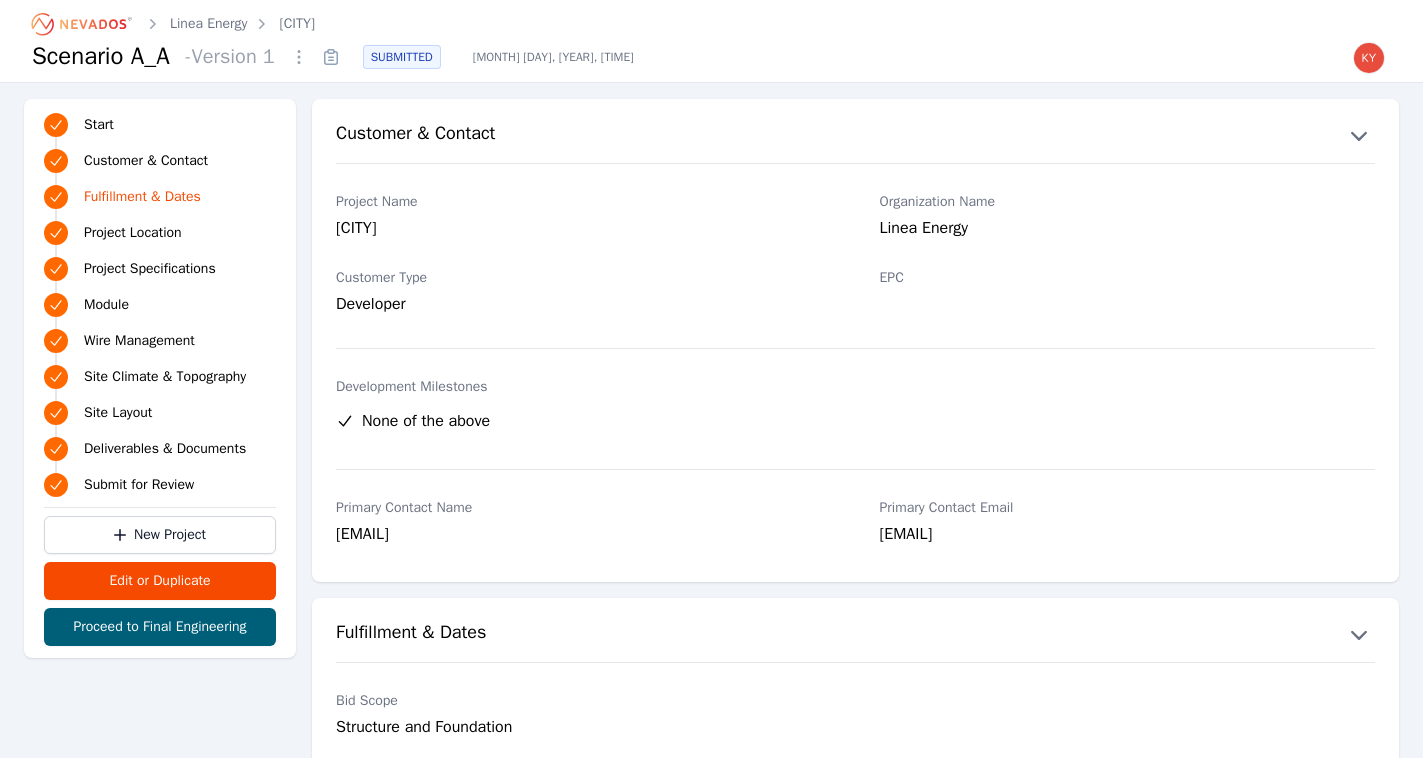 scroll, scrollTop: 670, scrollLeft: 0, axis: vertical 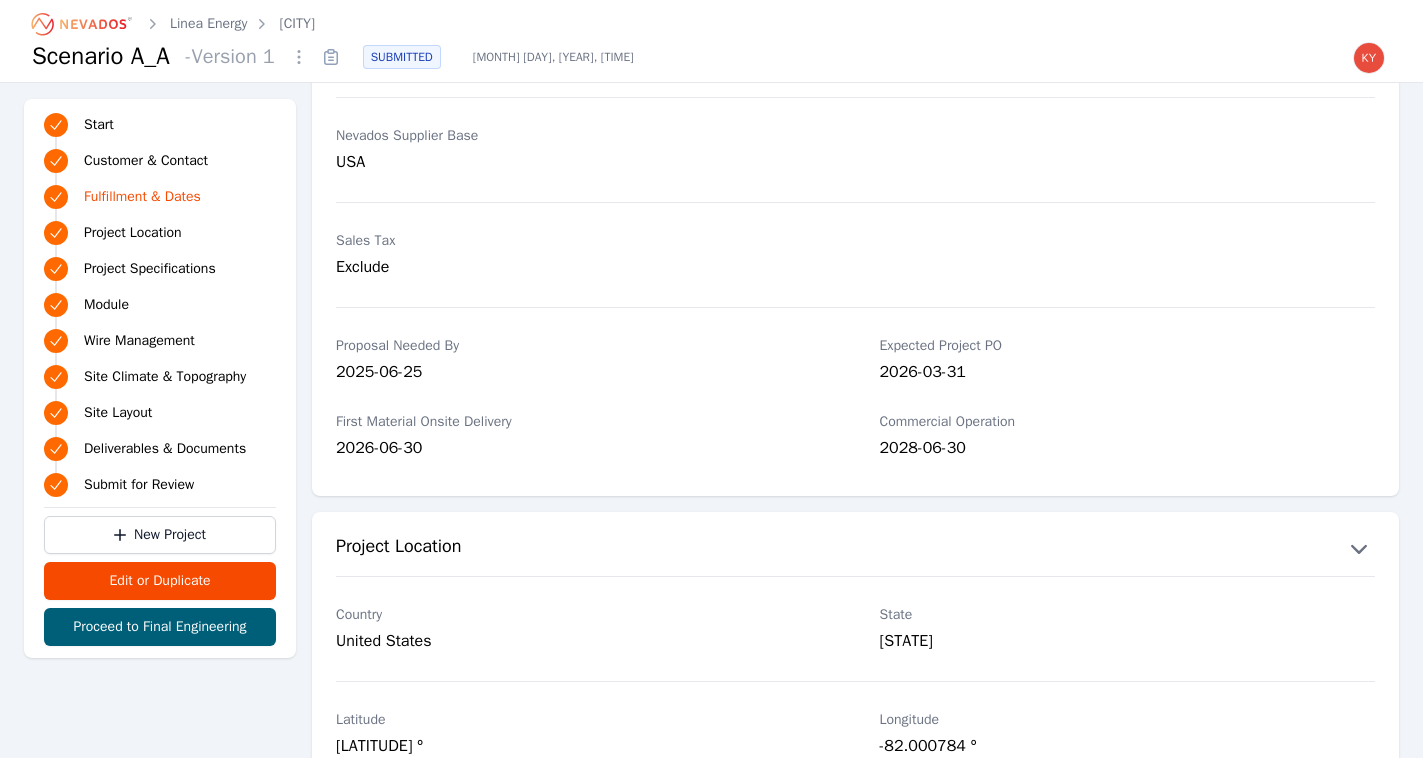 click on "Linea Energy" at bounding box center (208, 24) 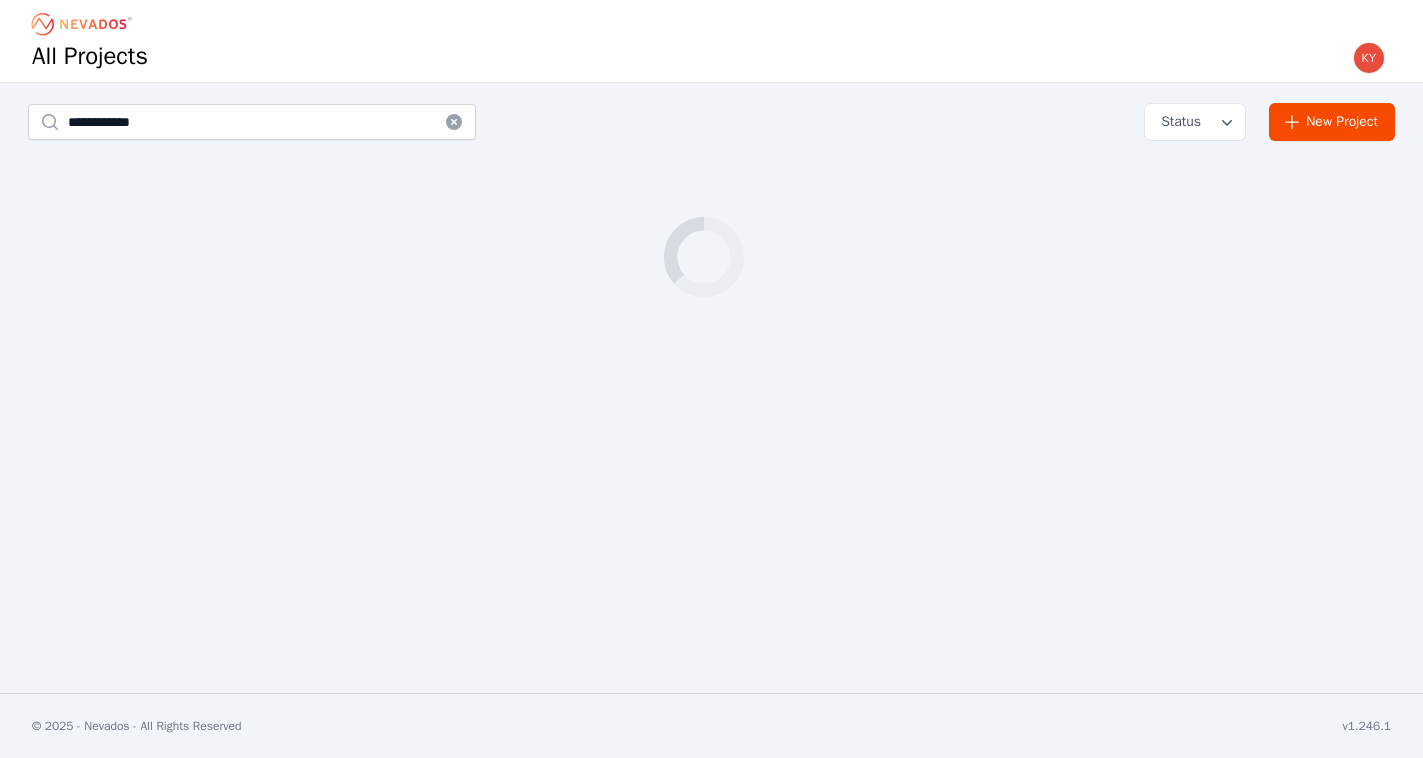 scroll, scrollTop: 0, scrollLeft: 0, axis: both 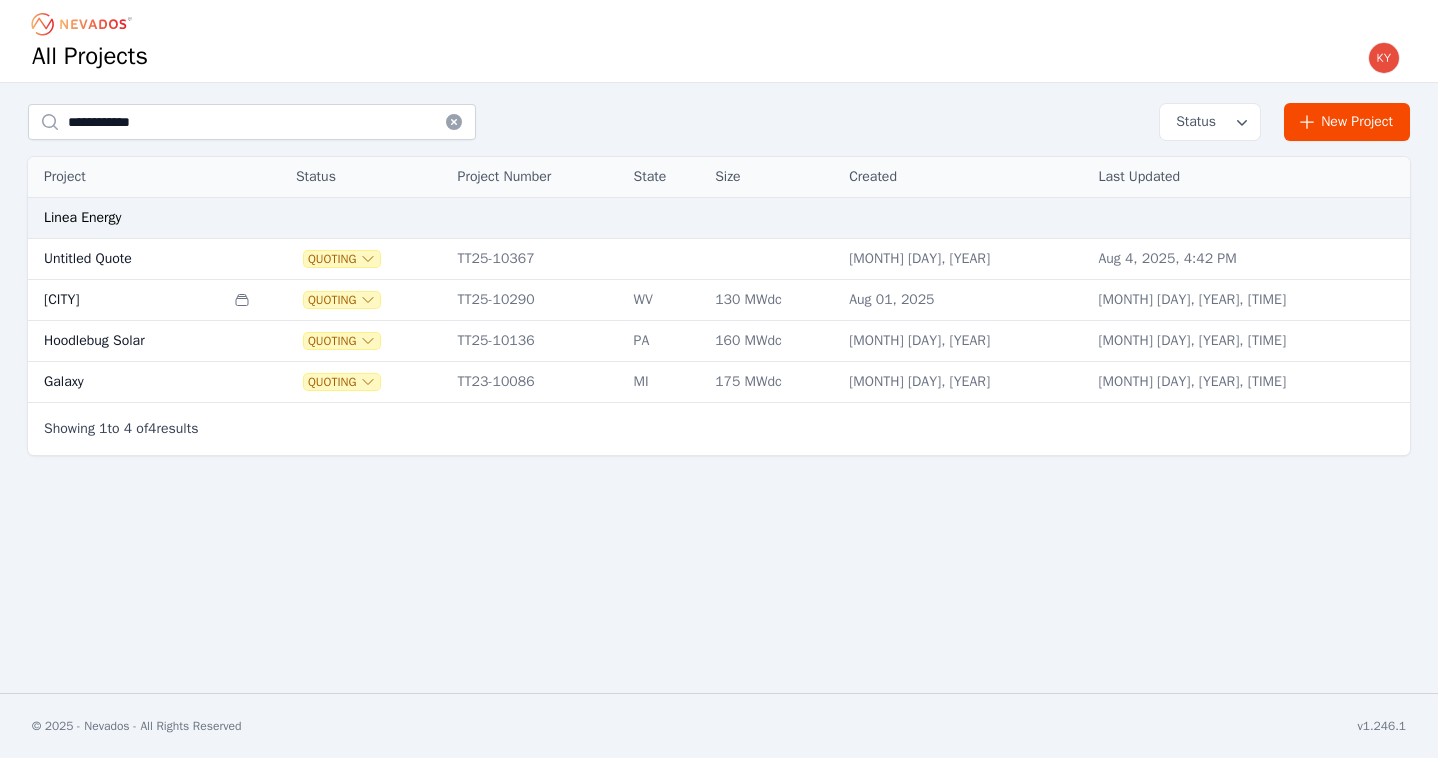 click on "Hoodlebug Solar" at bounding box center [126, 341] 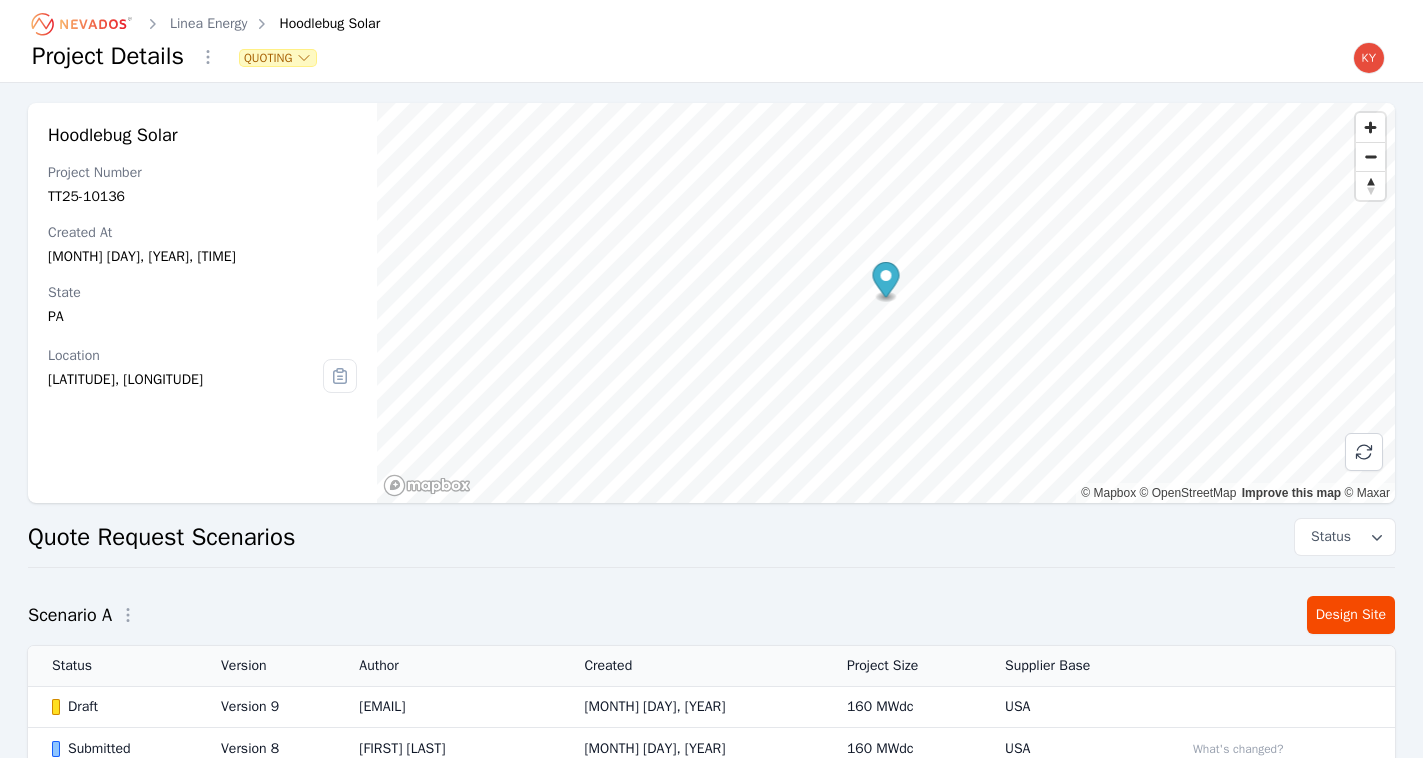 scroll, scrollTop: 406, scrollLeft: 0, axis: vertical 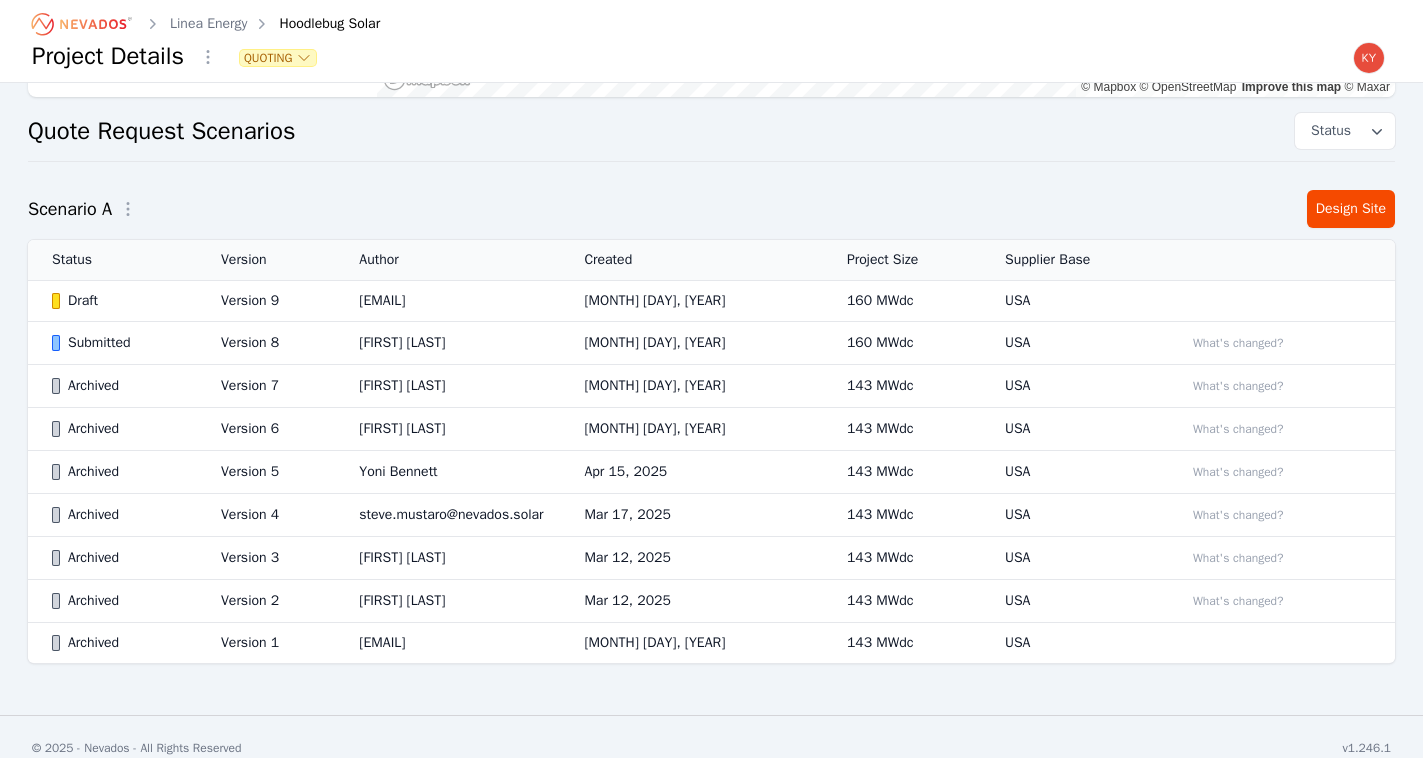 click on "[EMAIL]" at bounding box center [447, 301] 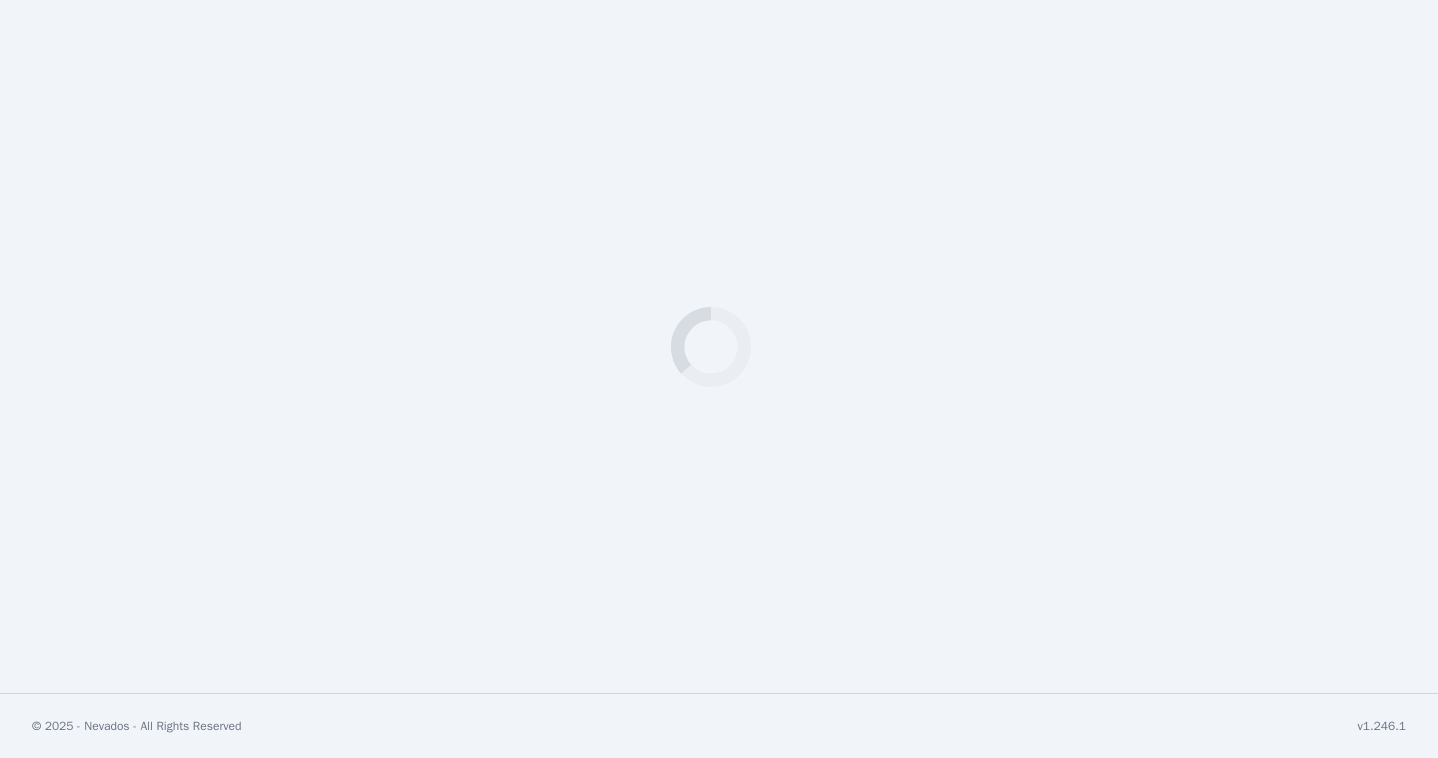 select on "*********" 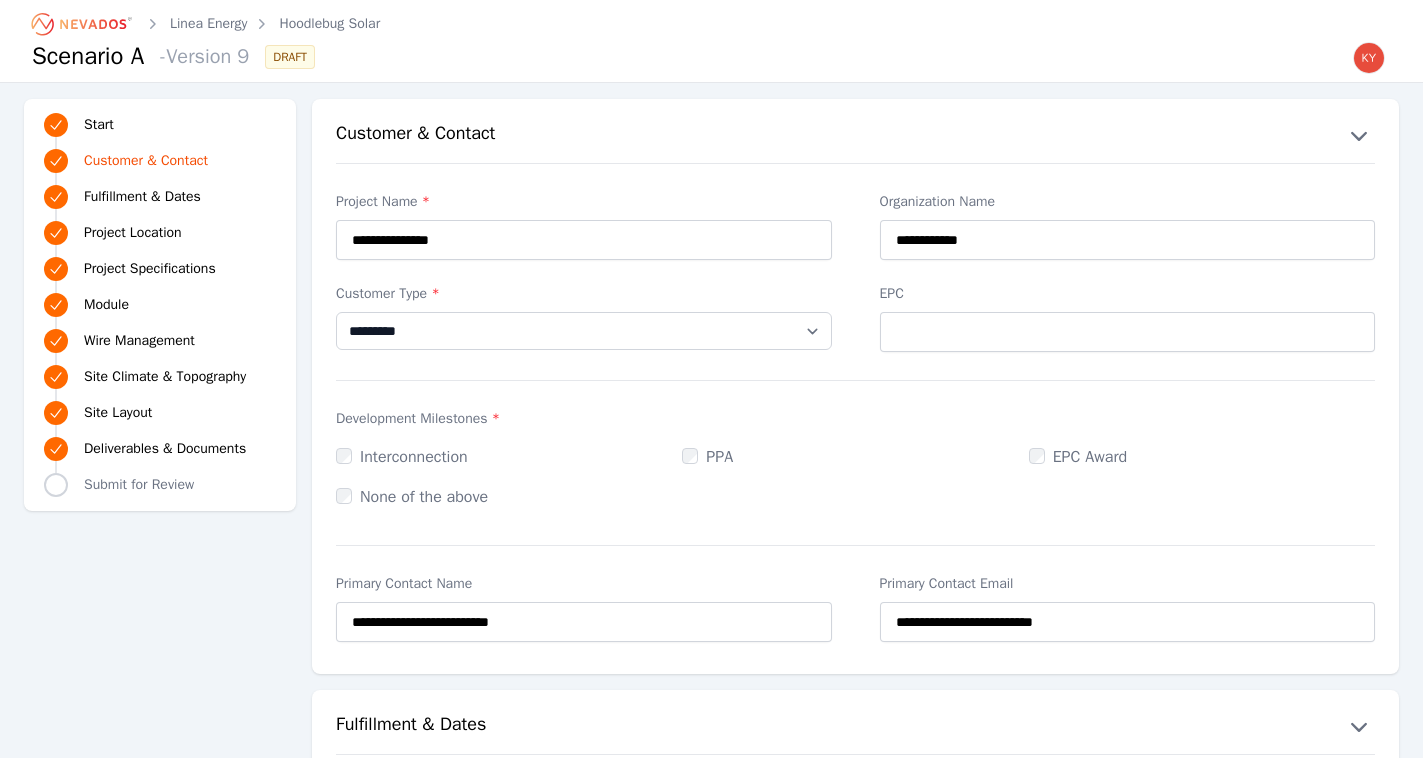 scroll, scrollTop: 0, scrollLeft: 0, axis: both 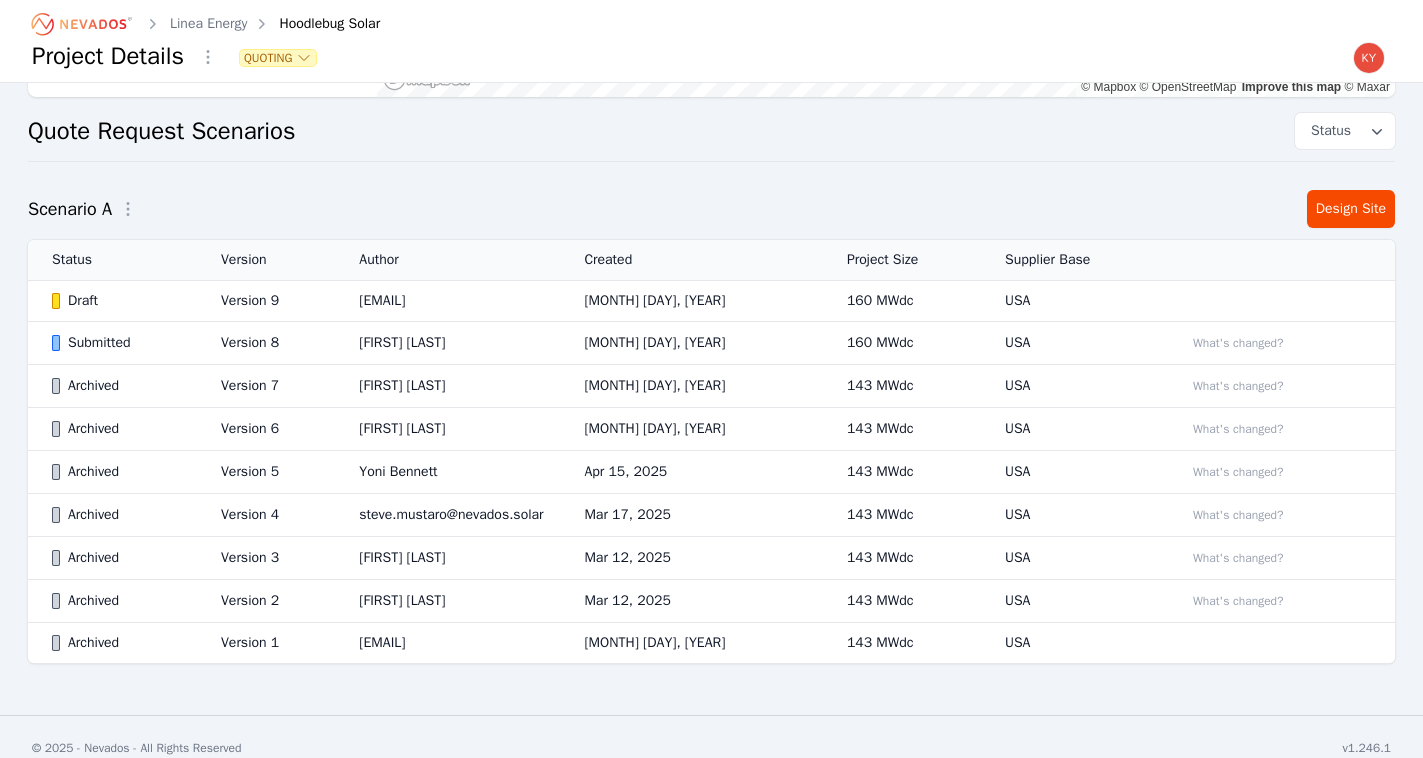 click on "[EMAIL]" at bounding box center (447, 301) 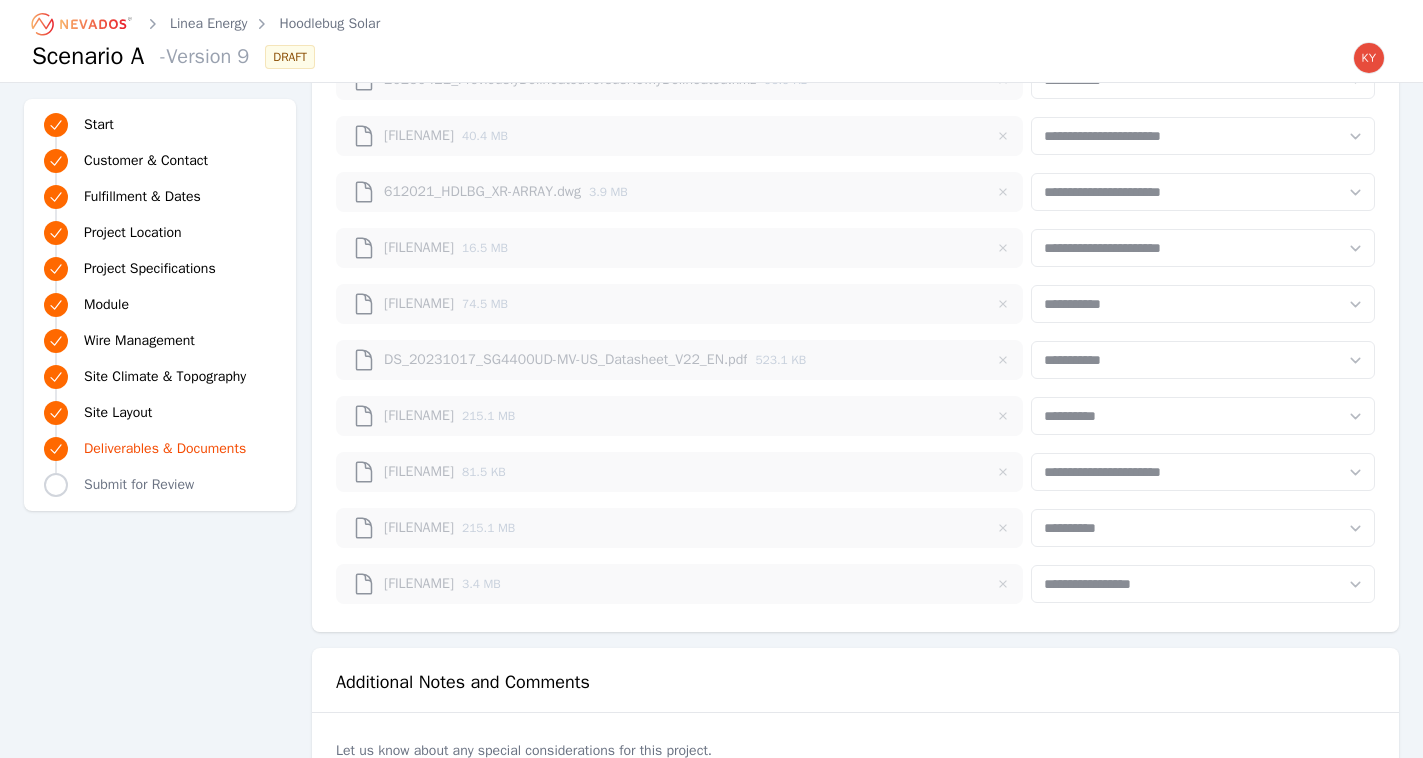 scroll, scrollTop: 6235, scrollLeft: 0, axis: vertical 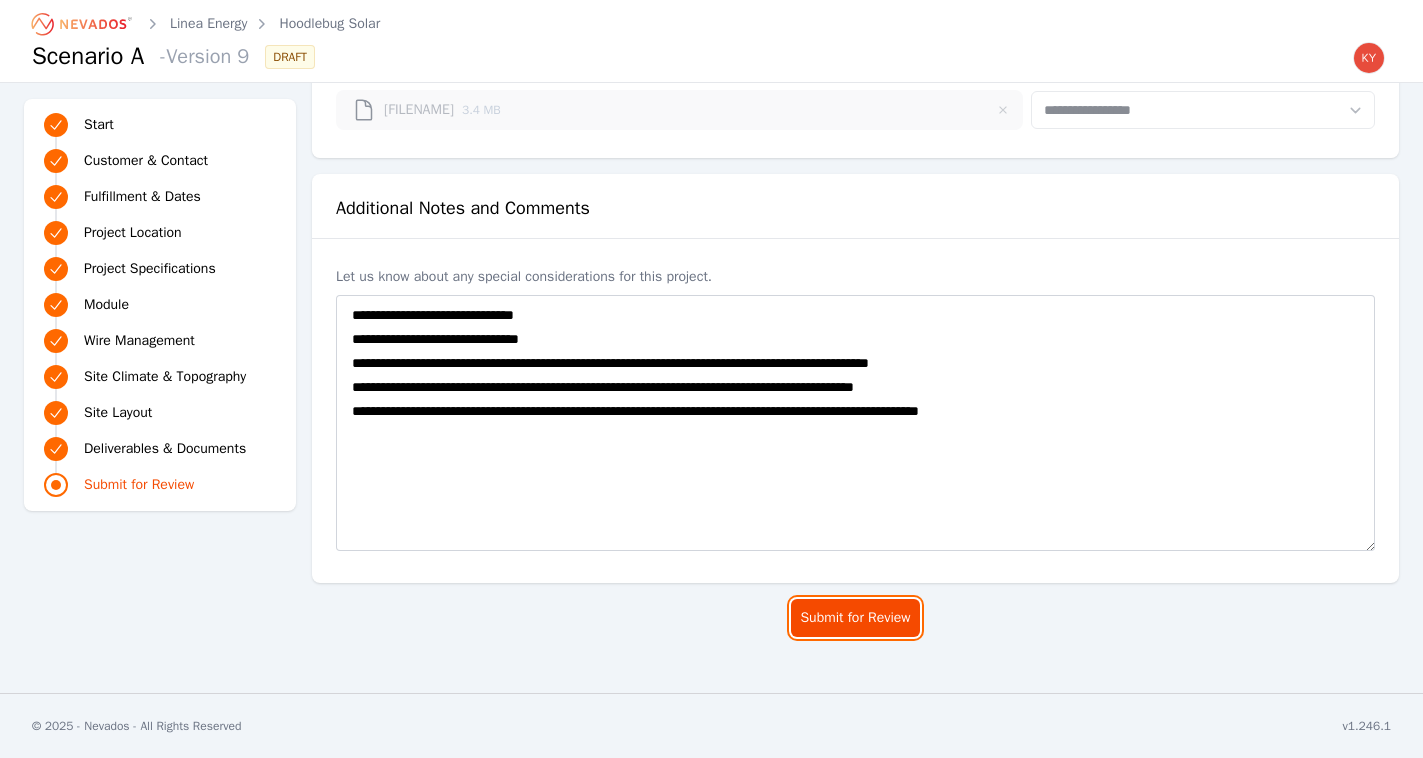 click on "Submit for Review" at bounding box center [855, 618] 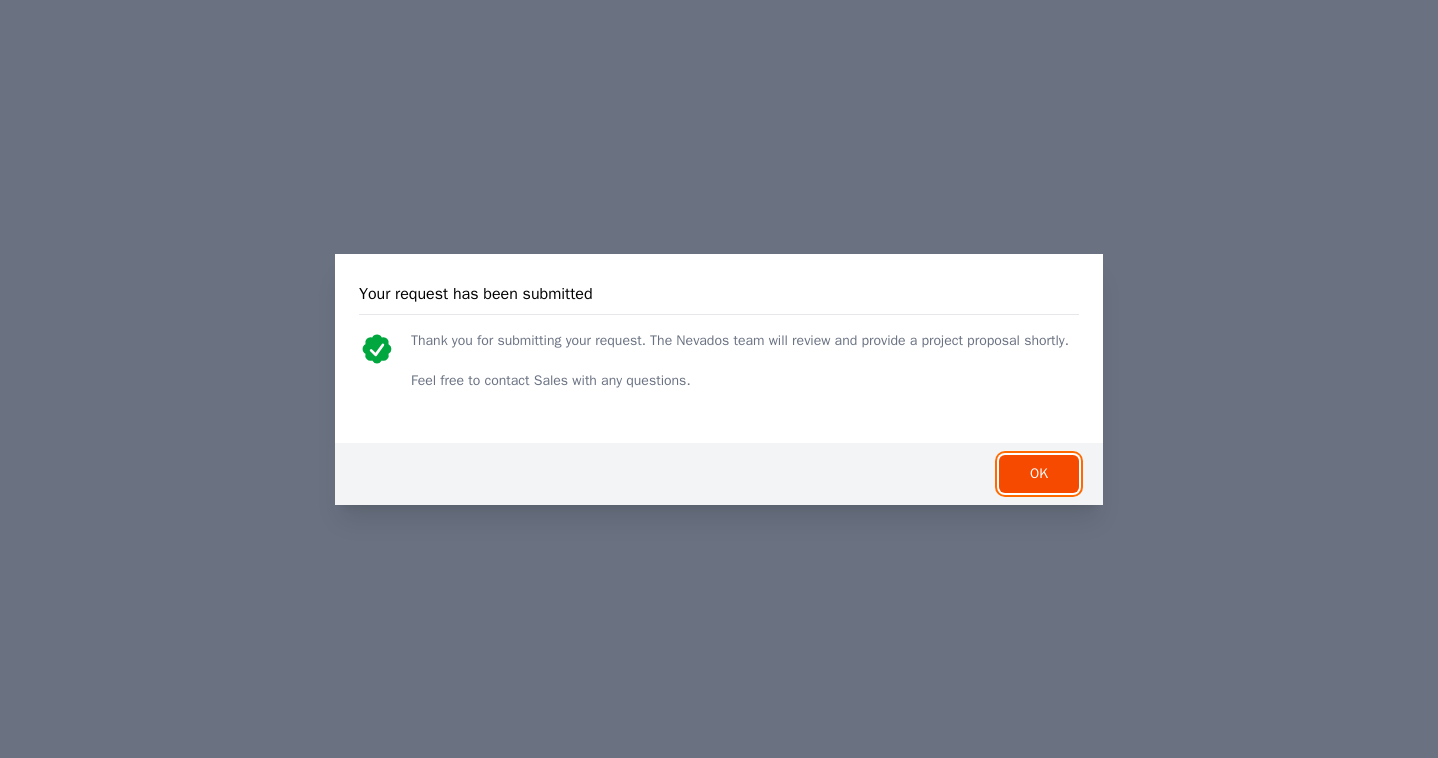click on "OK" at bounding box center [1039, 474] 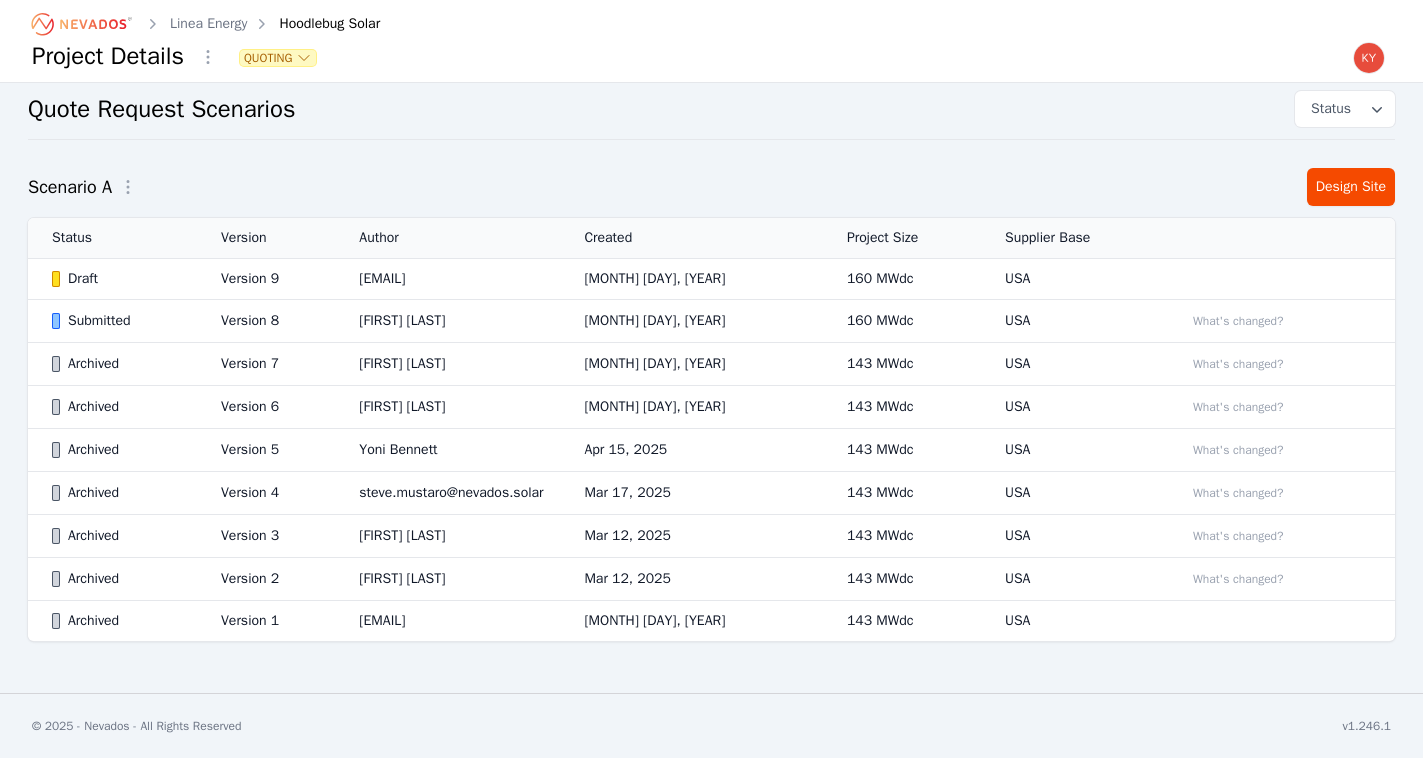 scroll, scrollTop: 0, scrollLeft: 0, axis: both 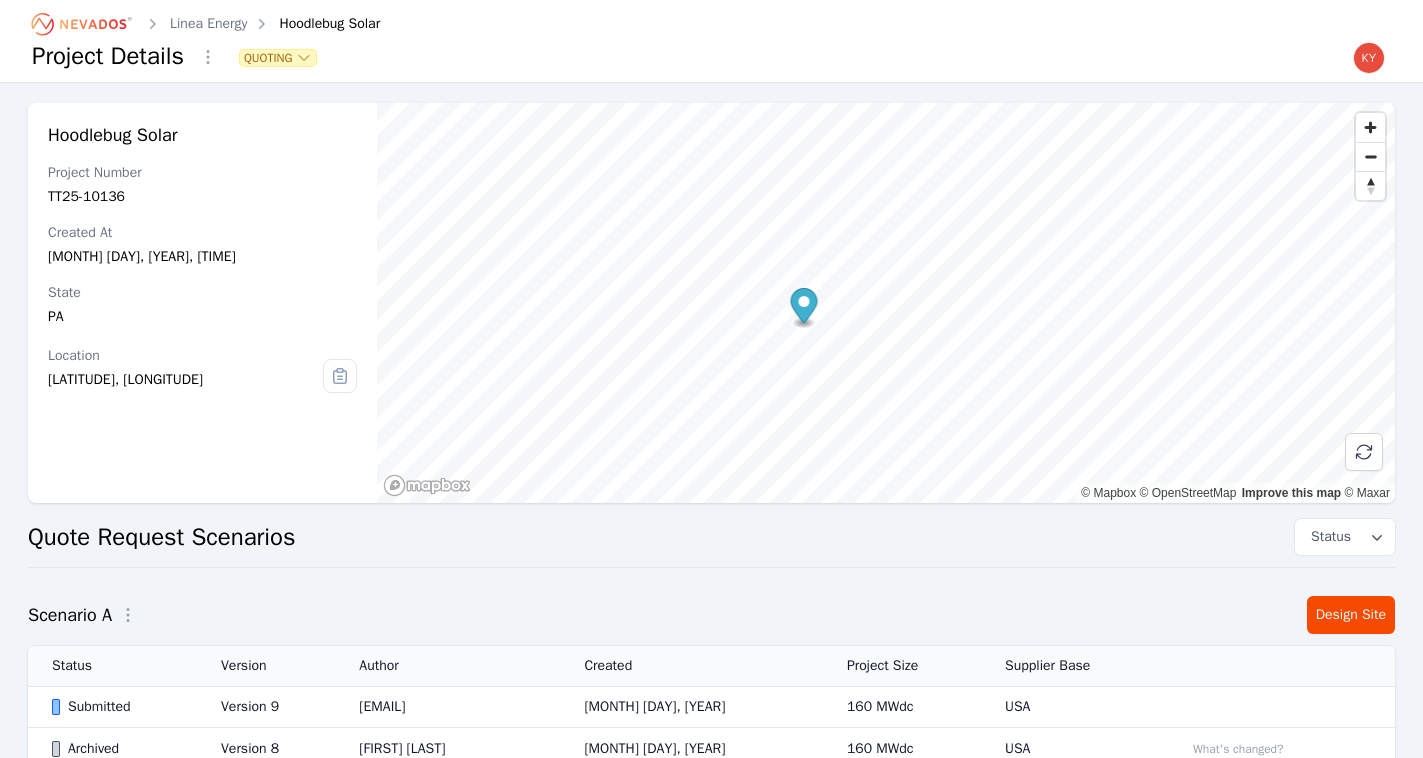 click on "[EMAIL]" at bounding box center [447, 707] 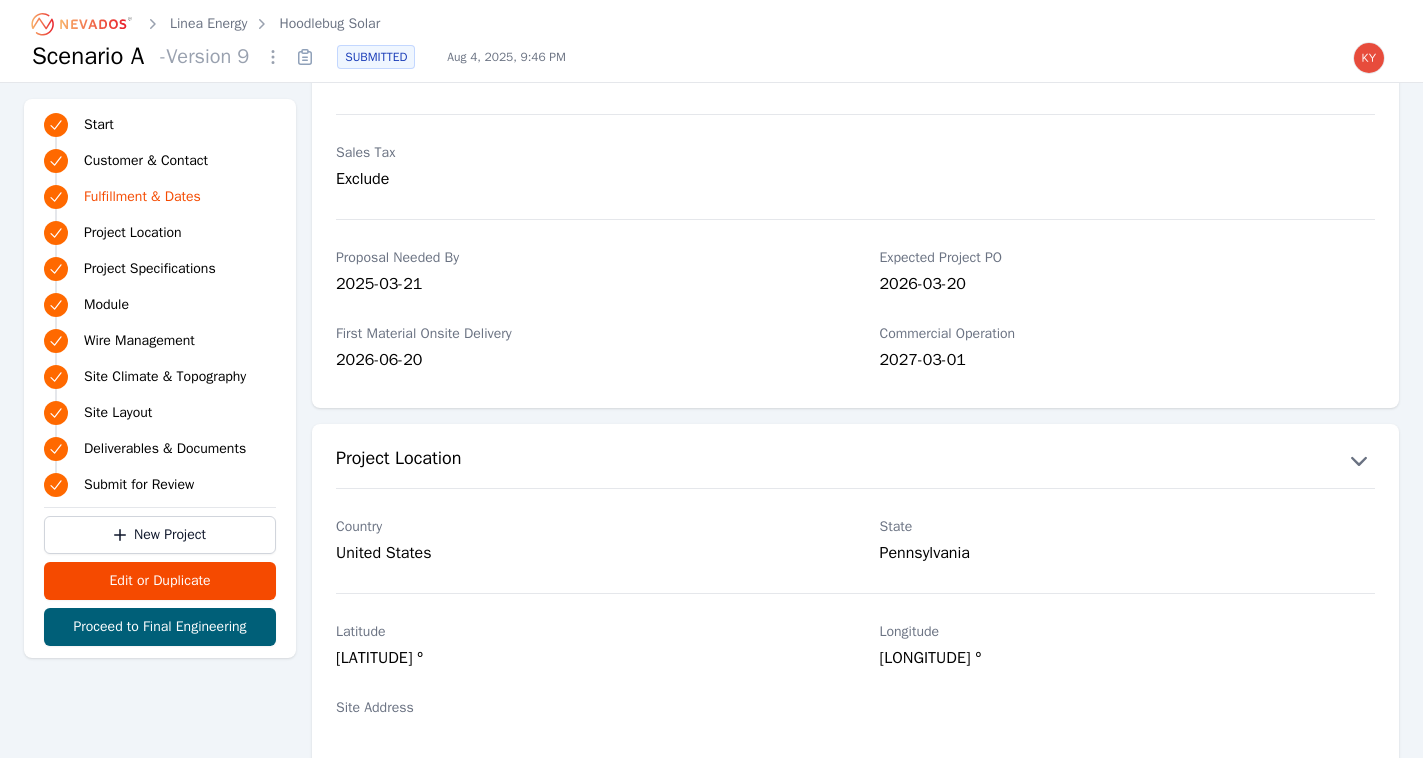 scroll, scrollTop: 945, scrollLeft: 0, axis: vertical 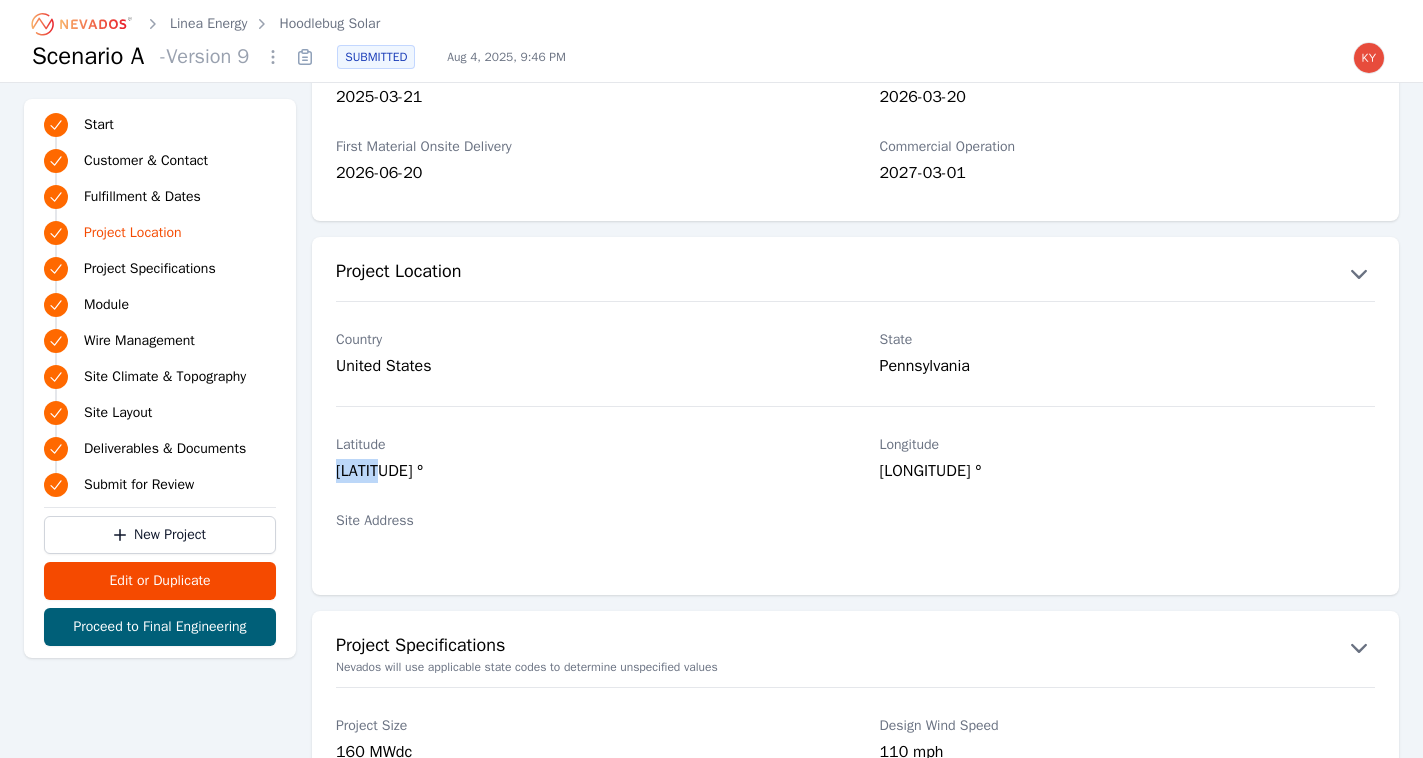 drag, startPoint x: 330, startPoint y: 469, endPoint x: 385, endPoint y: 468, distance: 55.00909 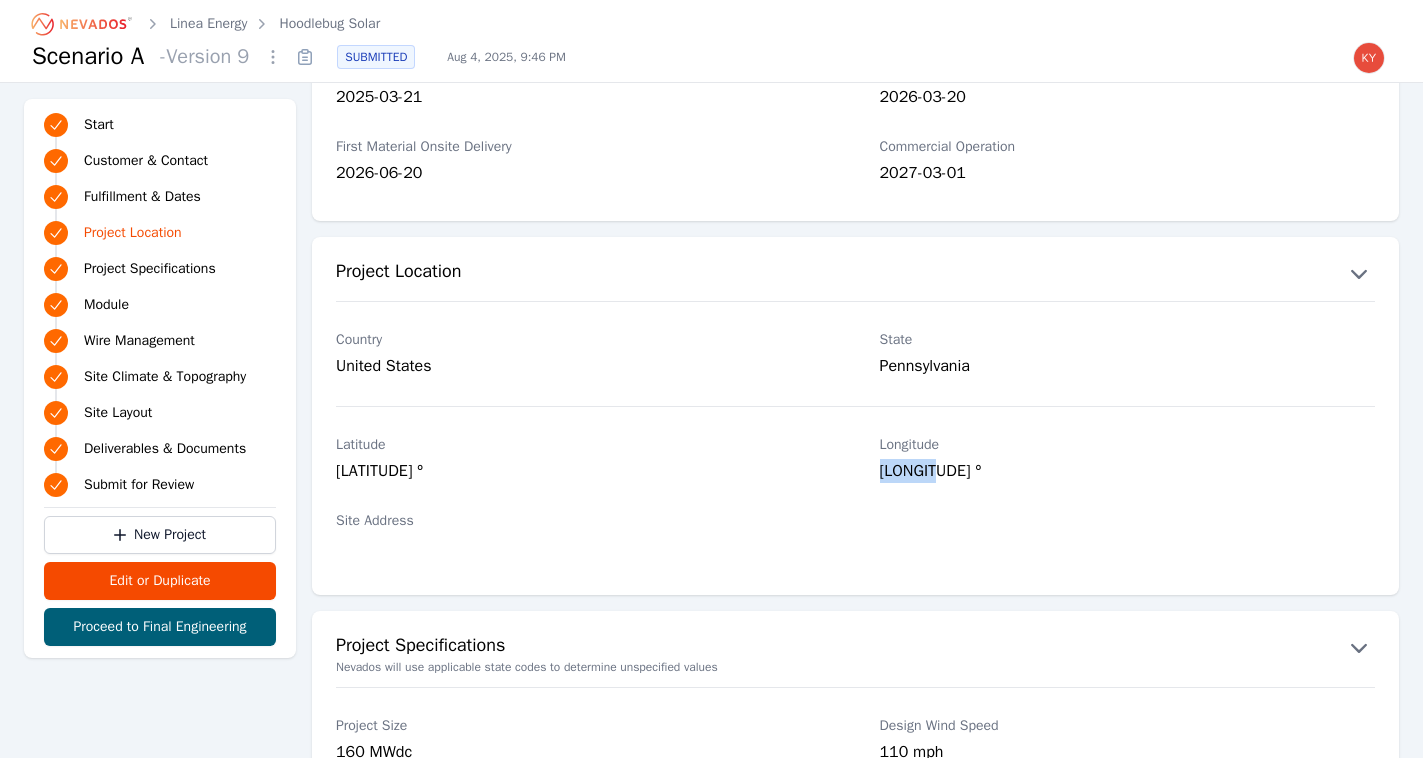 drag, startPoint x: 879, startPoint y: 472, endPoint x: 933, endPoint y: 470, distance: 54.037025 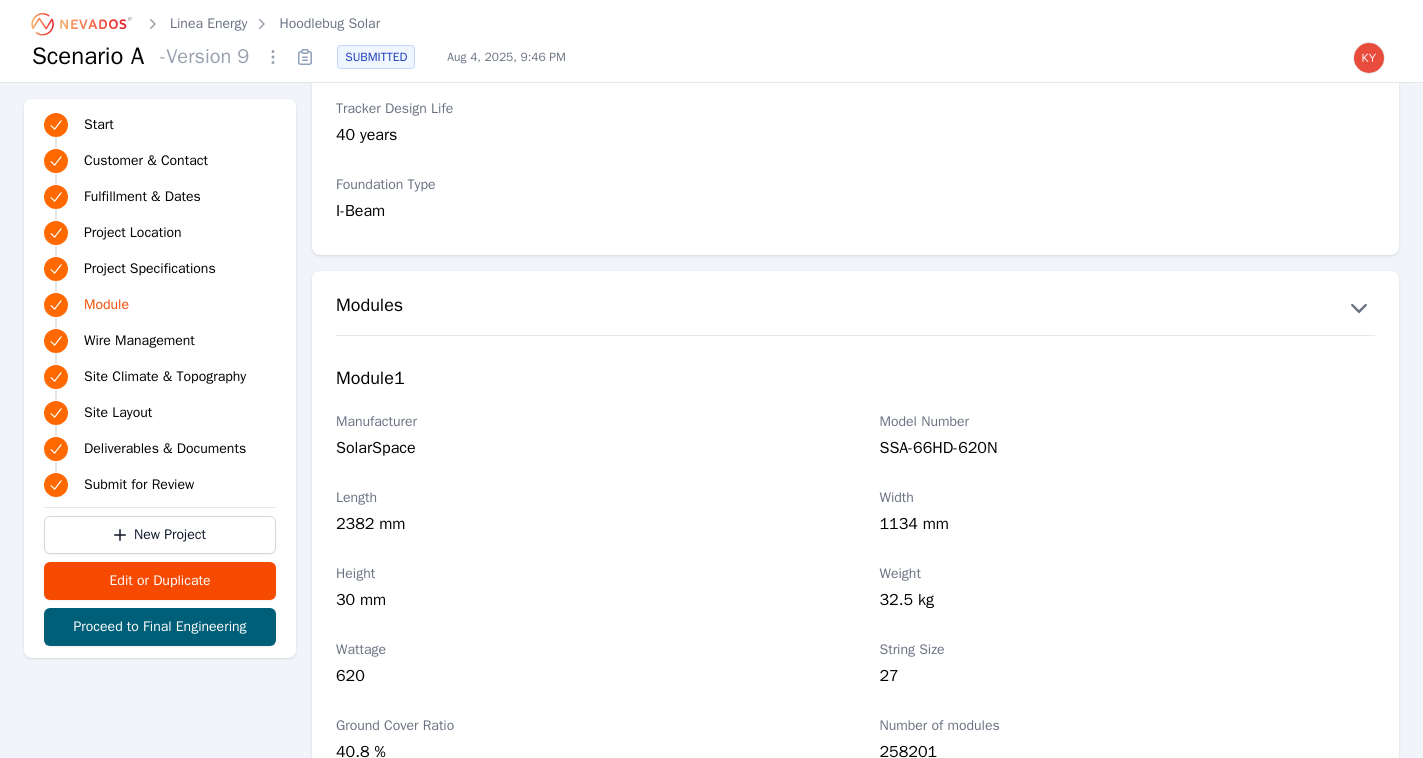 scroll, scrollTop: 2213, scrollLeft: 0, axis: vertical 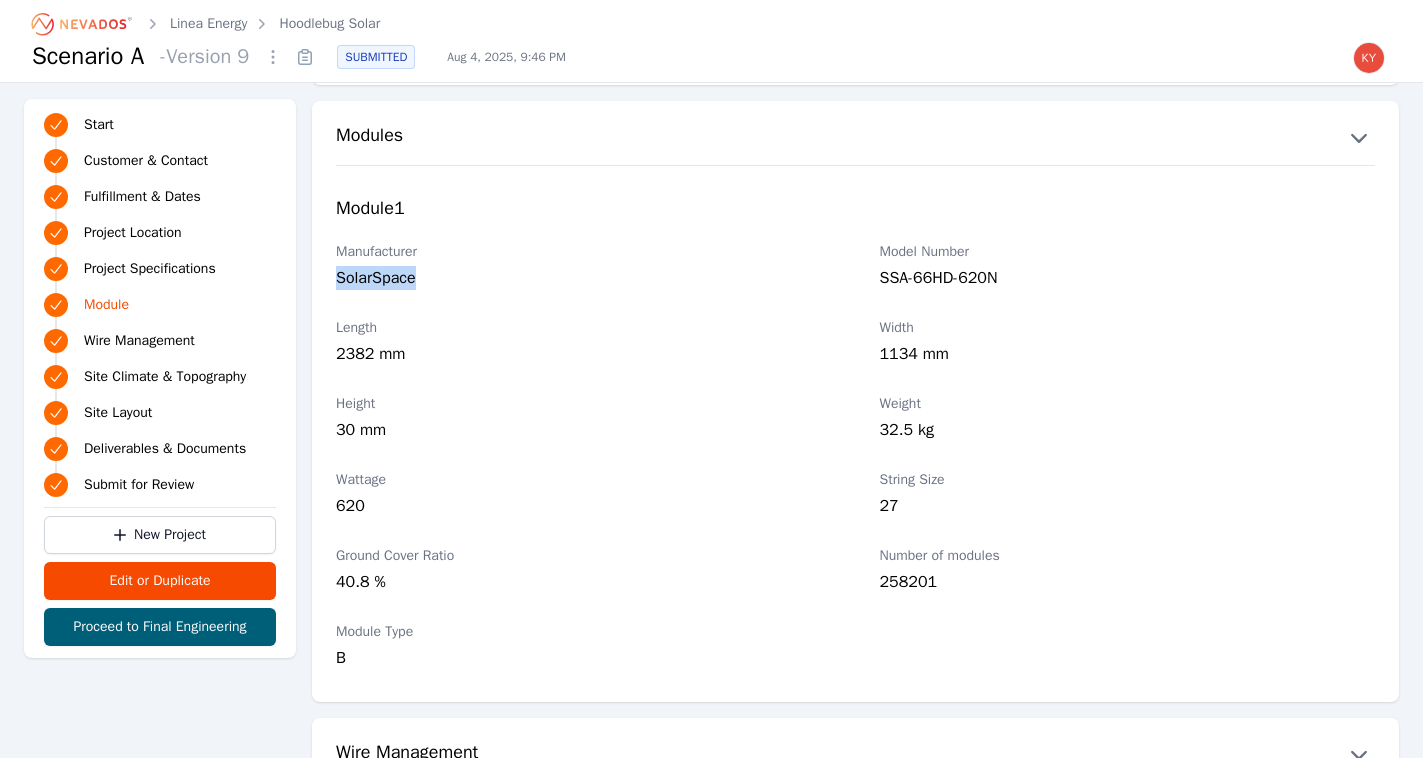 drag, startPoint x: 336, startPoint y: 282, endPoint x: 465, endPoint y: 285, distance: 129.03488 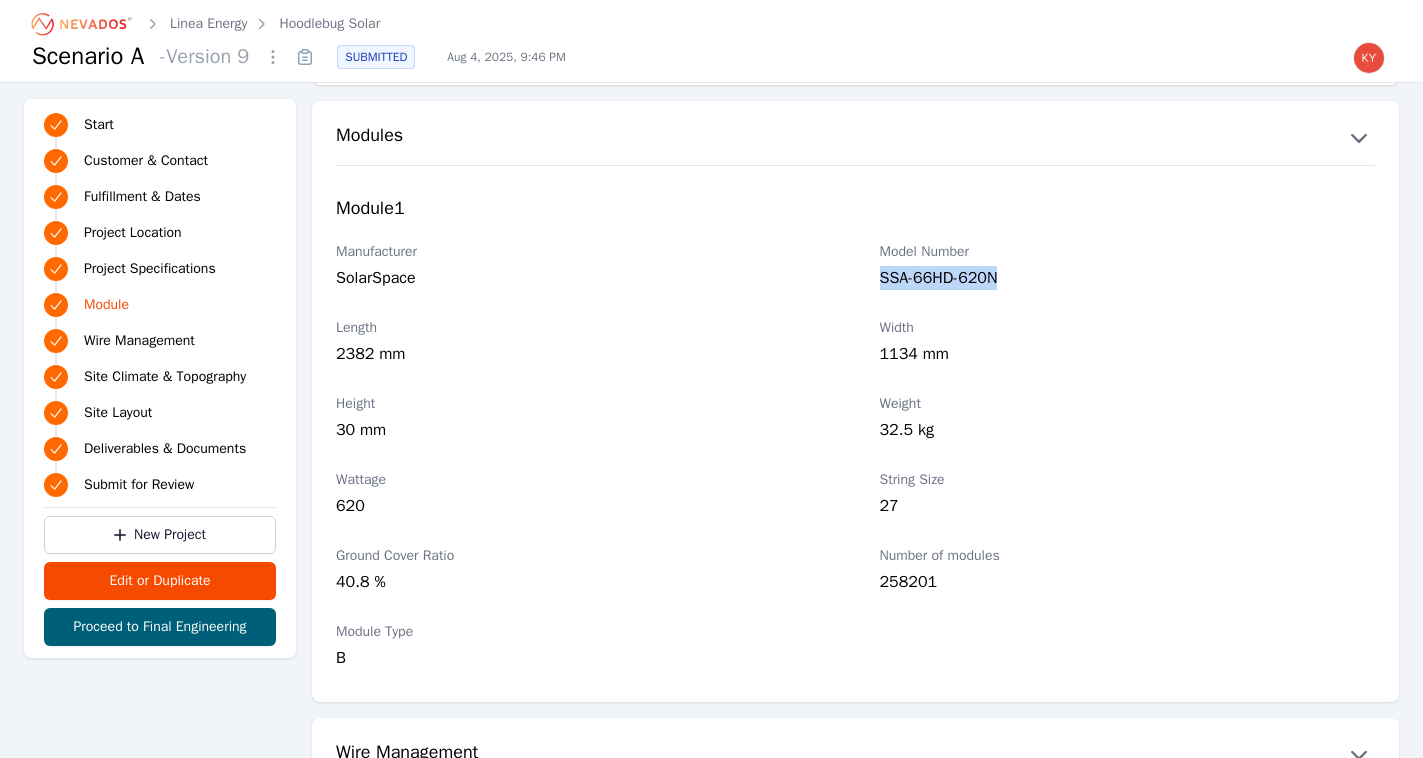drag, startPoint x: 882, startPoint y: 276, endPoint x: 1069, endPoint y: 273, distance: 187.02406 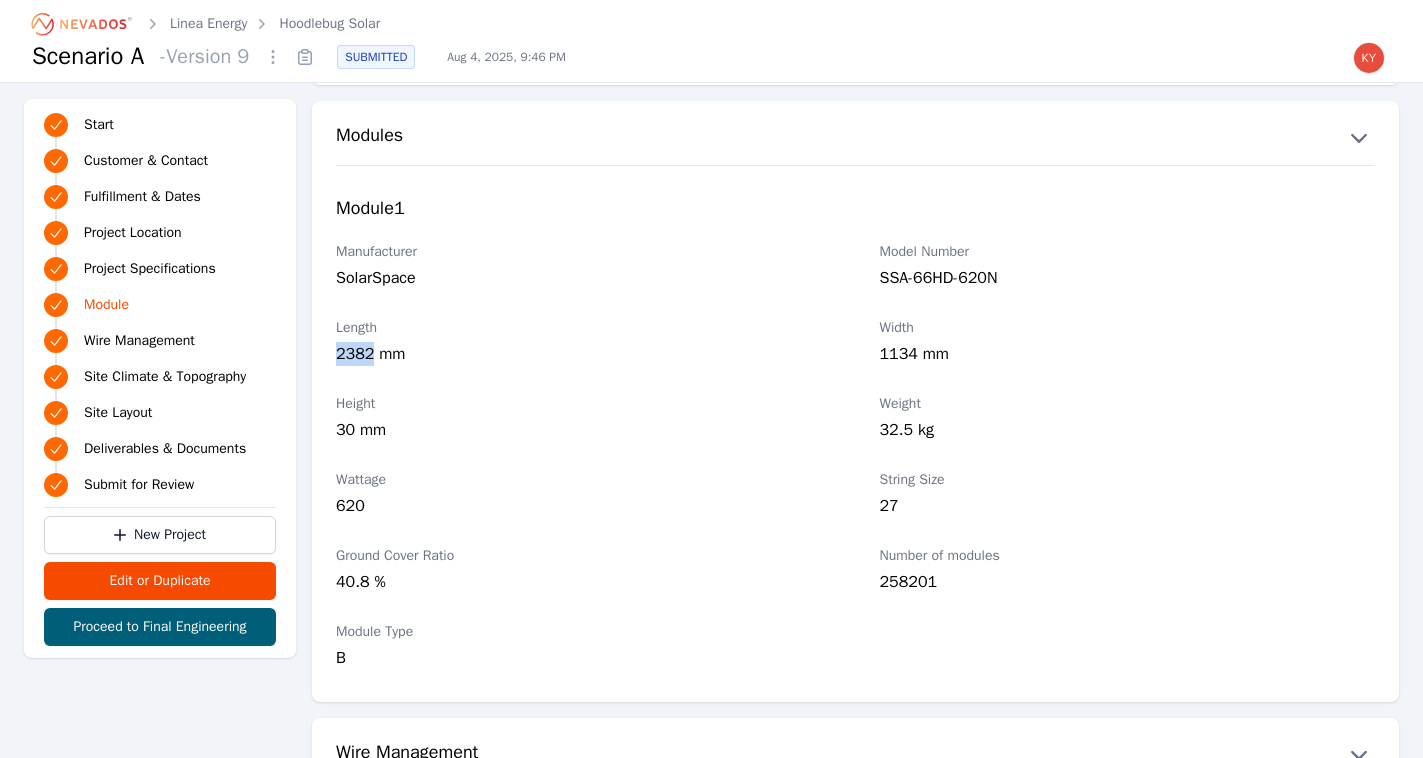 drag, startPoint x: 335, startPoint y: 358, endPoint x: 358, endPoint y: 356, distance: 23.086792 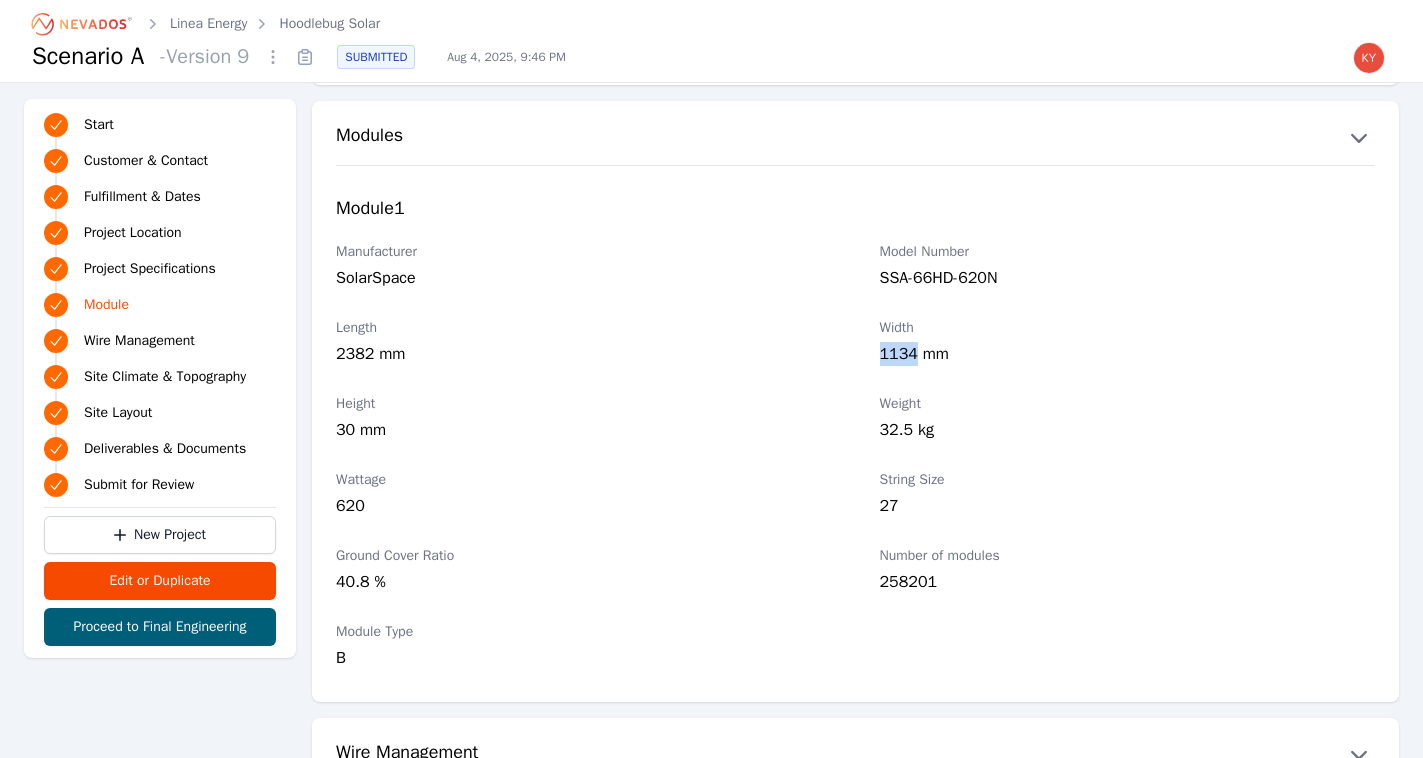 drag, startPoint x: 877, startPoint y: 354, endPoint x: 914, endPoint y: 355, distance: 37.01351 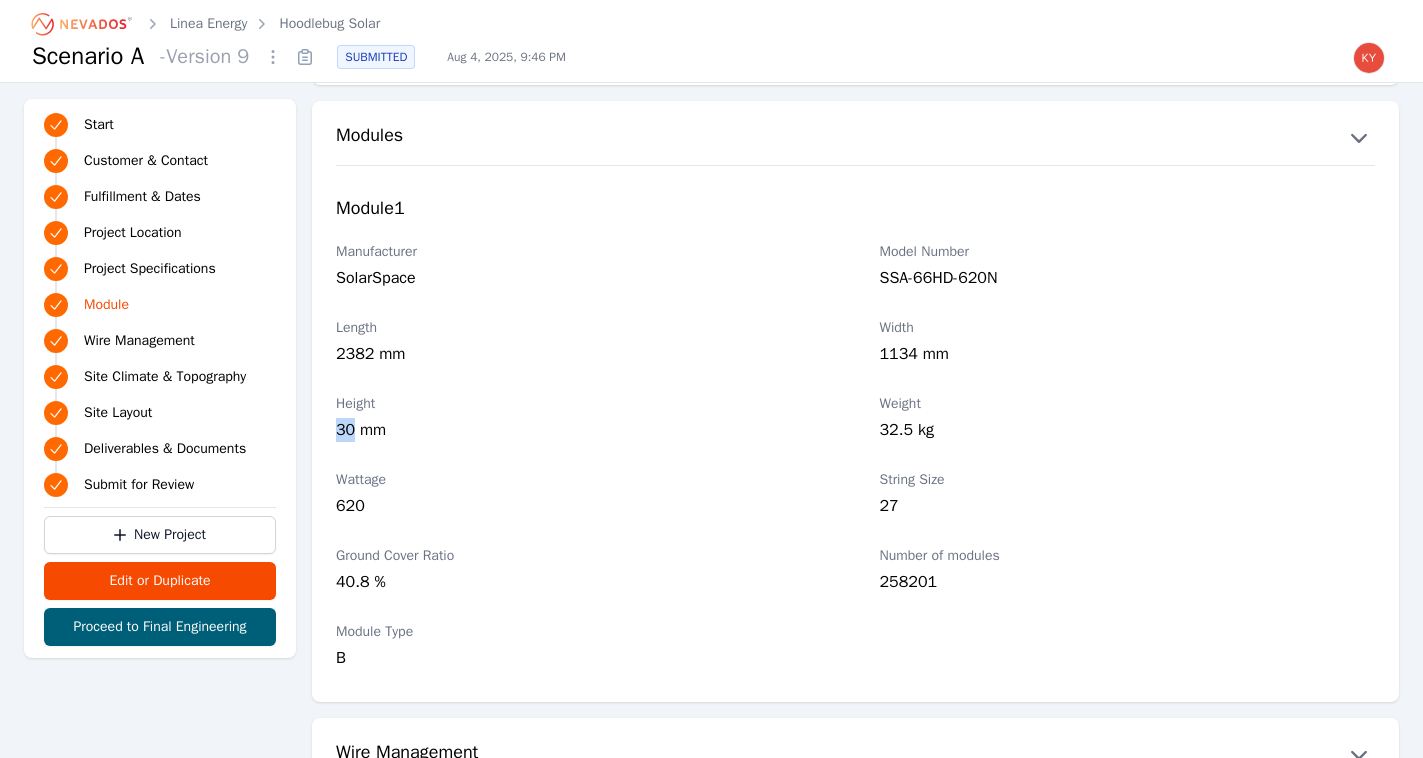 drag, startPoint x: 337, startPoint y: 424, endPoint x: 355, endPoint y: 426, distance: 18.110771 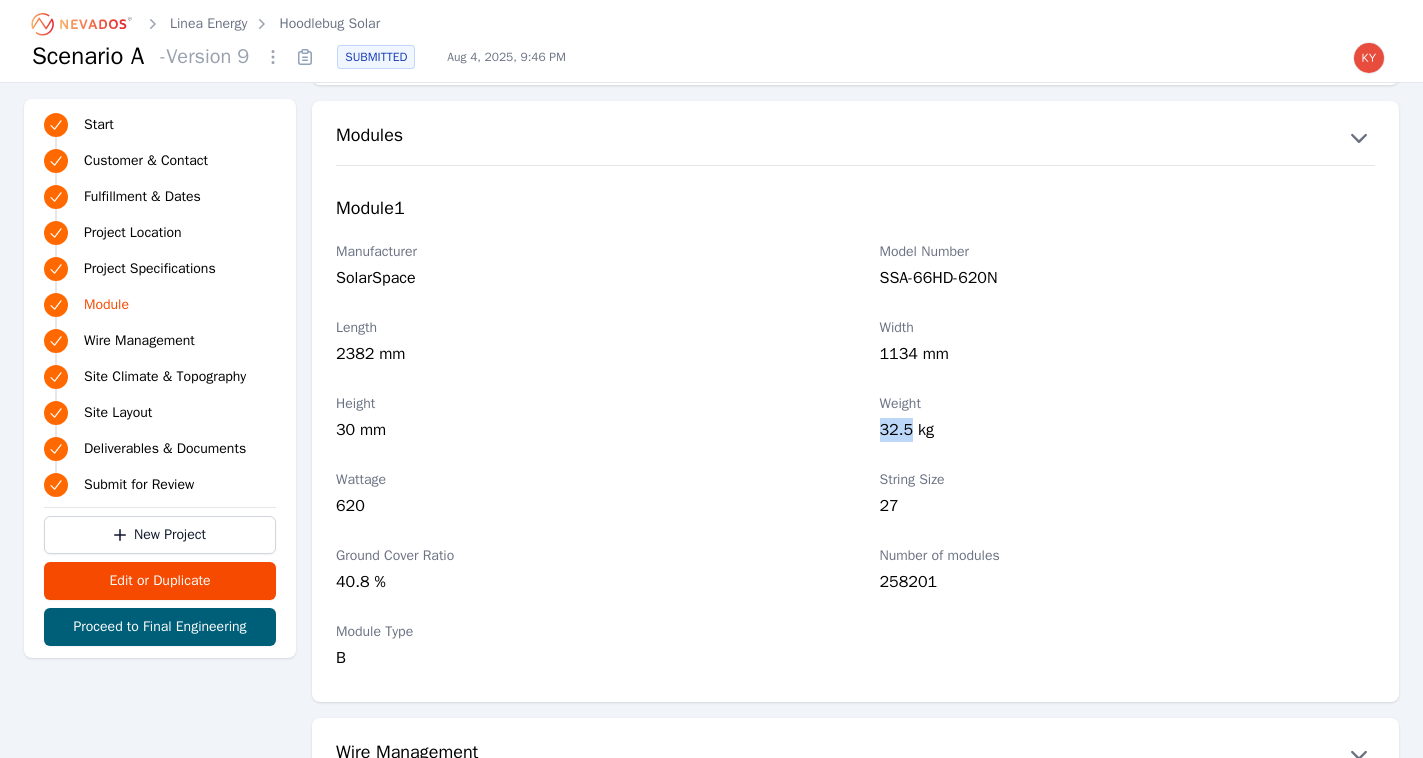 drag, startPoint x: 880, startPoint y: 431, endPoint x: 909, endPoint y: 426, distance: 29.427877 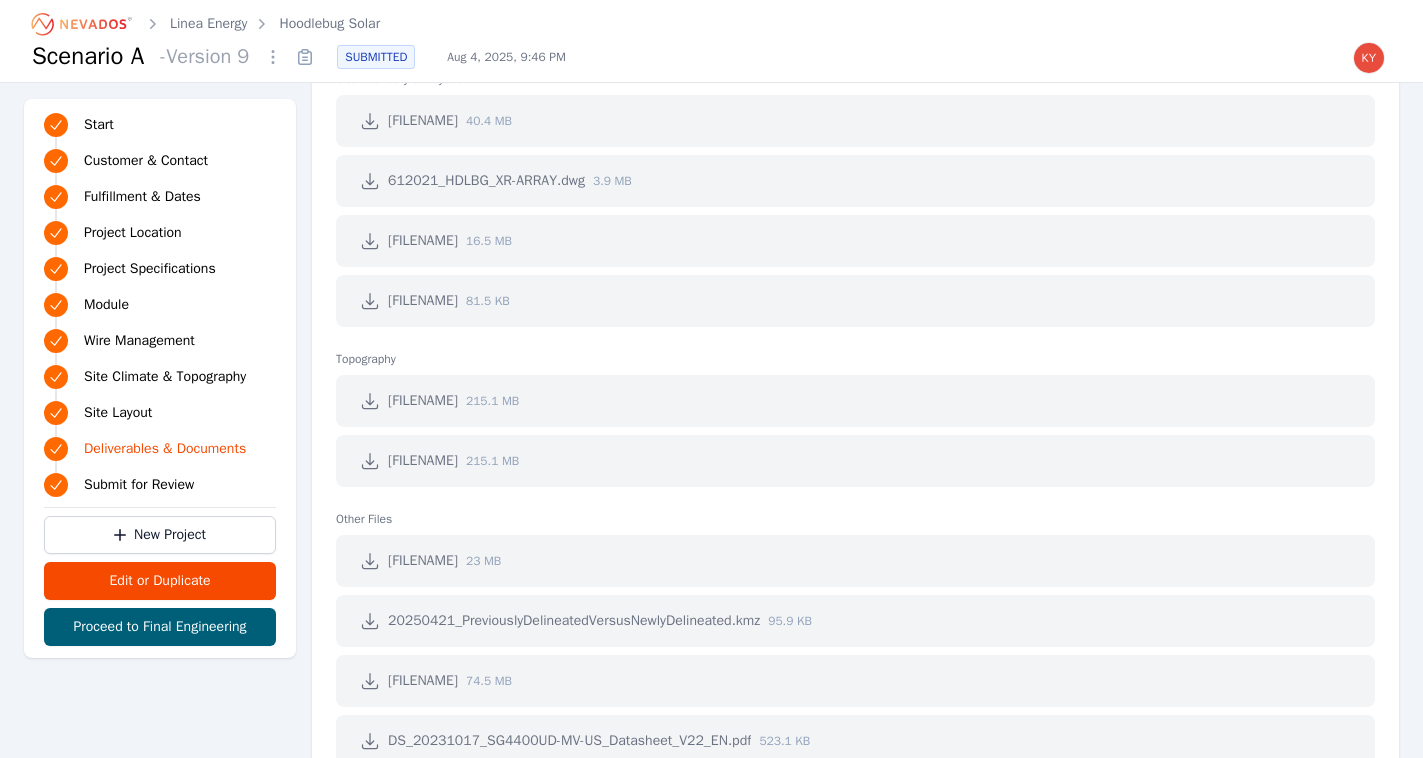 scroll, scrollTop: 4505, scrollLeft: 0, axis: vertical 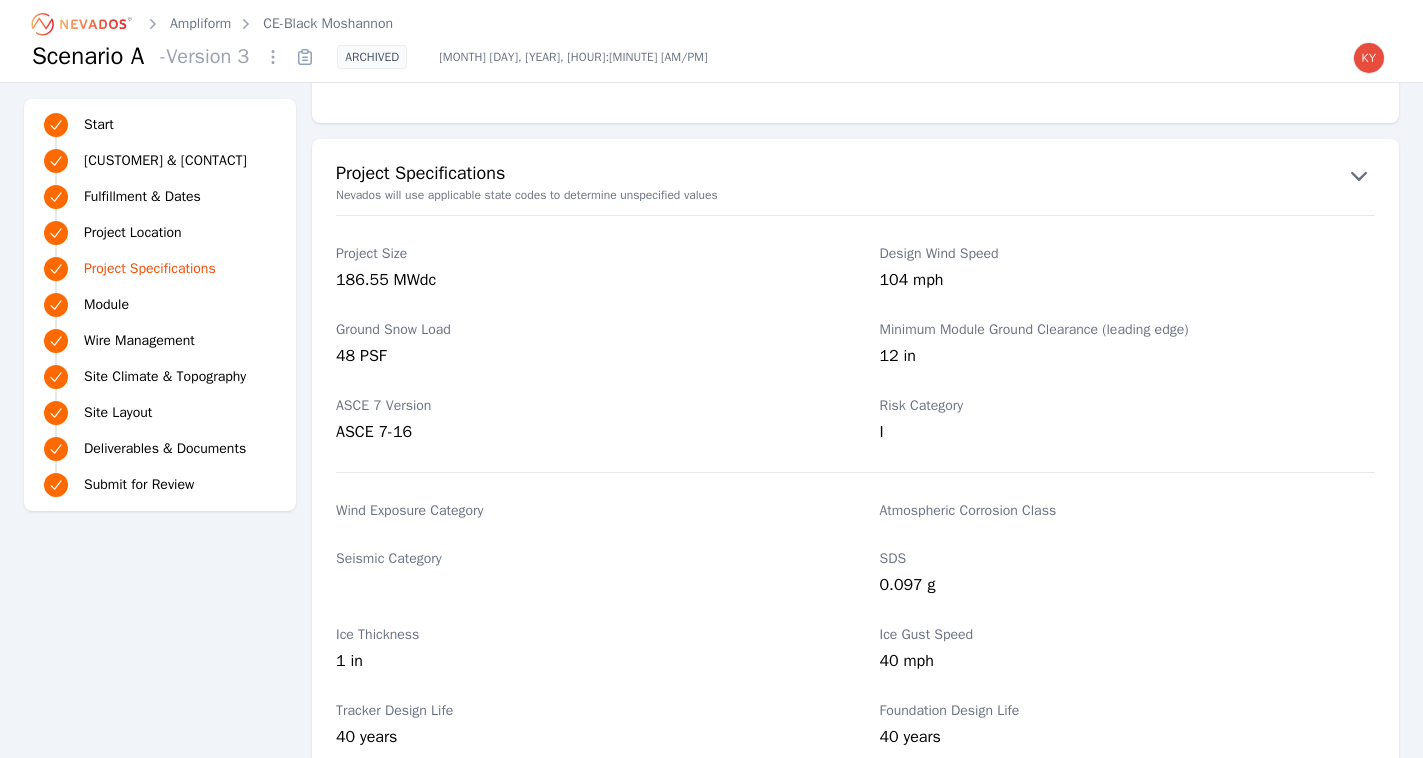 click 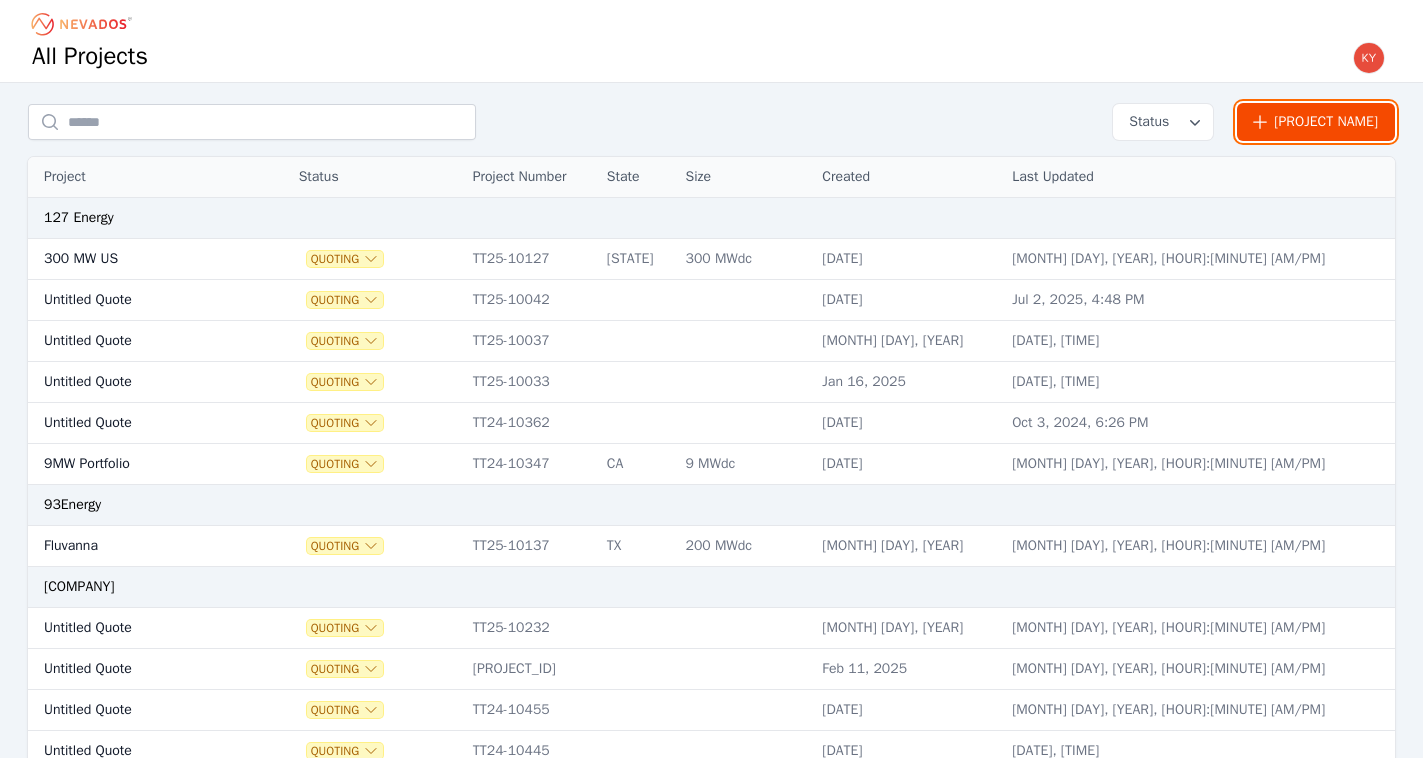 click on "[PROJECT NAME]" at bounding box center (1316, 122) 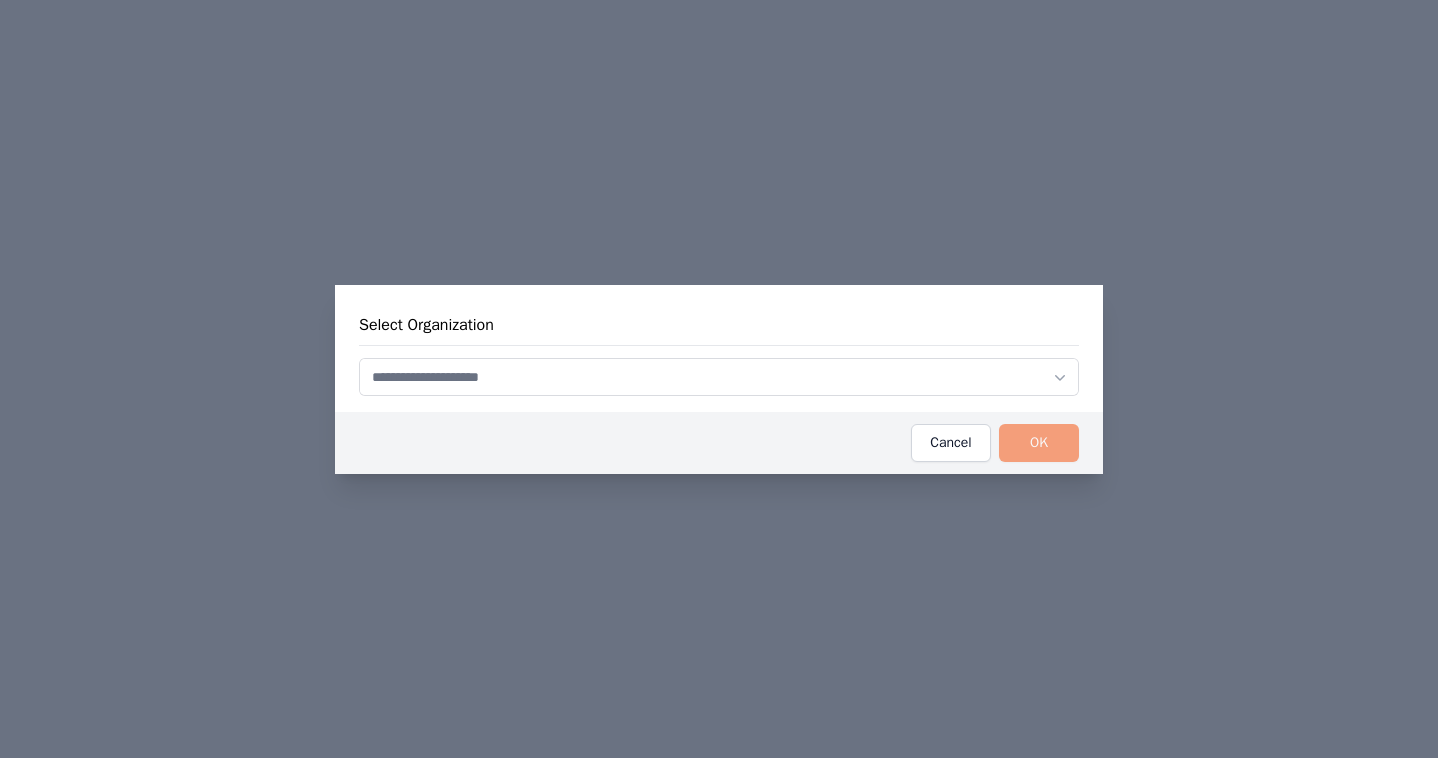 click at bounding box center (719, 377) 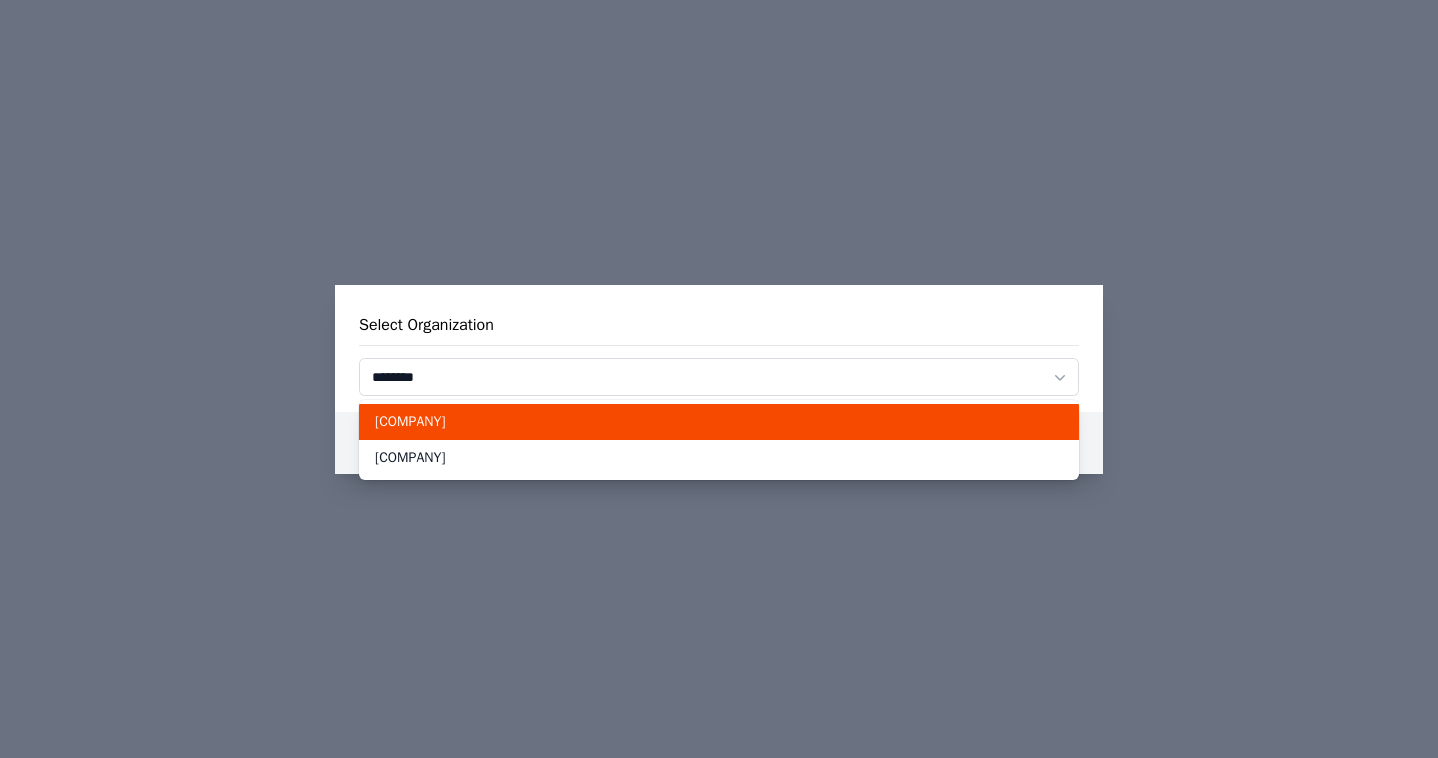 type on "*********" 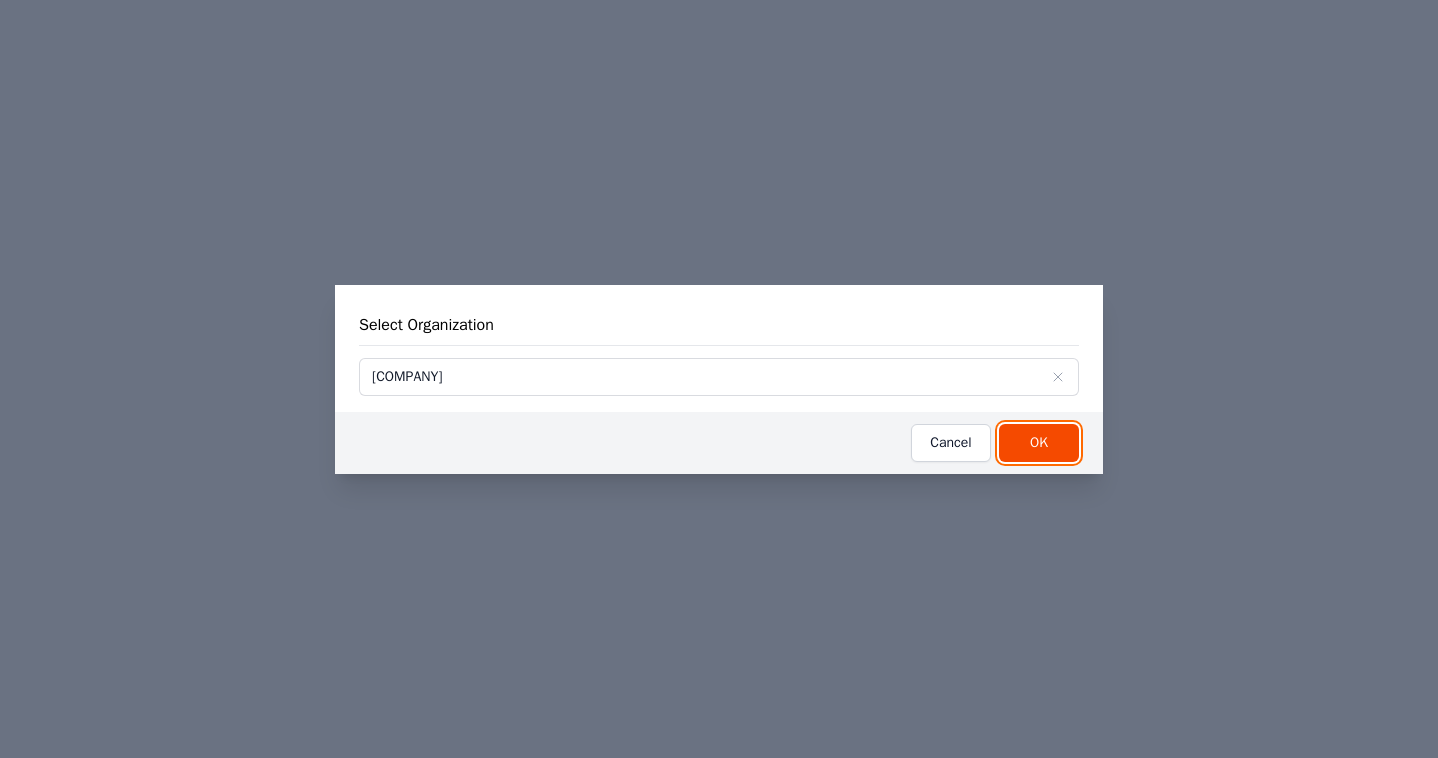 click on "OK" at bounding box center (1039, 443) 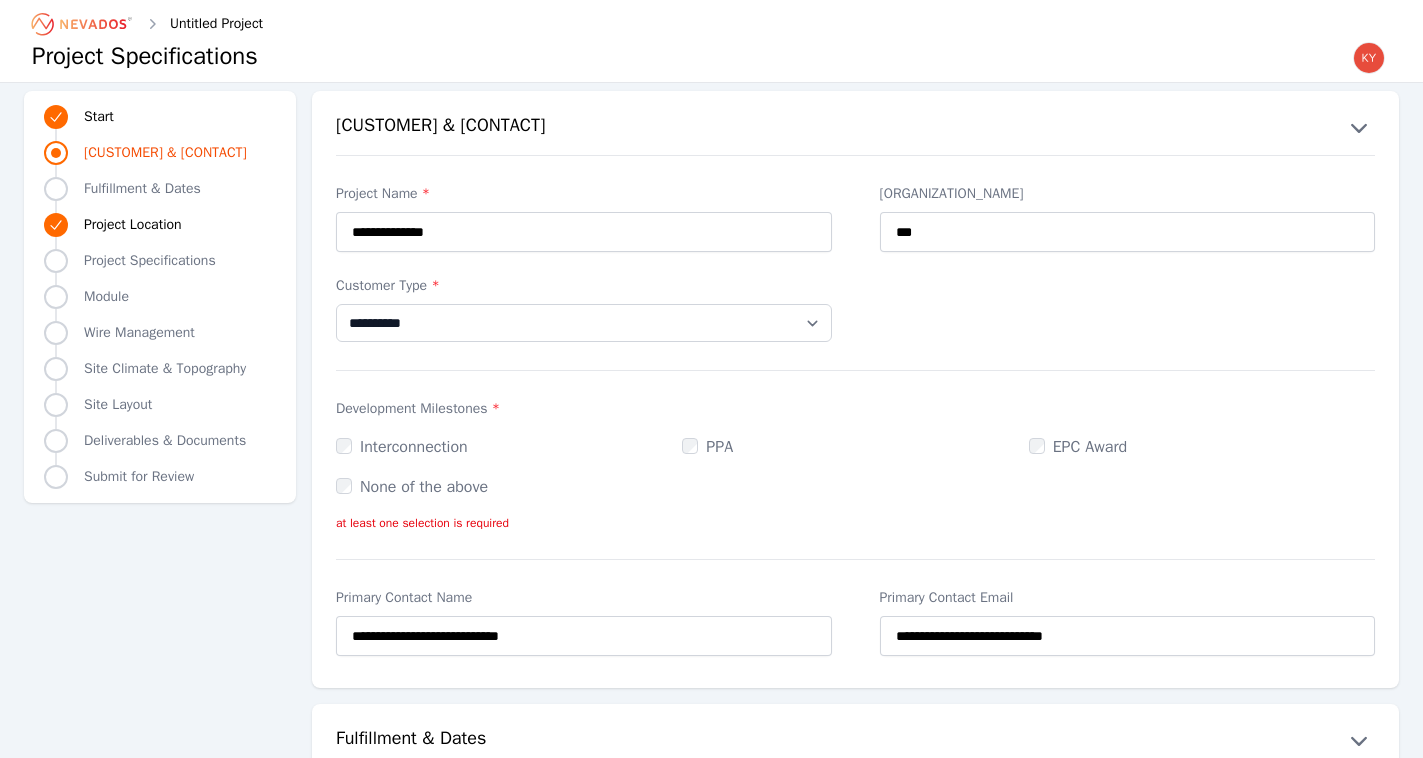 type on "**********" 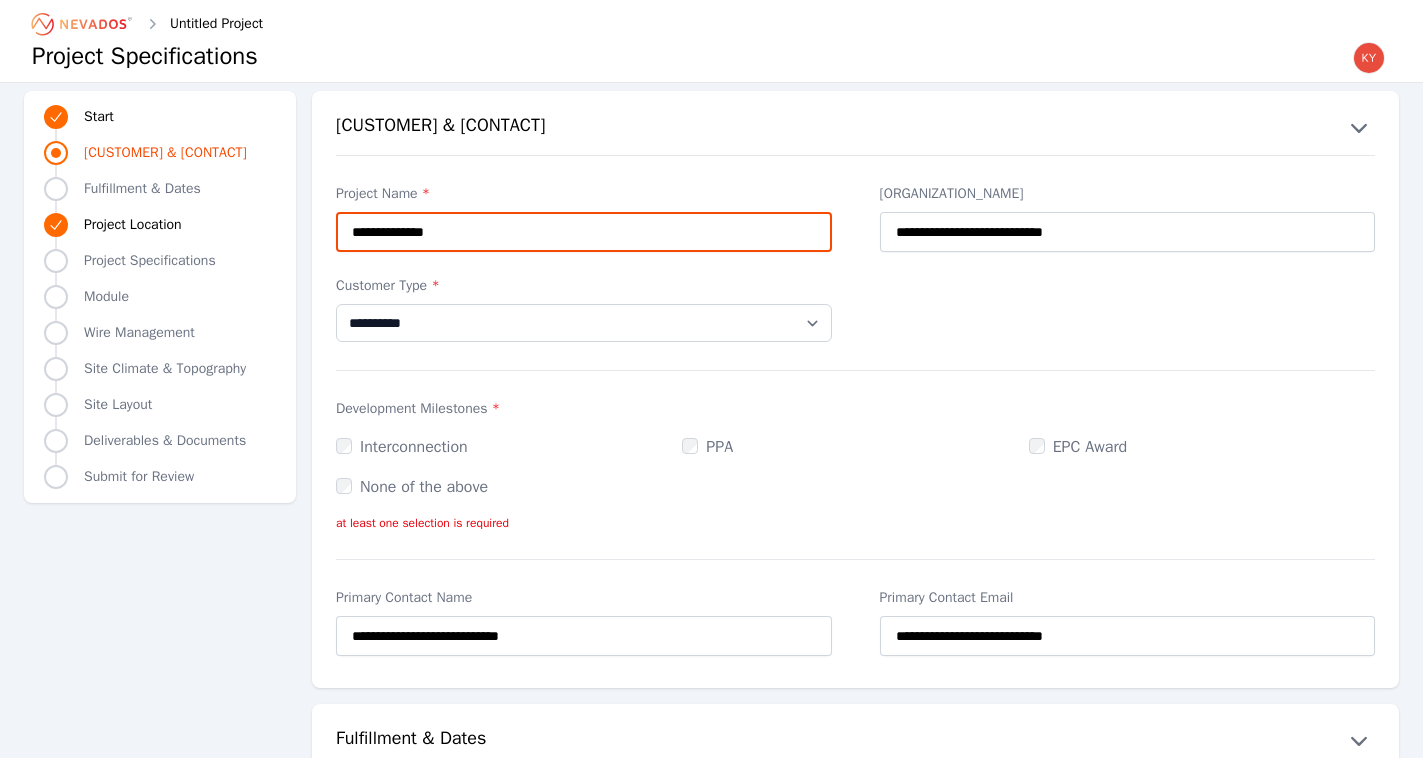 drag, startPoint x: 552, startPoint y: 218, endPoint x: 470, endPoint y: 224, distance: 82.219215 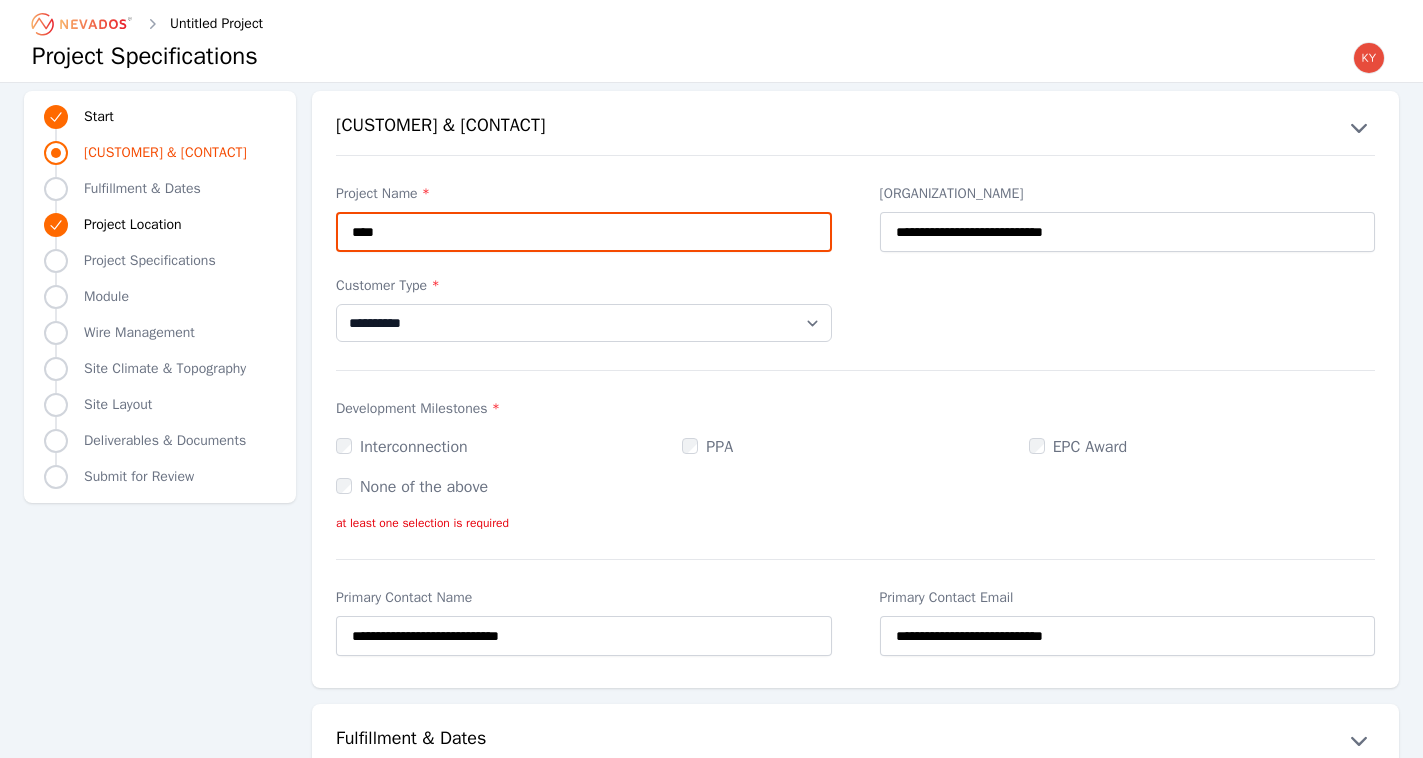 type on "*********" 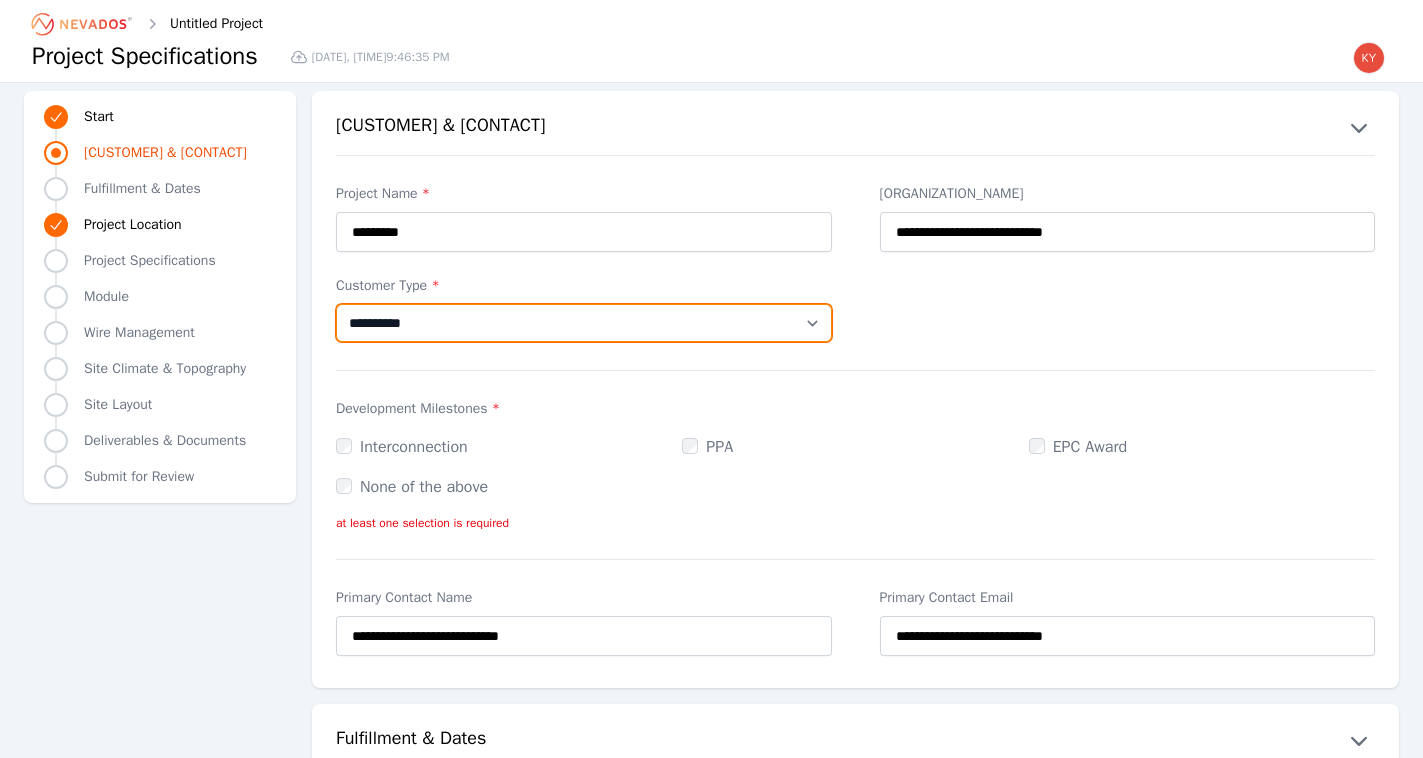 click on "**********" at bounding box center [584, 323] 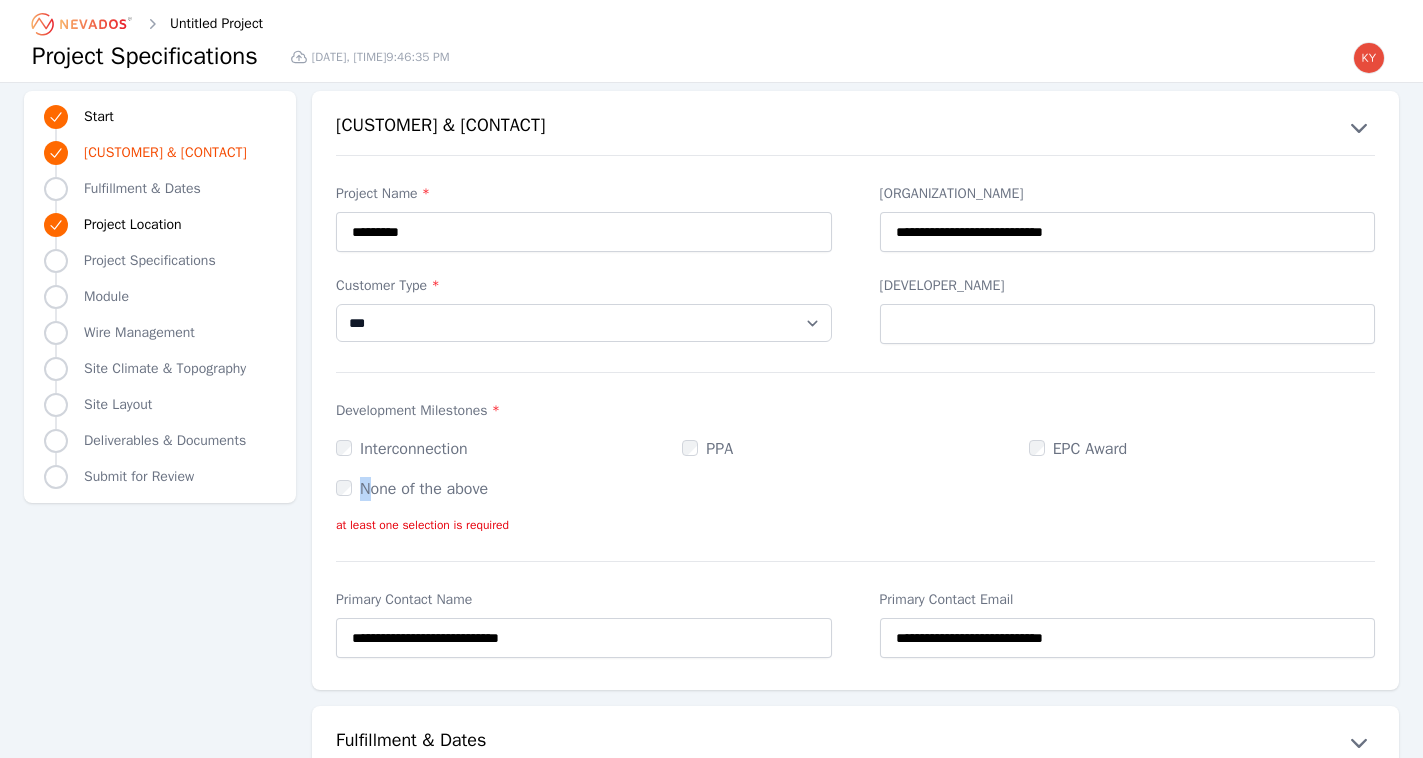 click on "None of the above" at bounding box center [412, 489] 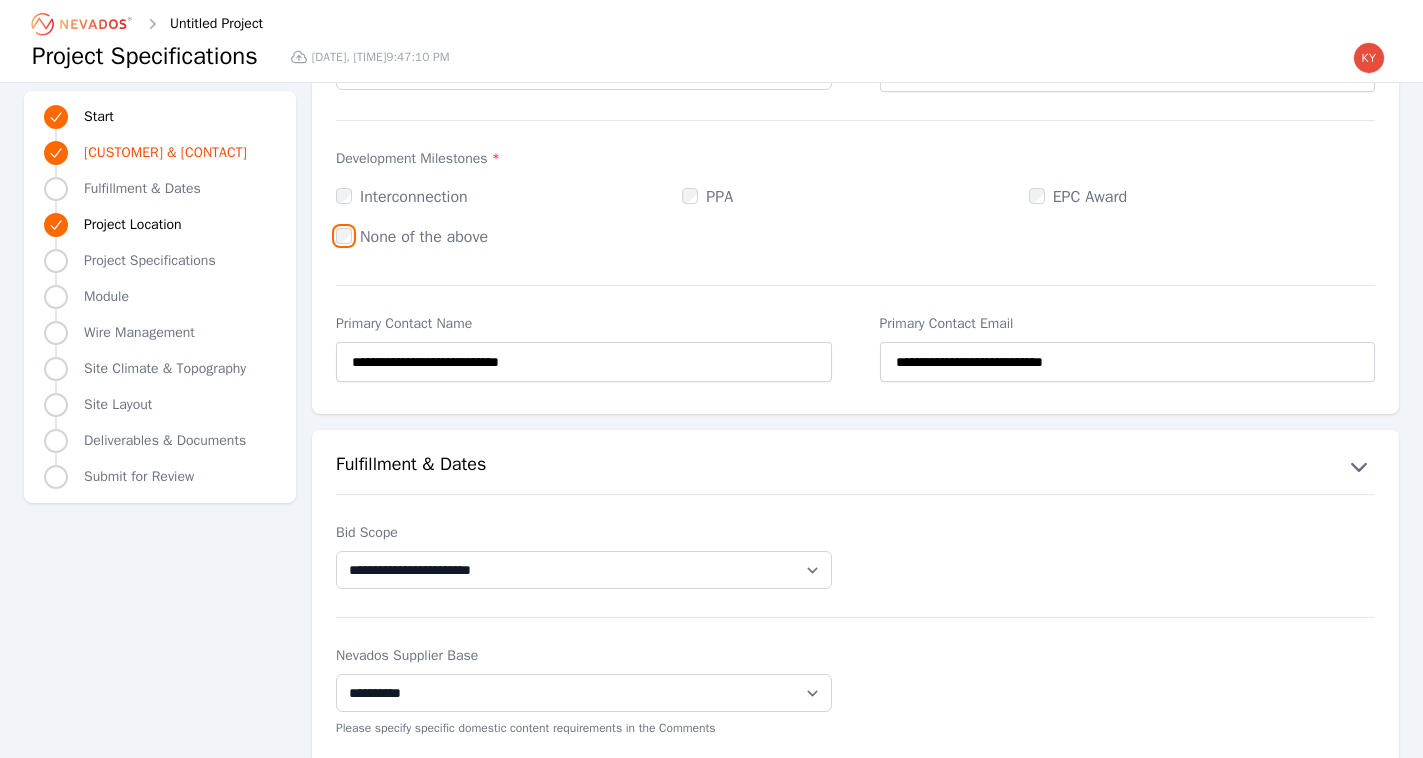 scroll, scrollTop: 412, scrollLeft: 0, axis: vertical 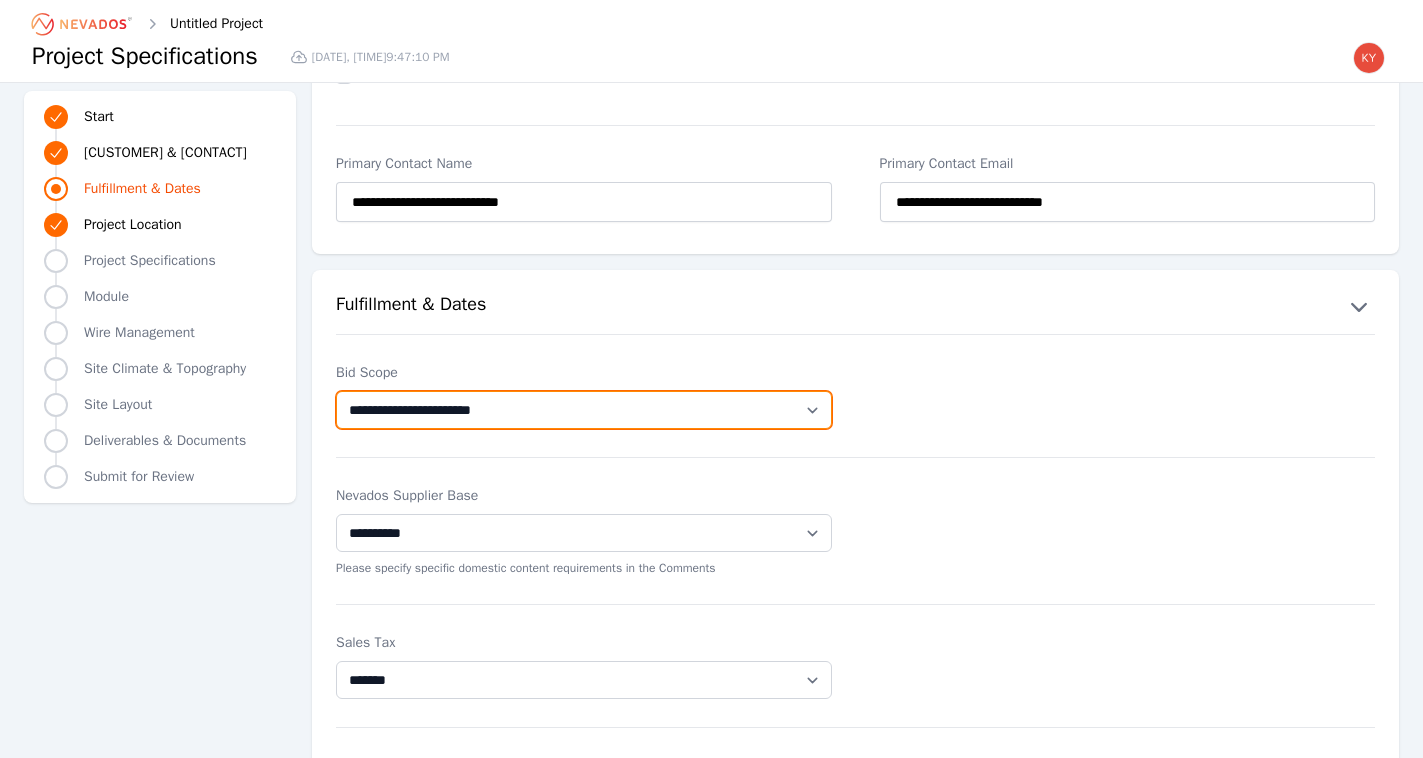 click on "**********" at bounding box center (584, 410) 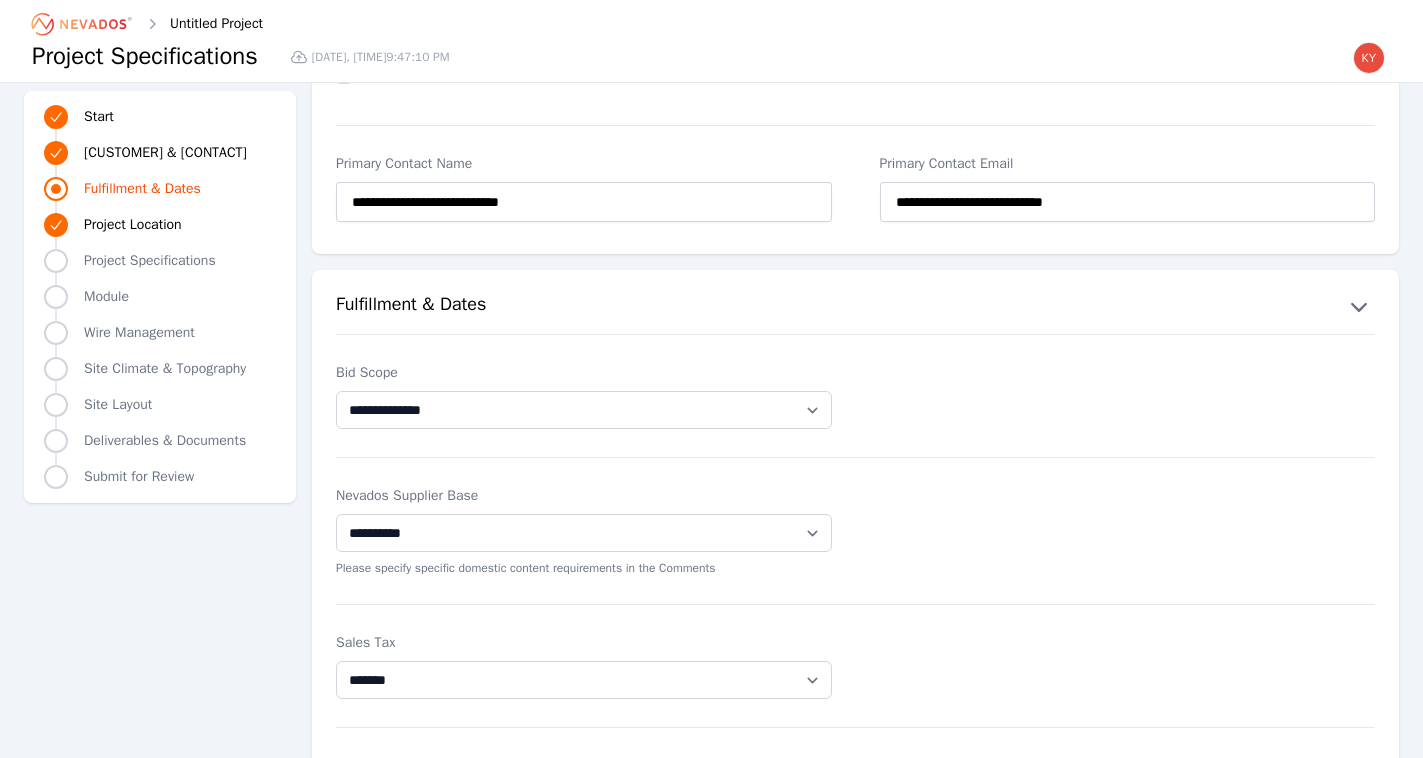 click on "**********" at bounding box center (584, 545) 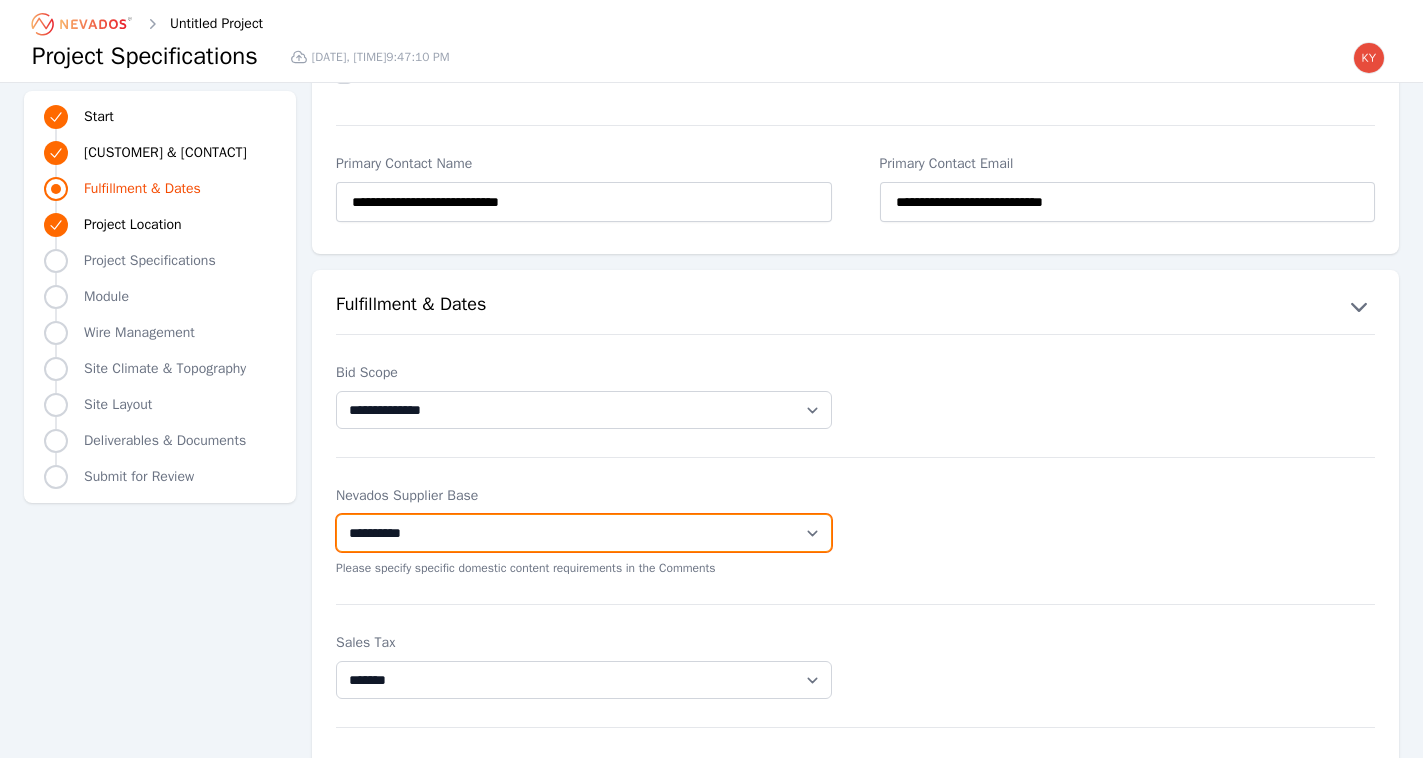click on "**********" at bounding box center [584, 533] 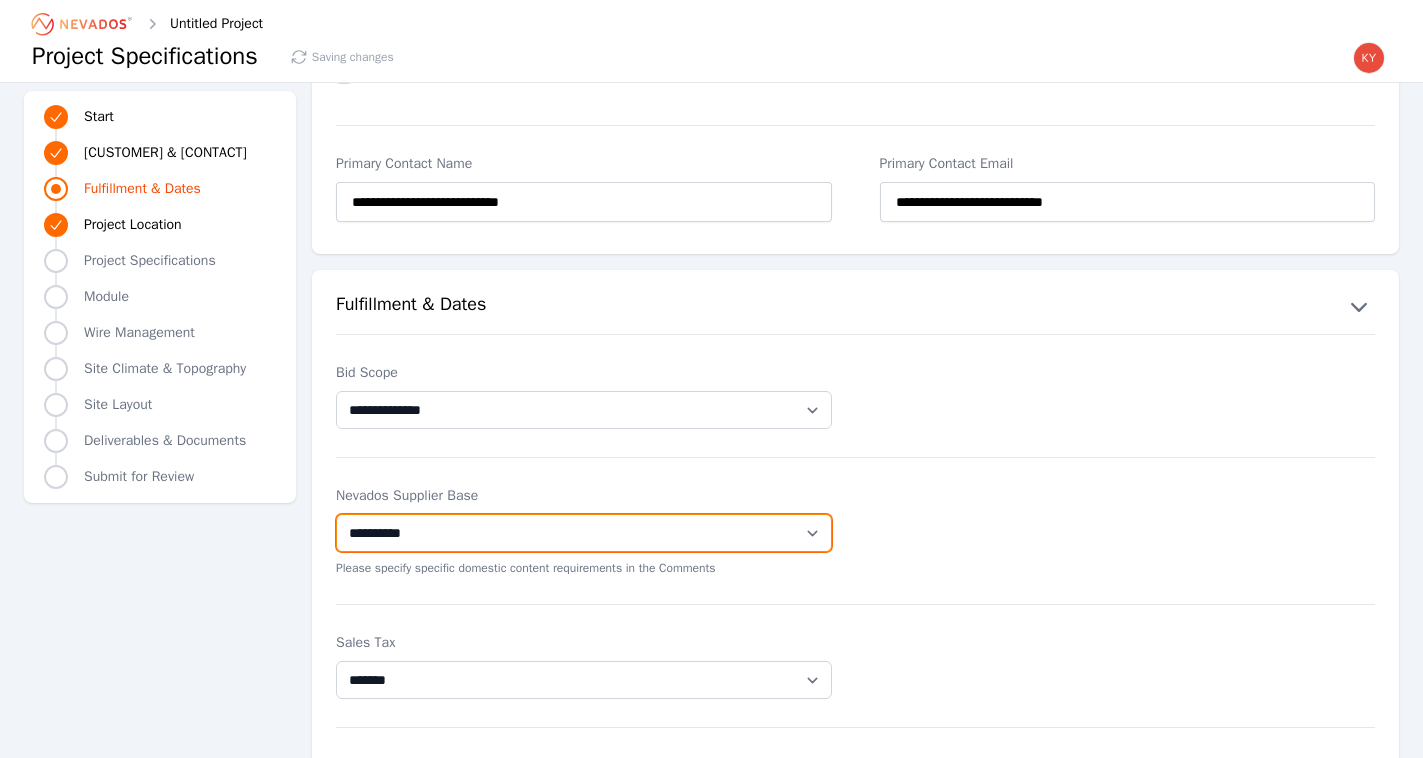 select on "********" 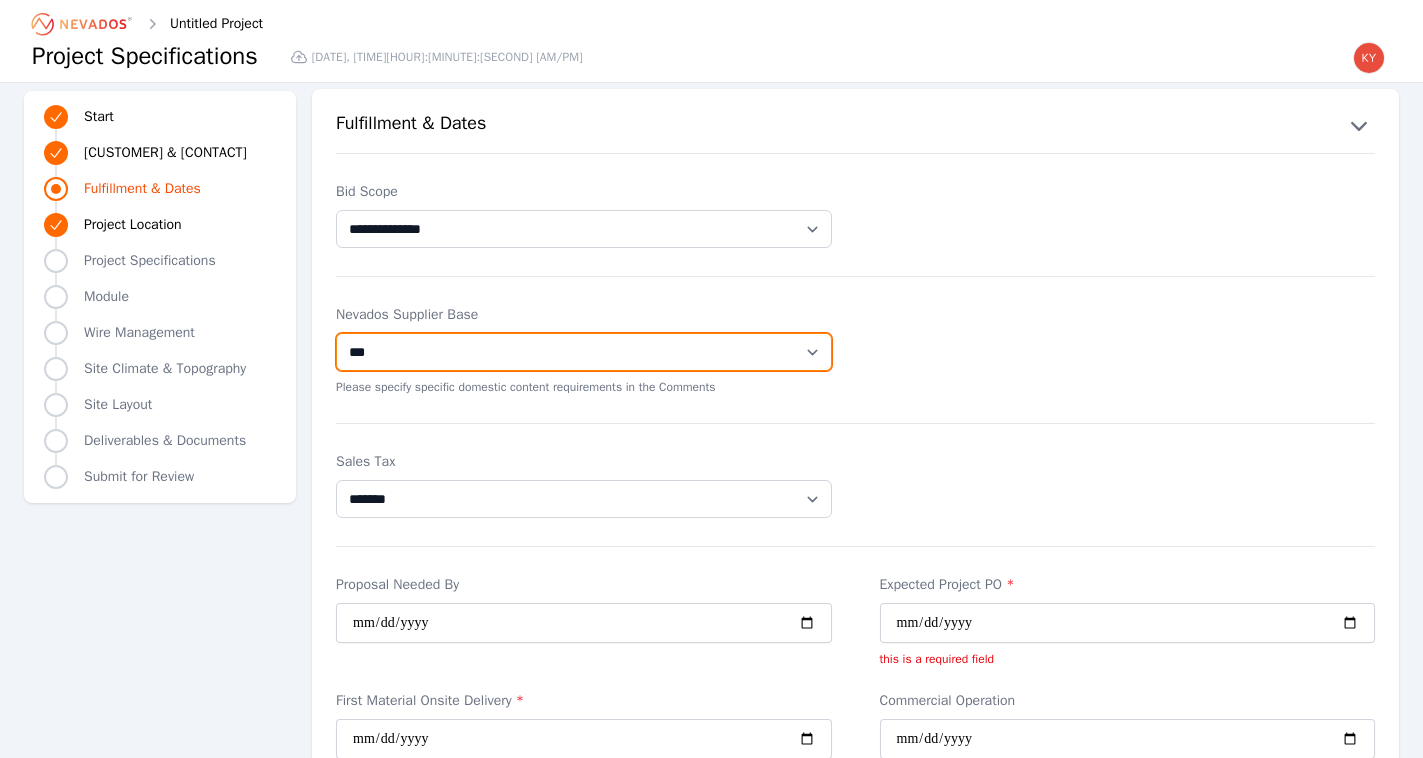 scroll, scrollTop: 601, scrollLeft: 0, axis: vertical 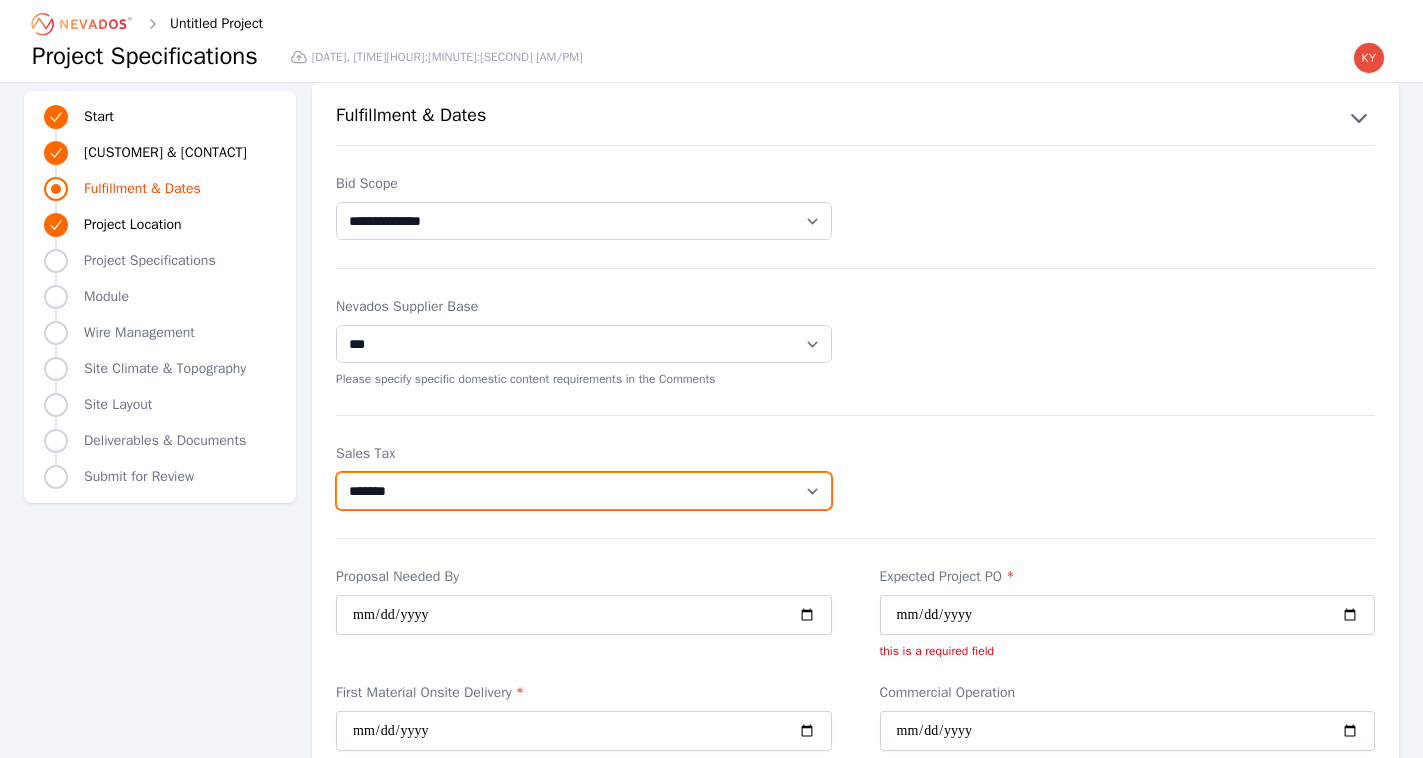 click on "******* *******" at bounding box center [584, 491] 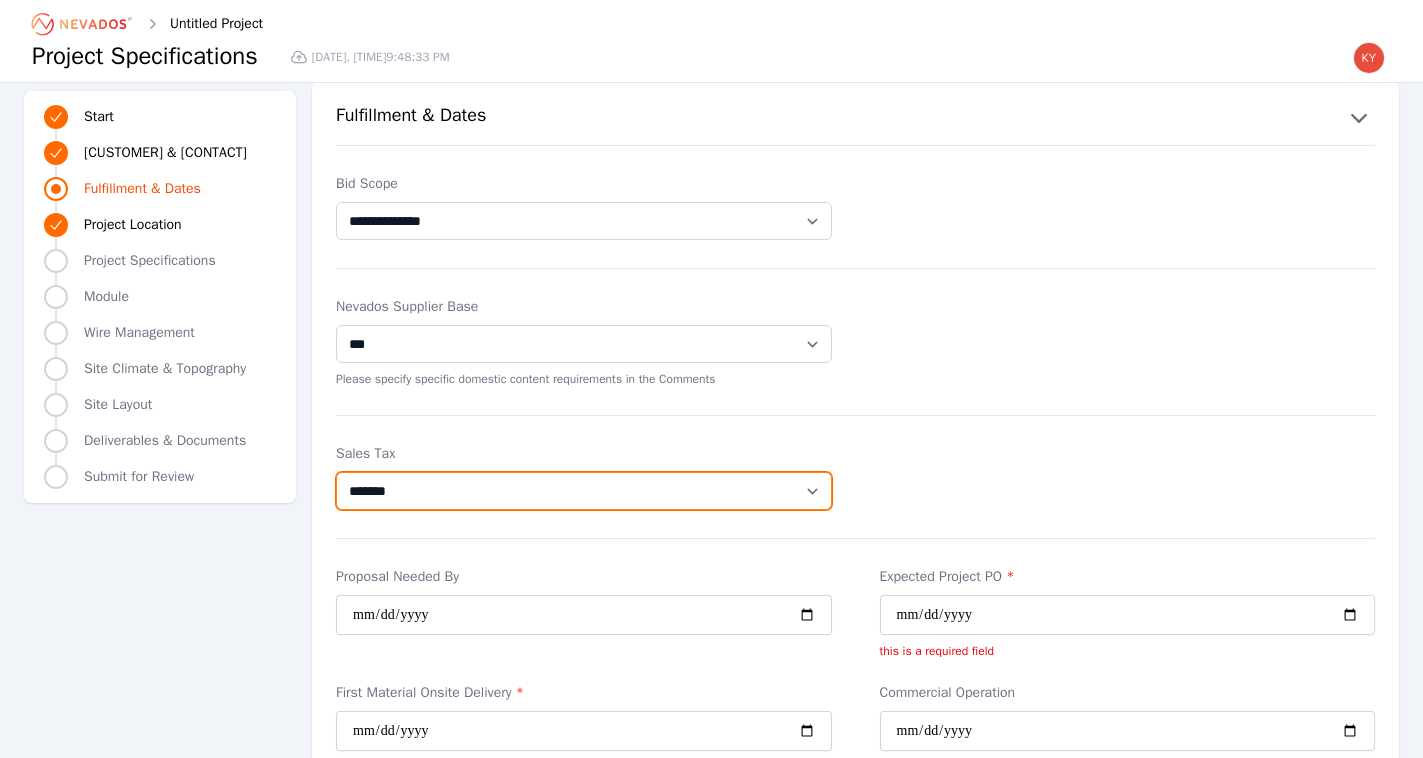 click on "******* *******" at bounding box center (584, 491) 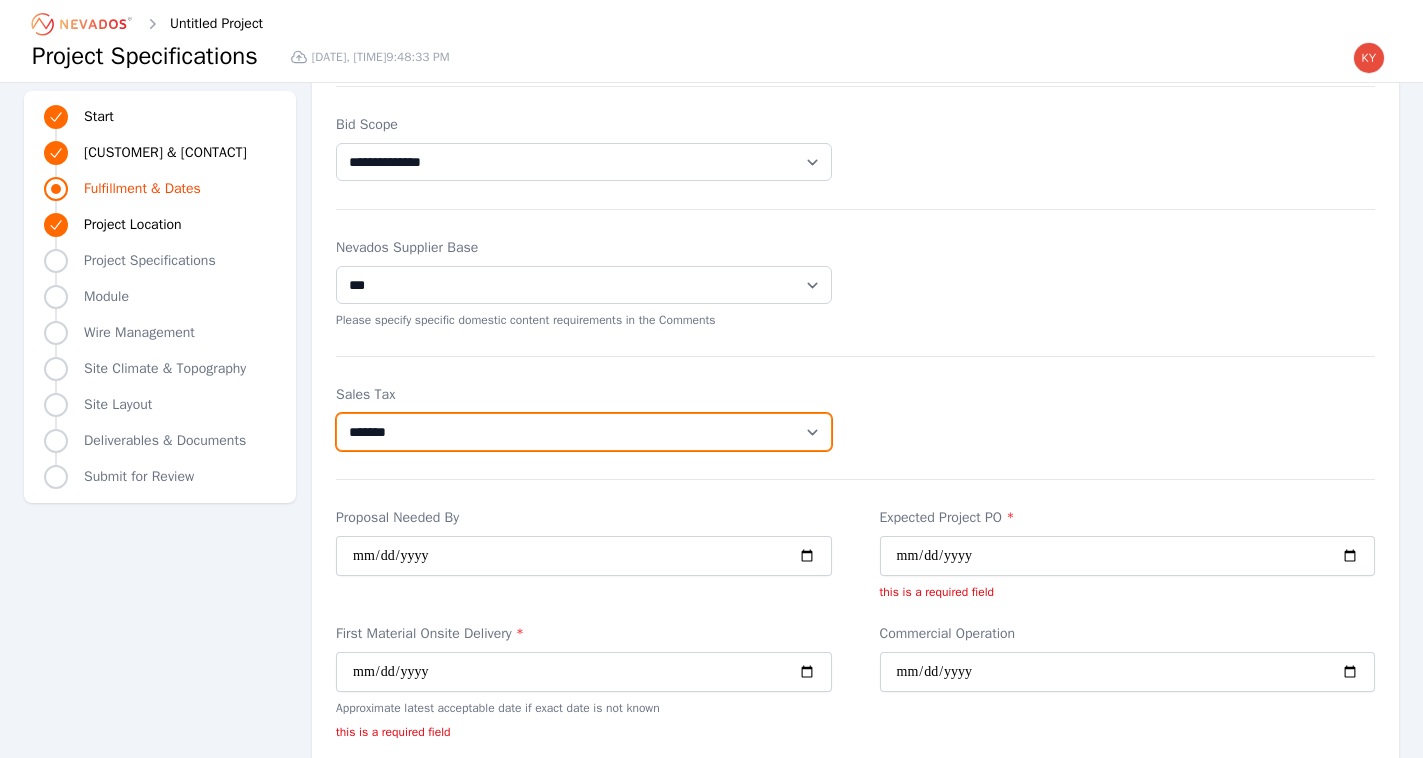scroll, scrollTop: 794, scrollLeft: 0, axis: vertical 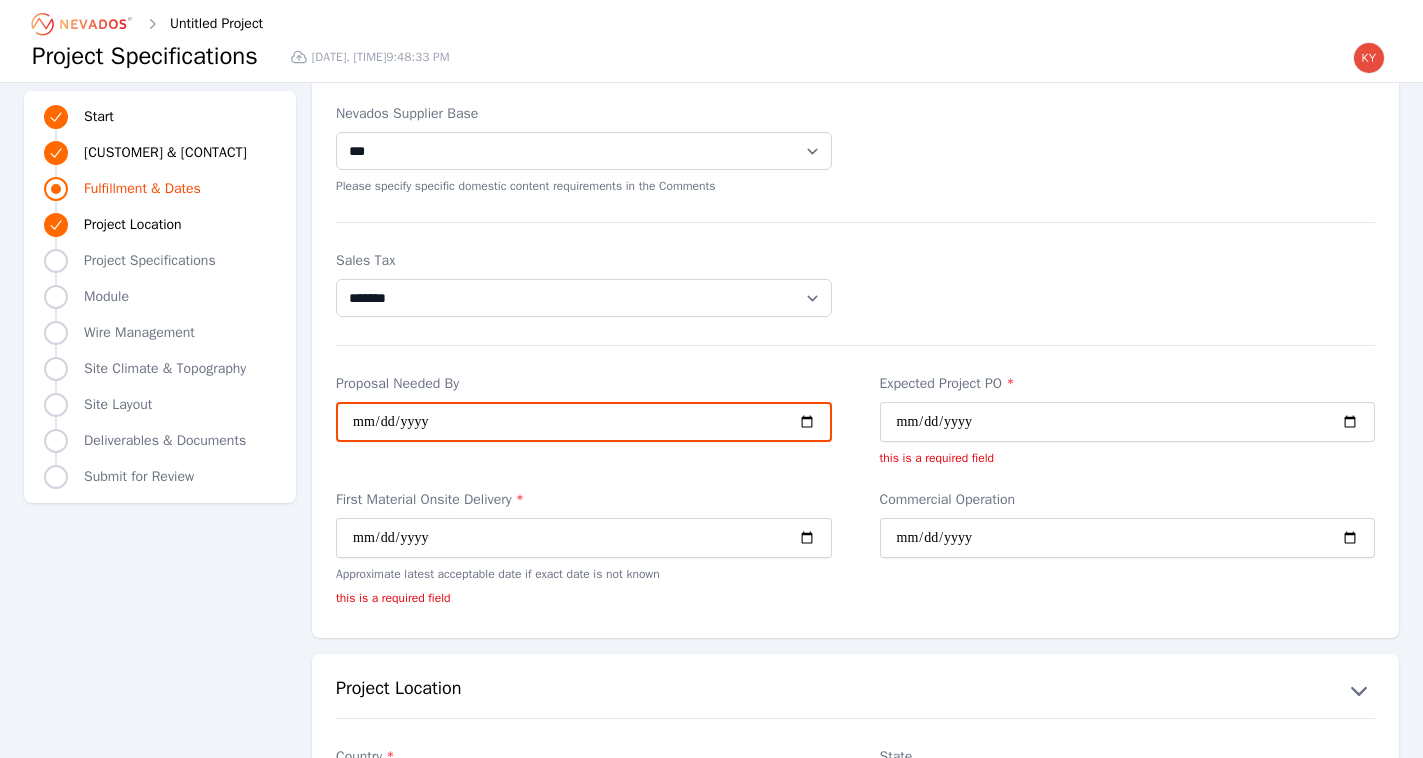 click on "Proposal Needed By" at bounding box center [584, 422] 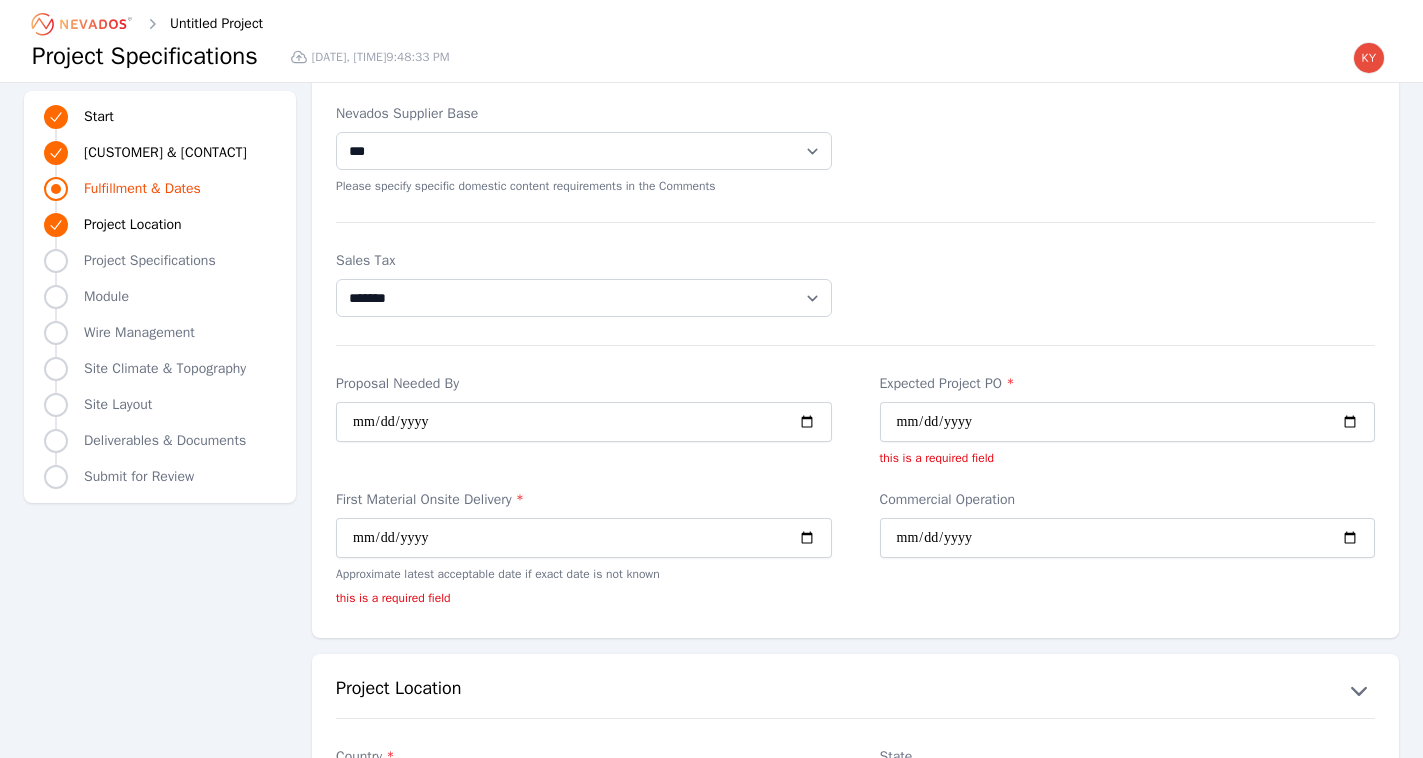 click on "**********" at bounding box center [855, 285] 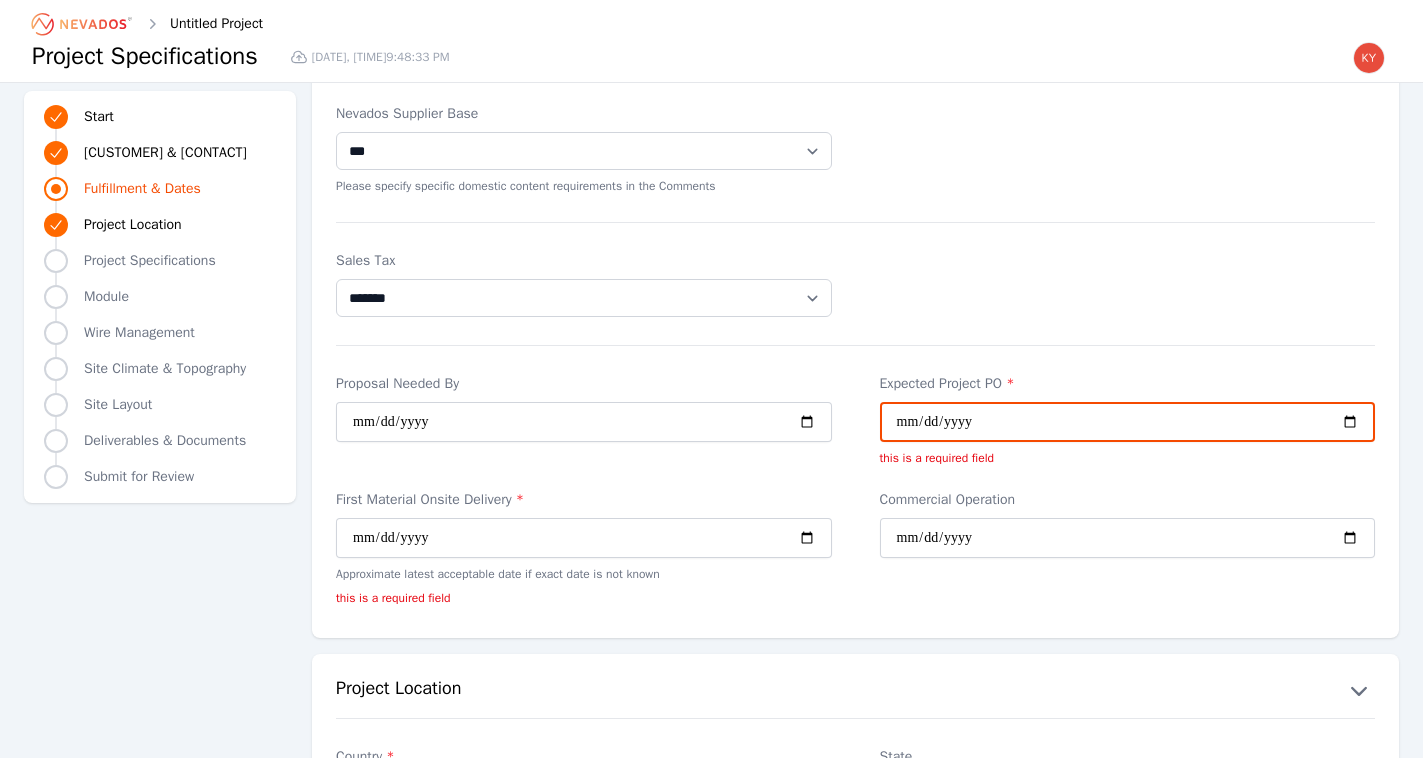 click on "Expected Project PO   *" at bounding box center [1128, 422] 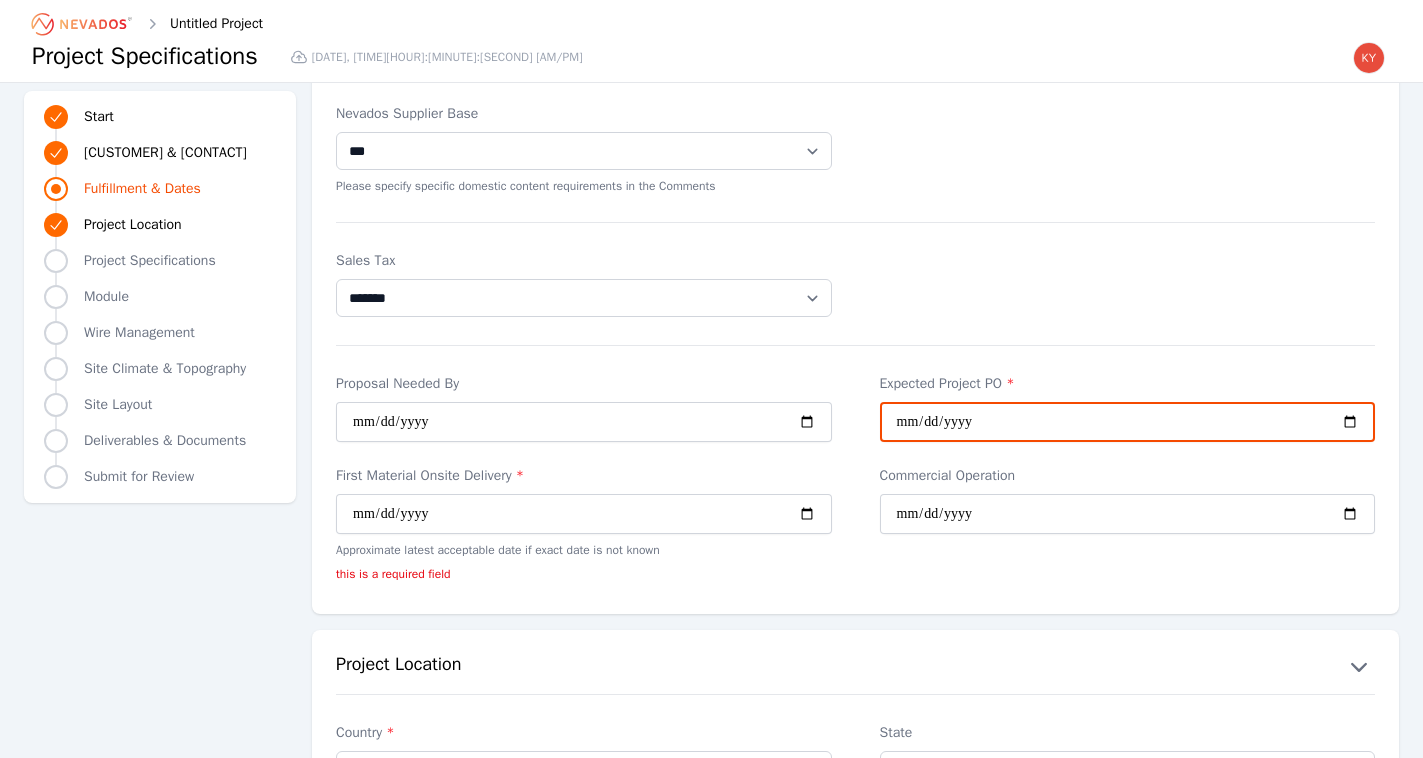 type on "**********" 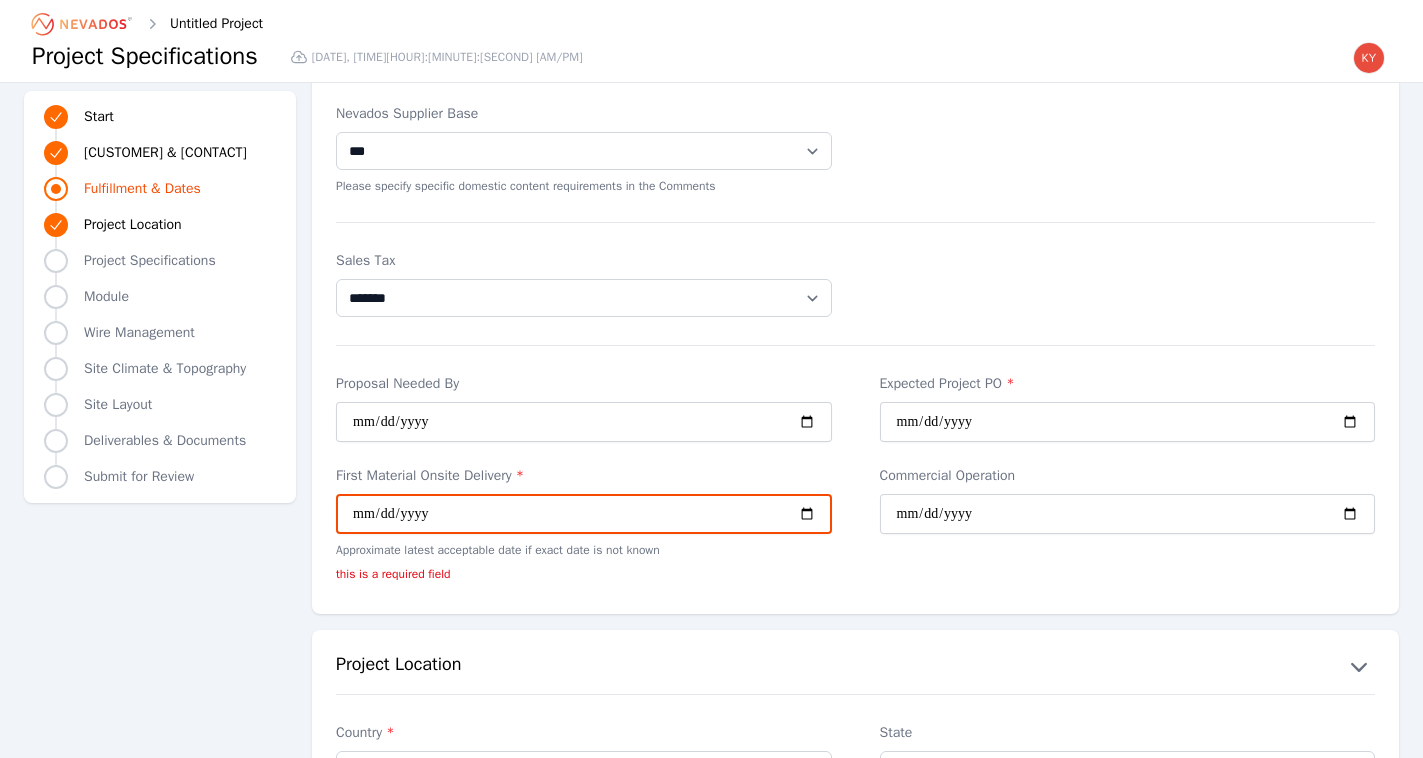 click on "First Material Onsite Delivery   *" at bounding box center (584, 514) 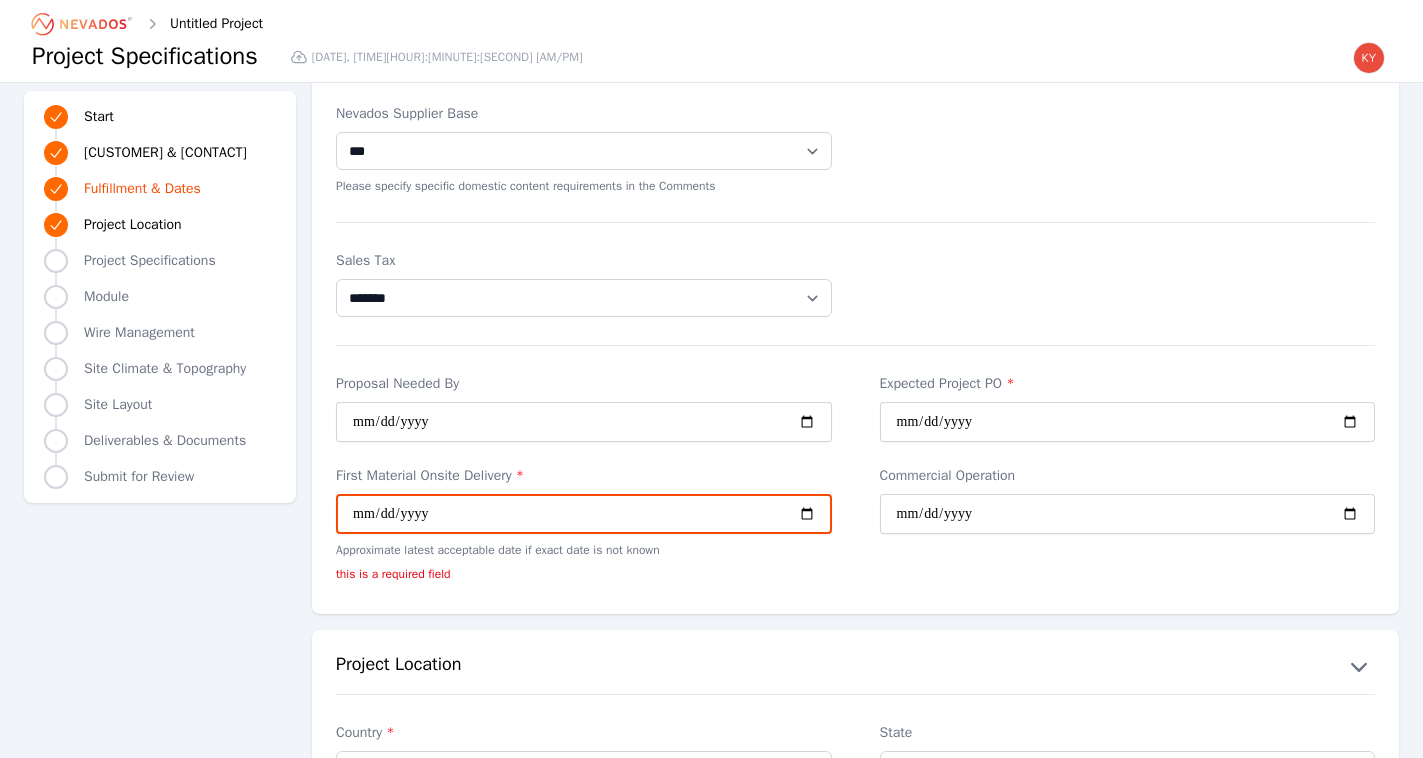 click on "First Material Onsite Delivery   *" at bounding box center (584, 514) 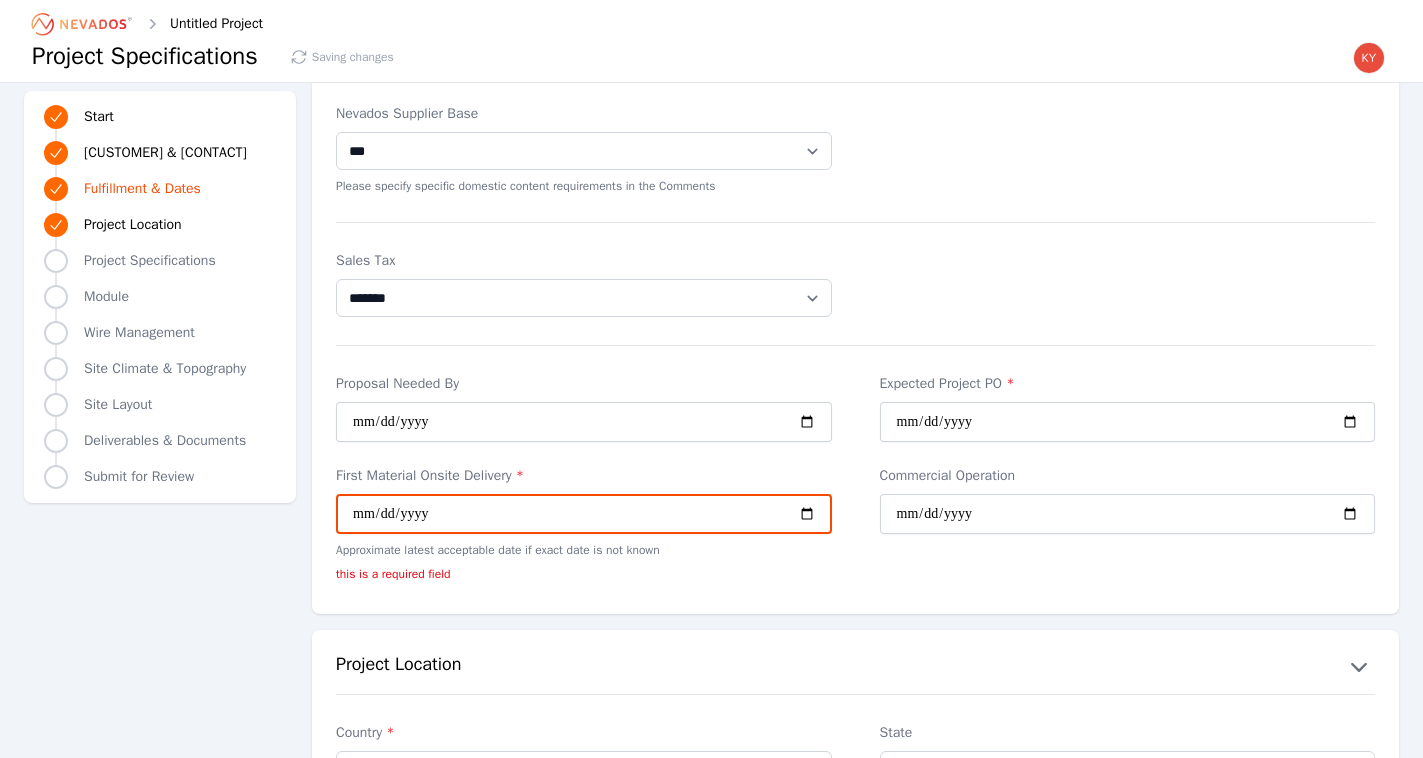 click on "First Material Onsite Delivery   *" at bounding box center [584, 514] 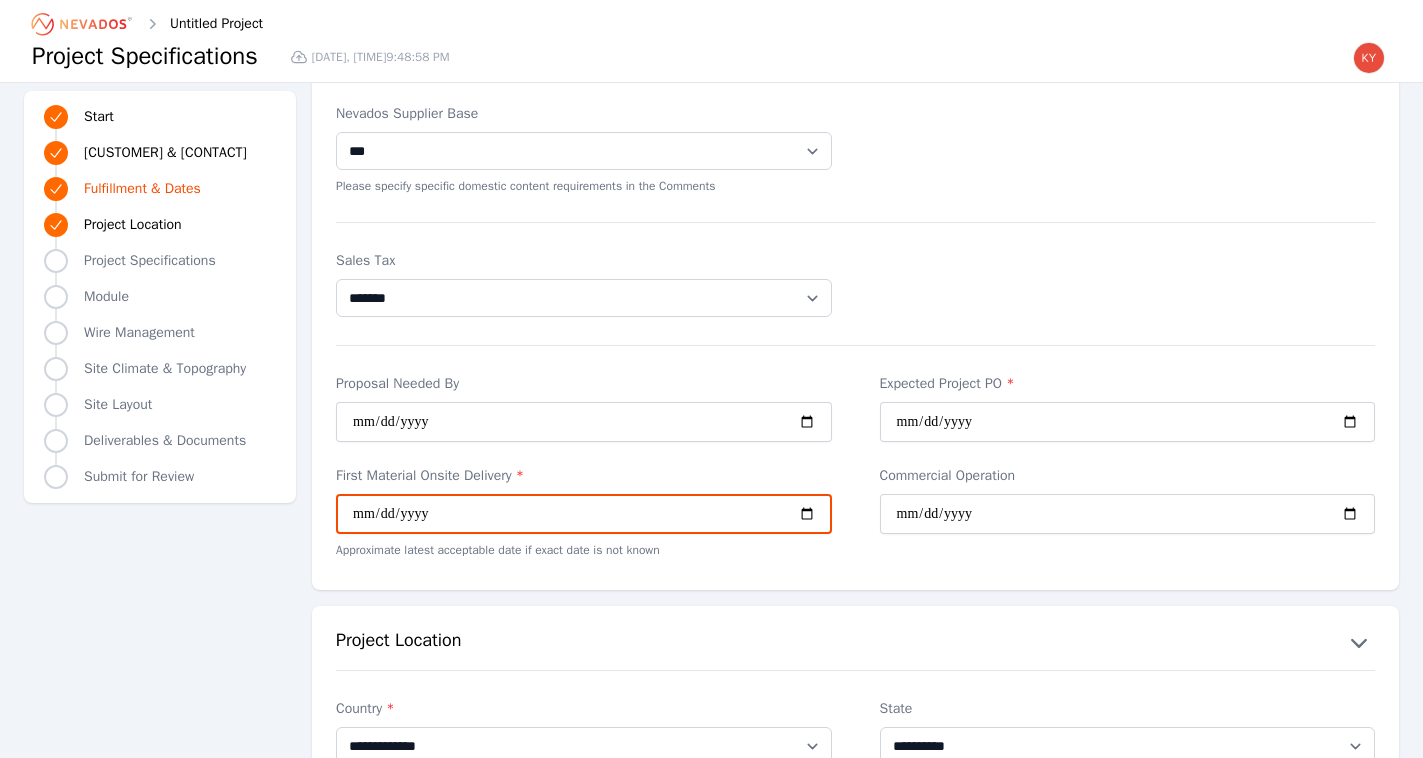 type on "**********" 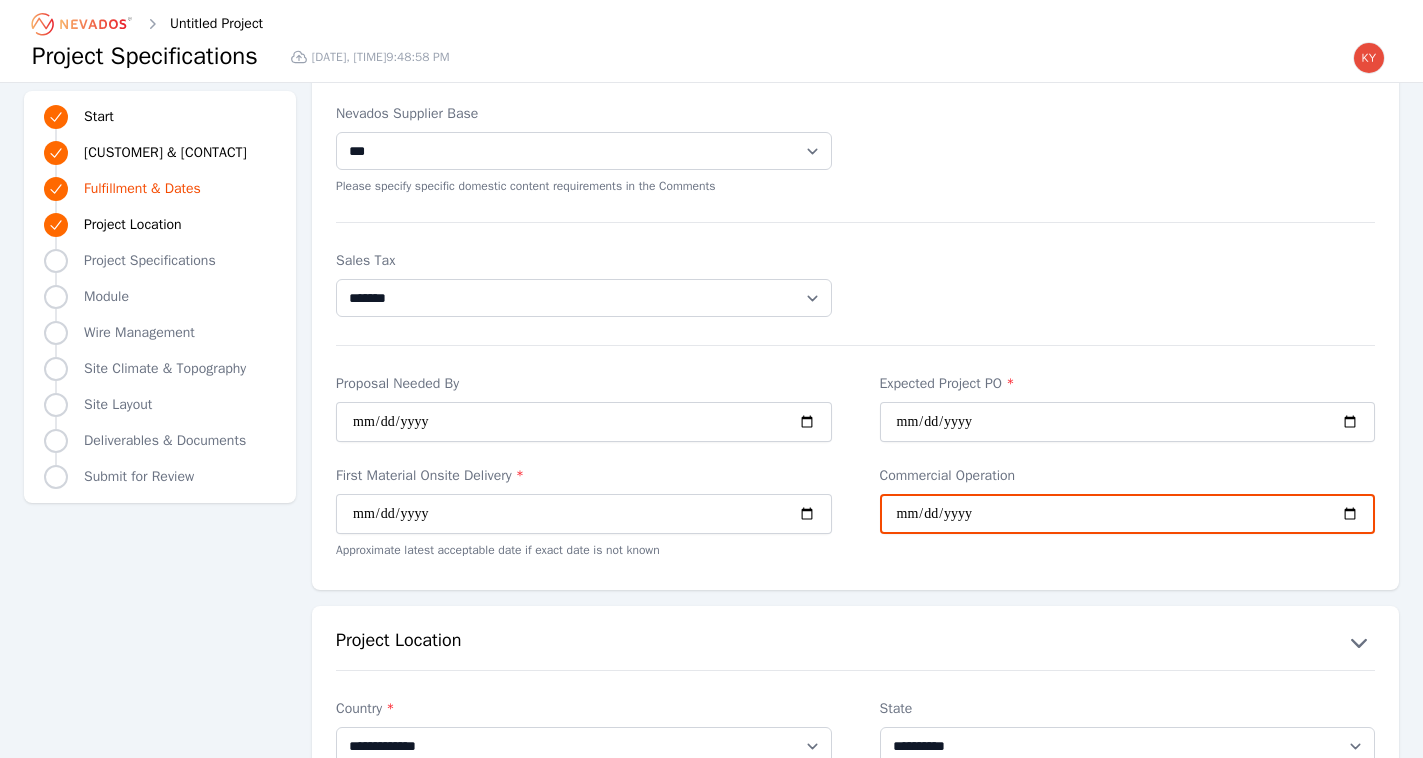 click on "Commercial Operation" at bounding box center (1128, 514) 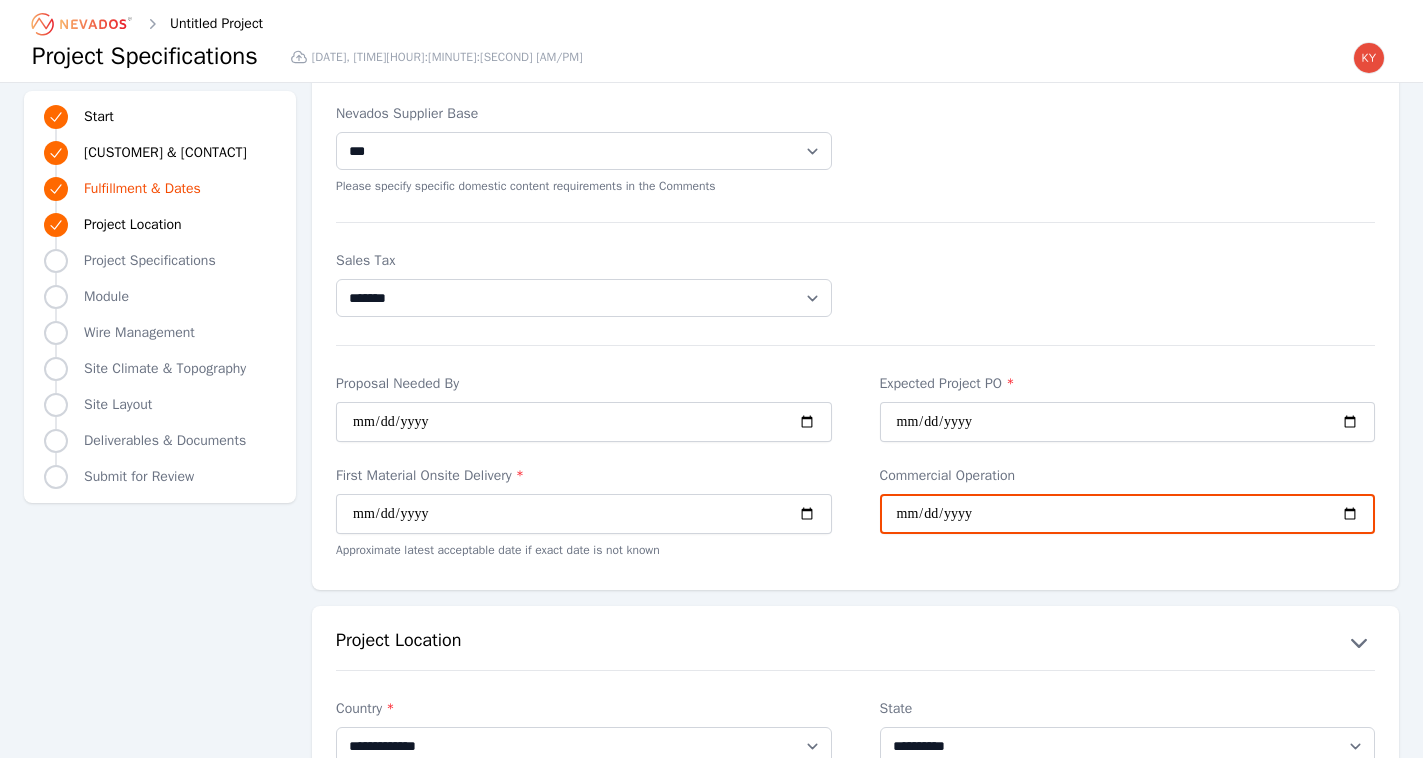 type on "**********" 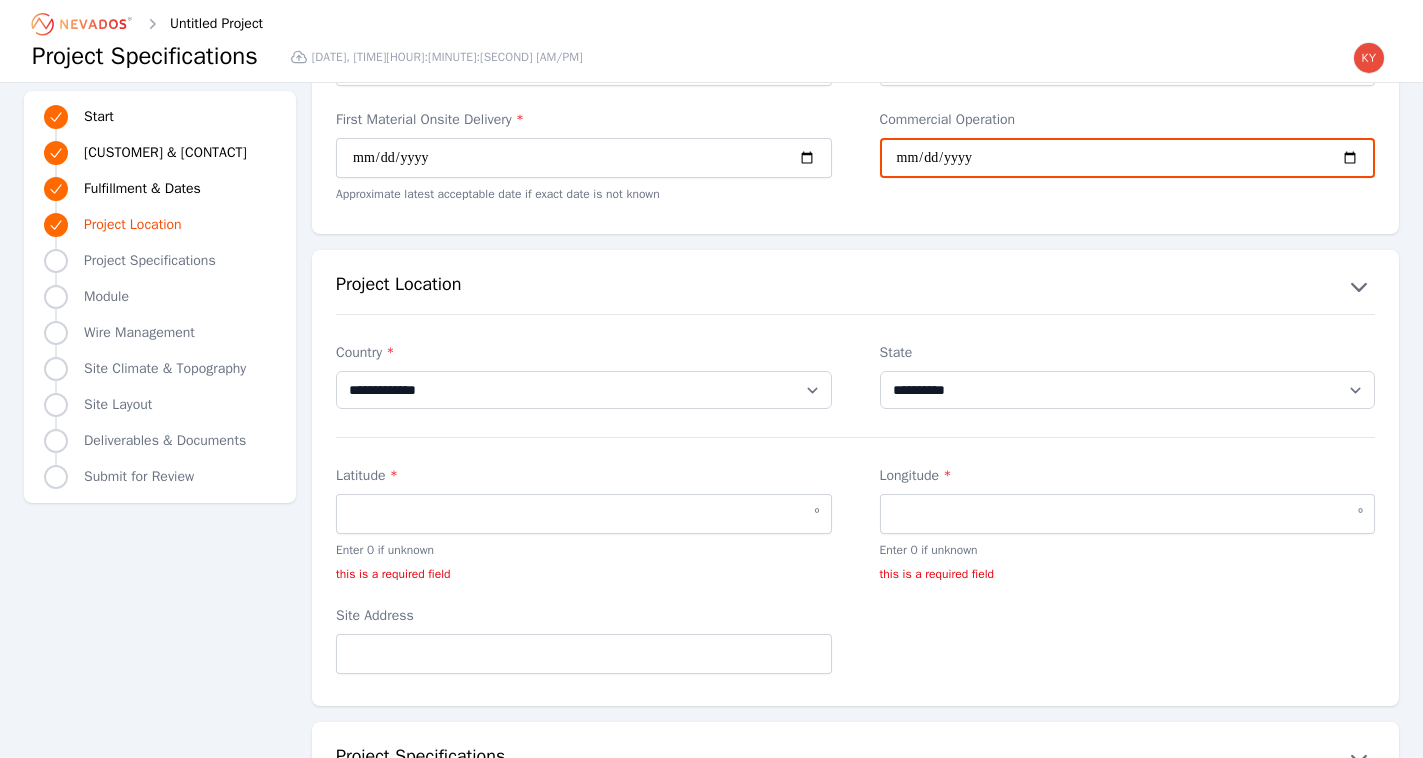 scroll, scrollTop: 1152, scrollLeft: 0, axis: vertical 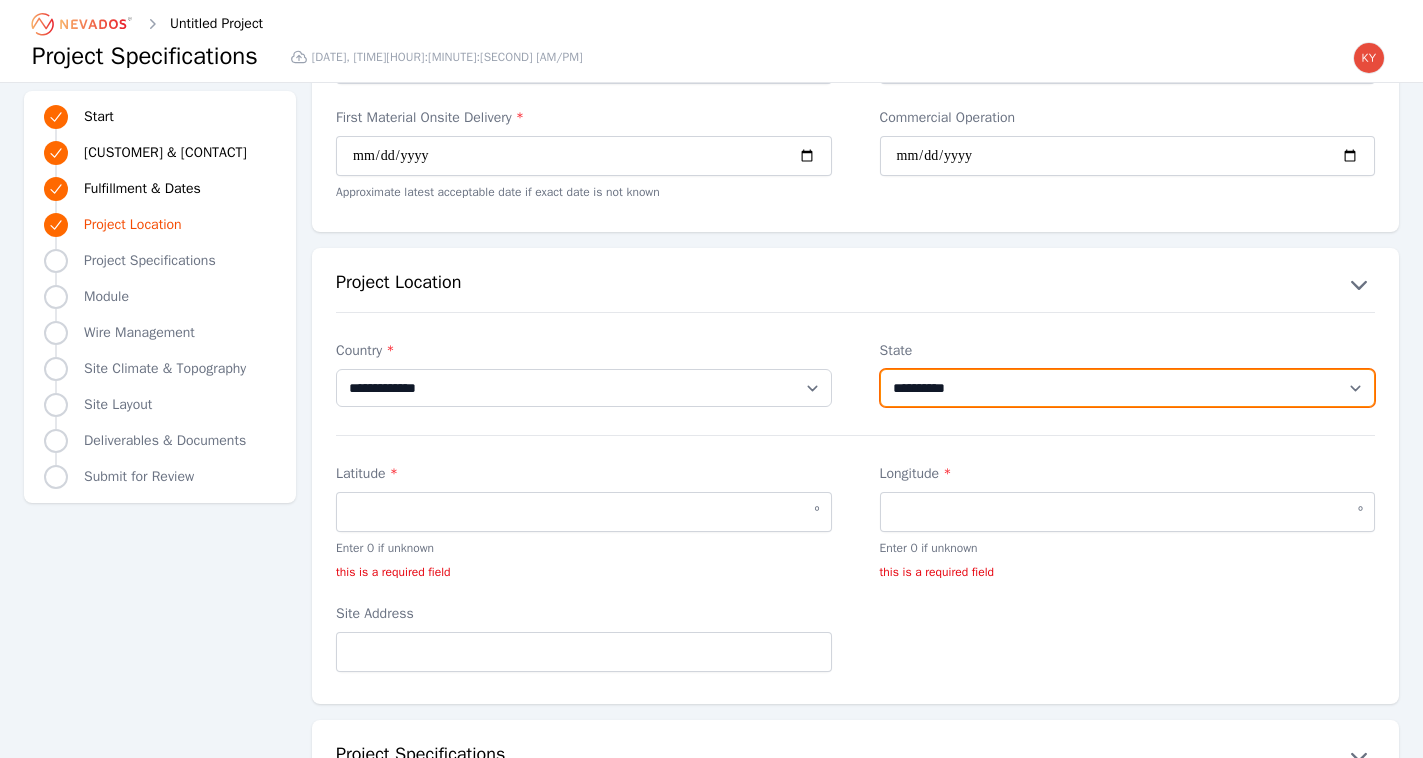 click on "**********" at bounding box center (1128, 388) 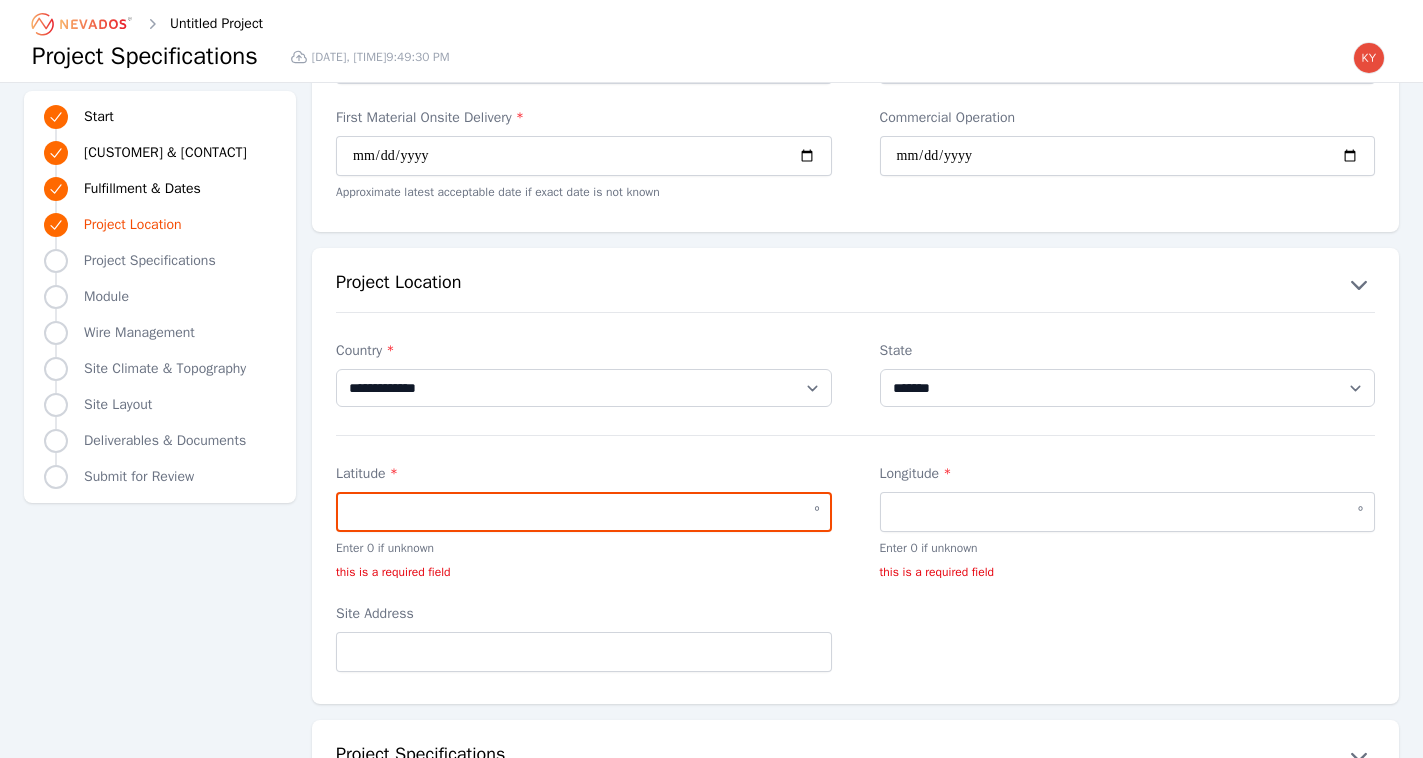 click on "Latitude   *" at bounding box center [584, 512] 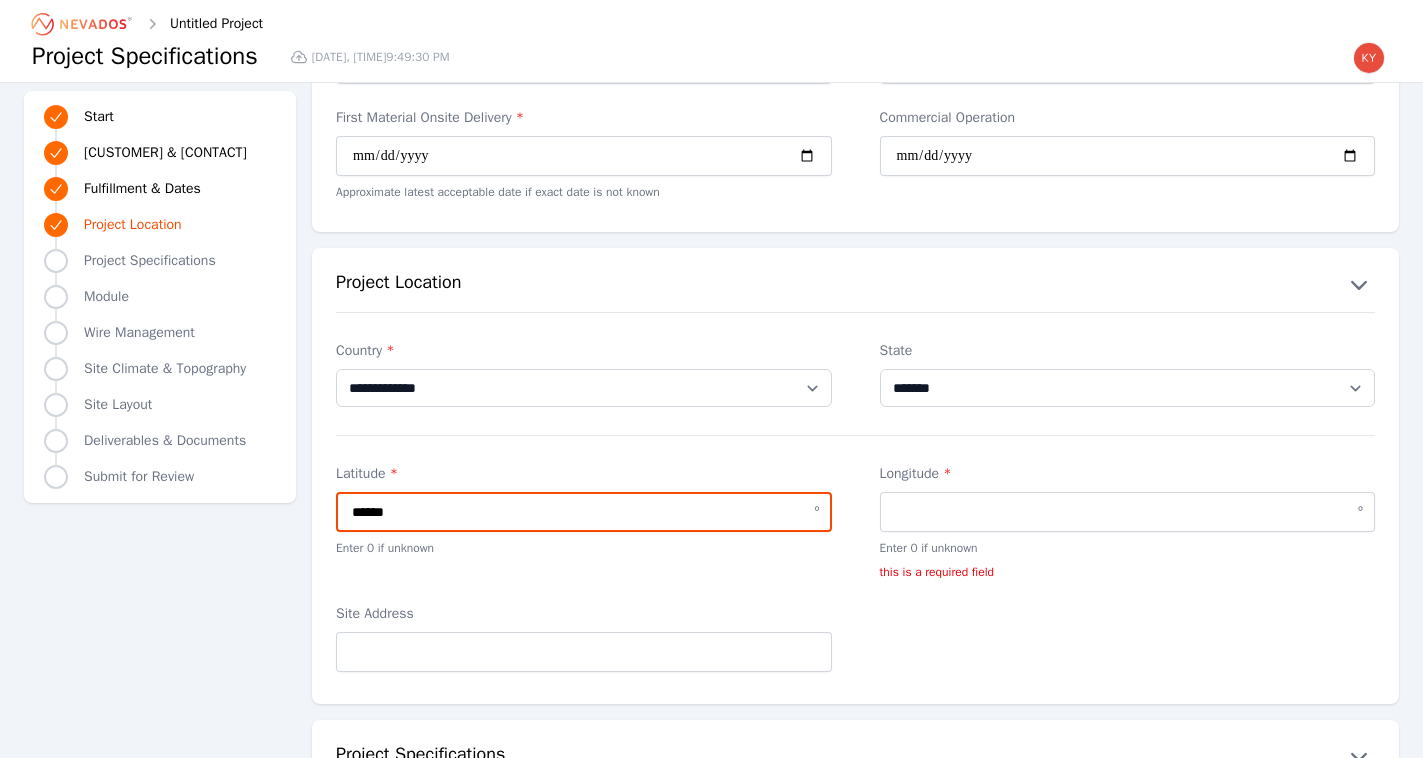type on "******" 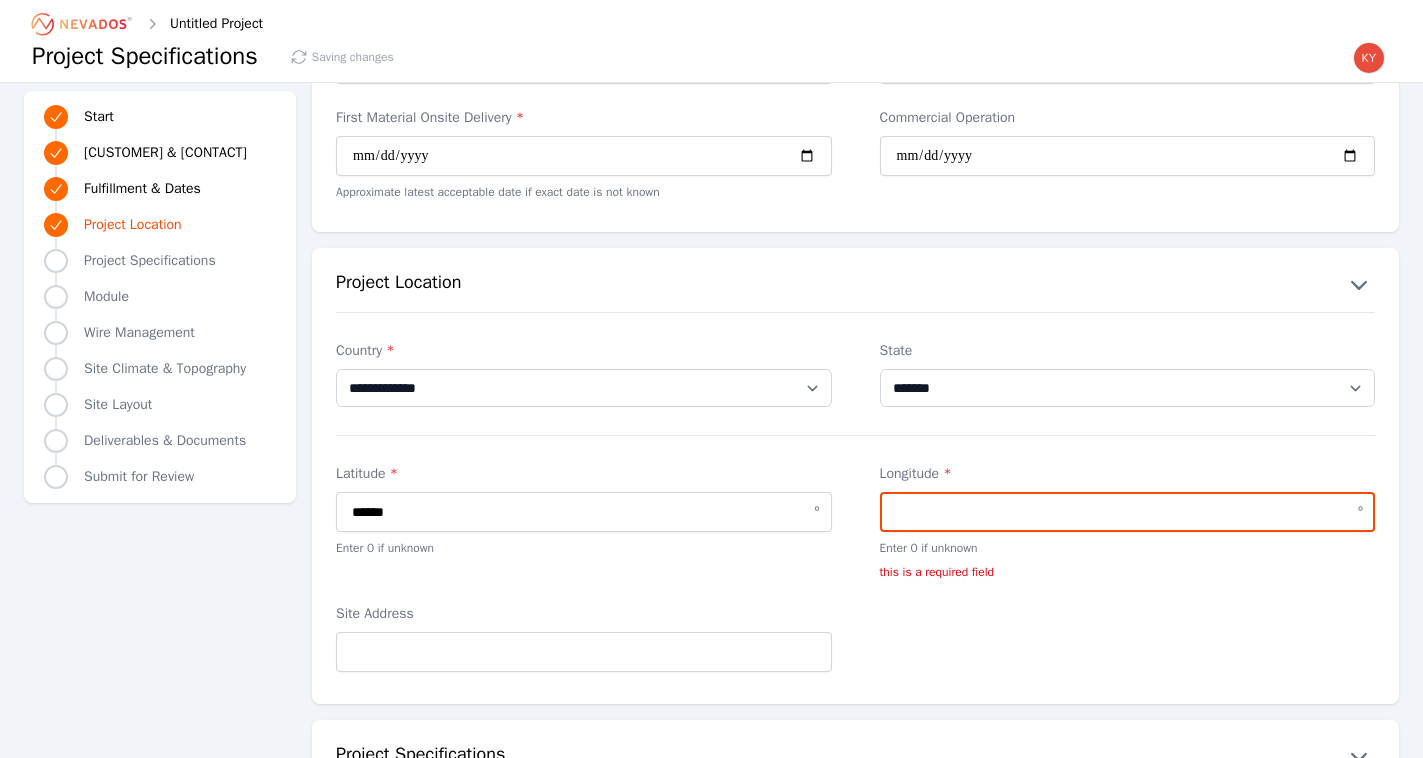 click on "Longitude   *" at bounding box center (1128, 512) 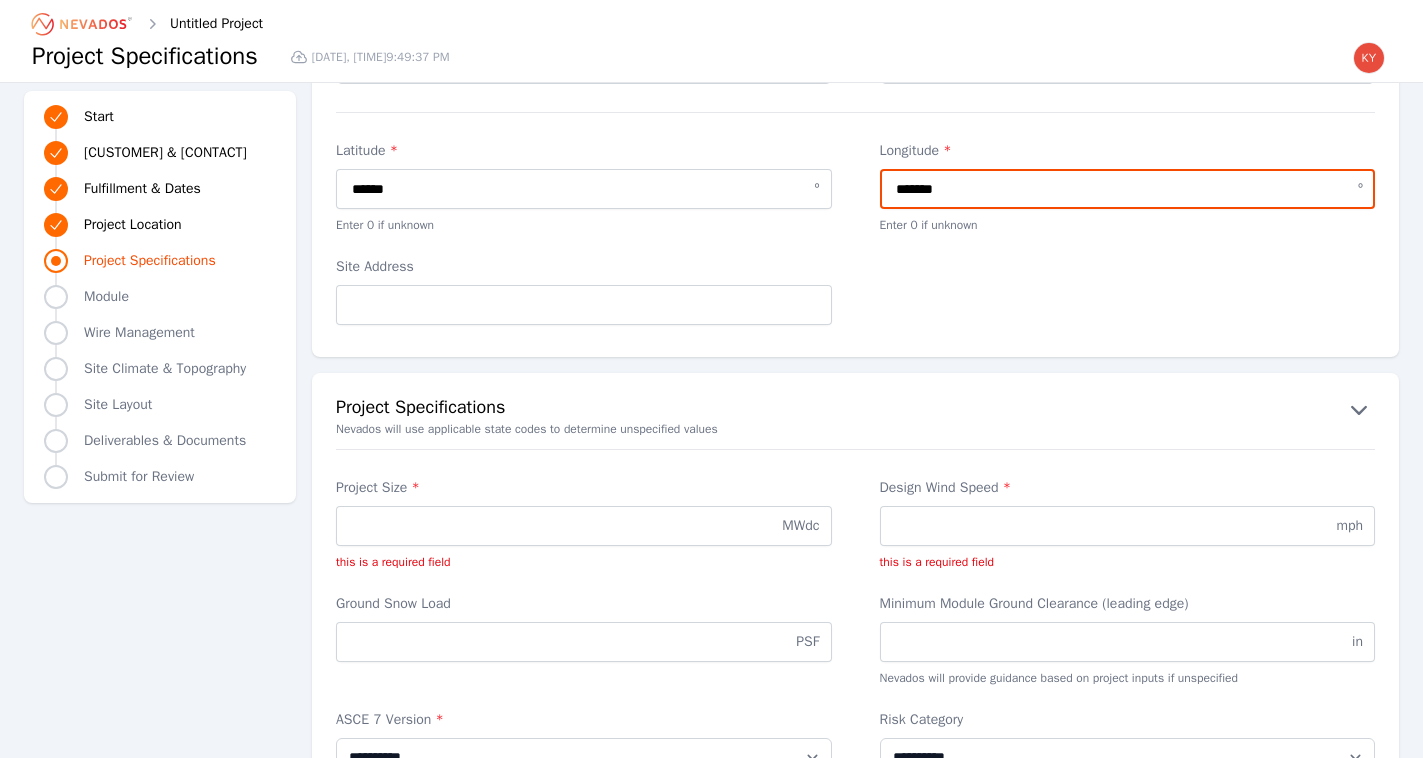 scroll, scrollTop: 1525, scrollLeft: 0, axis: vertical 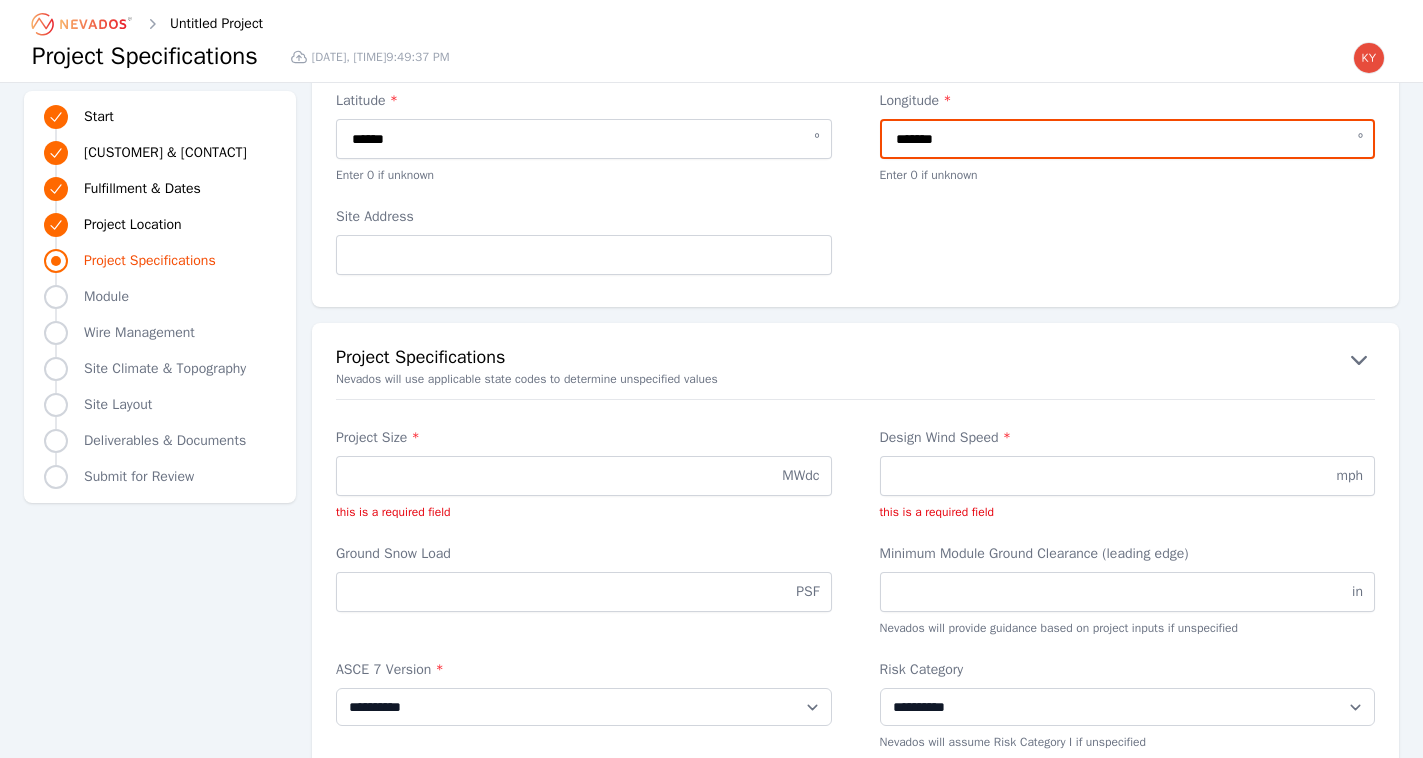 type on "*******" 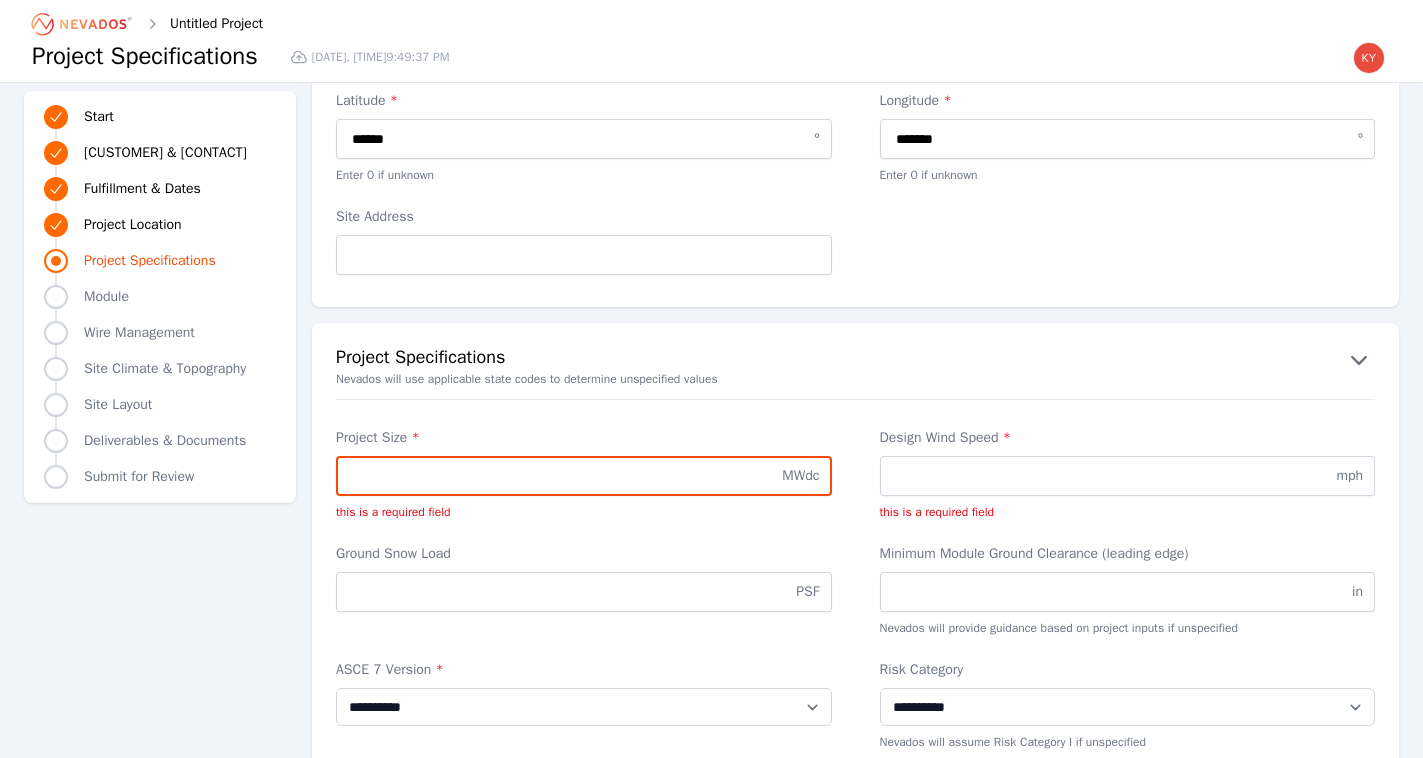 click on "Project Size   *" at bounding box center (584, 476) 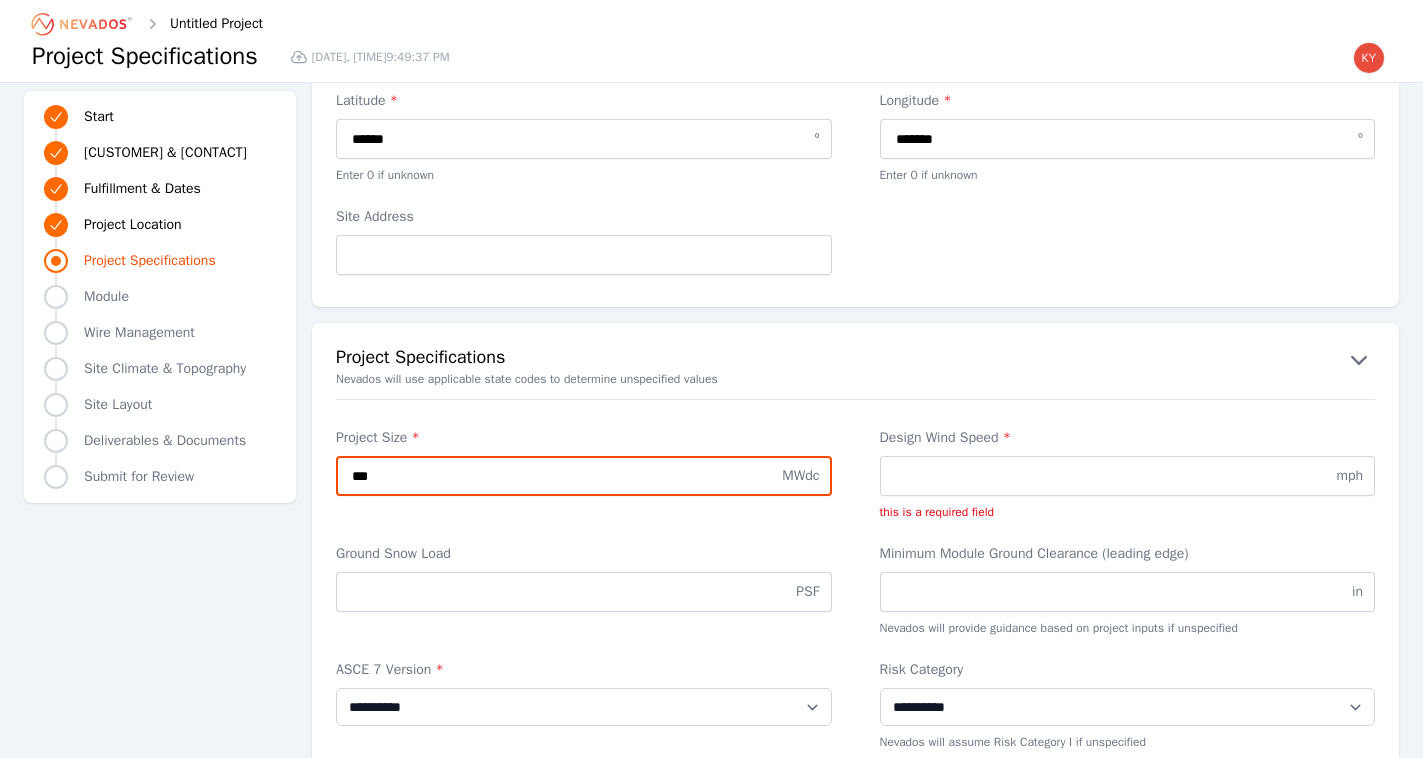 type on "***" 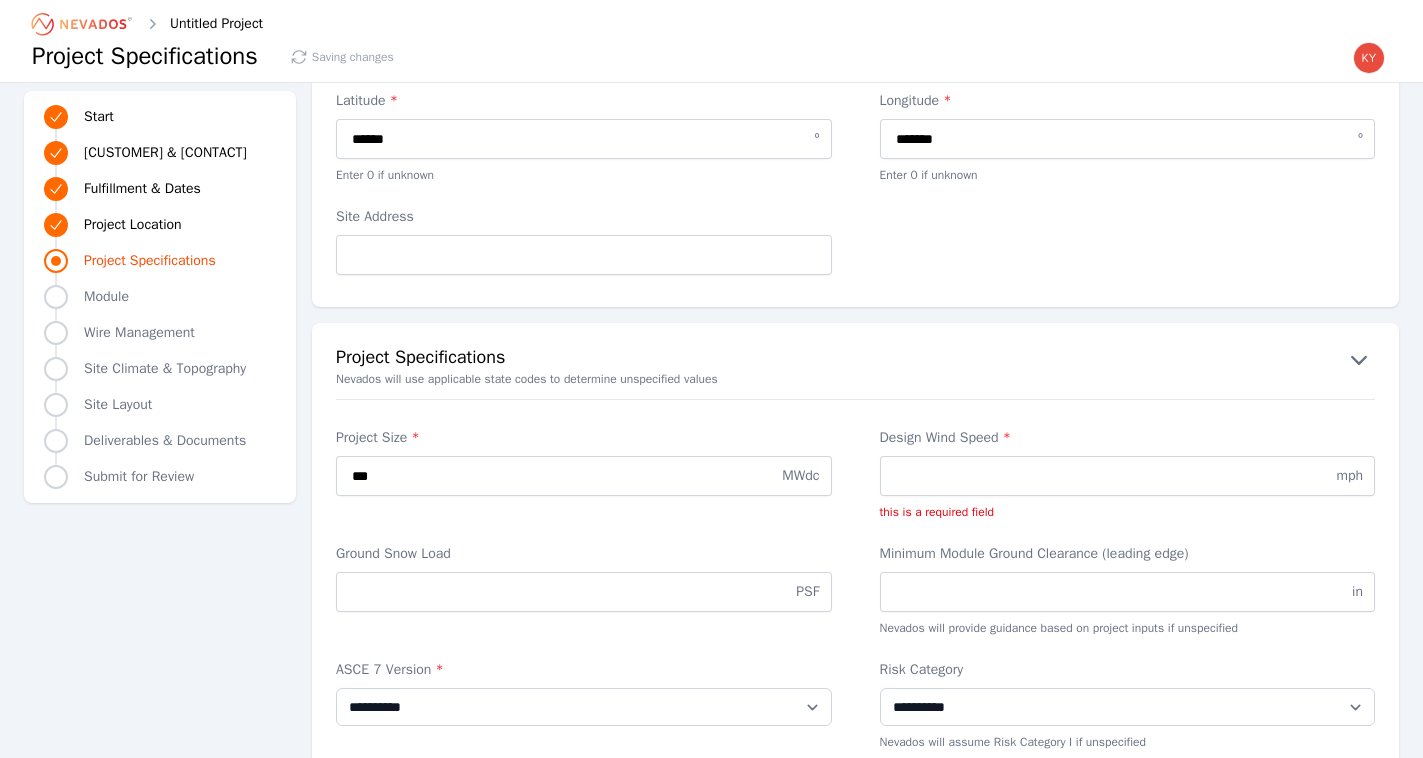 click on "this is a required field" at bounding box center [1128, 512] 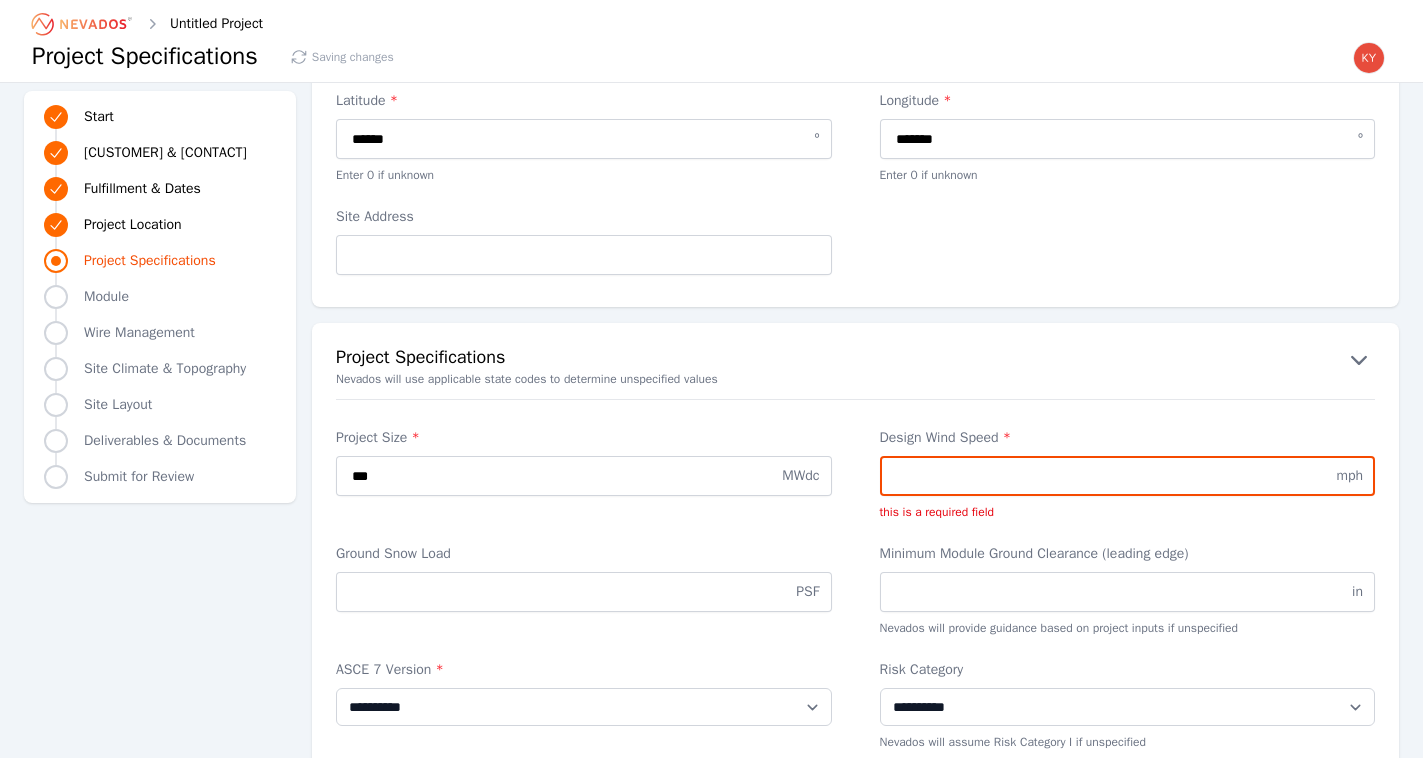 click on "Design Wind Speed   *" at bounding box center (1128, 476) 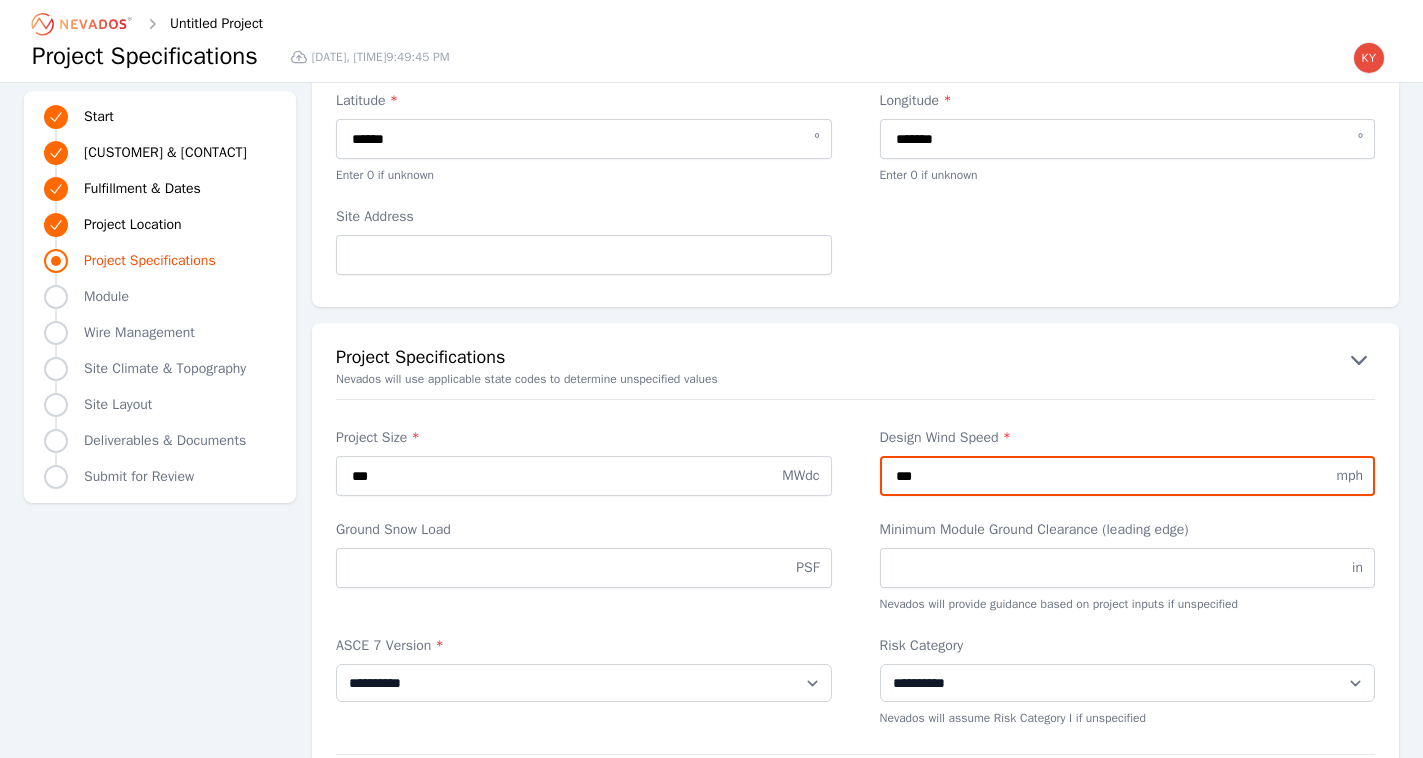 type on "***" 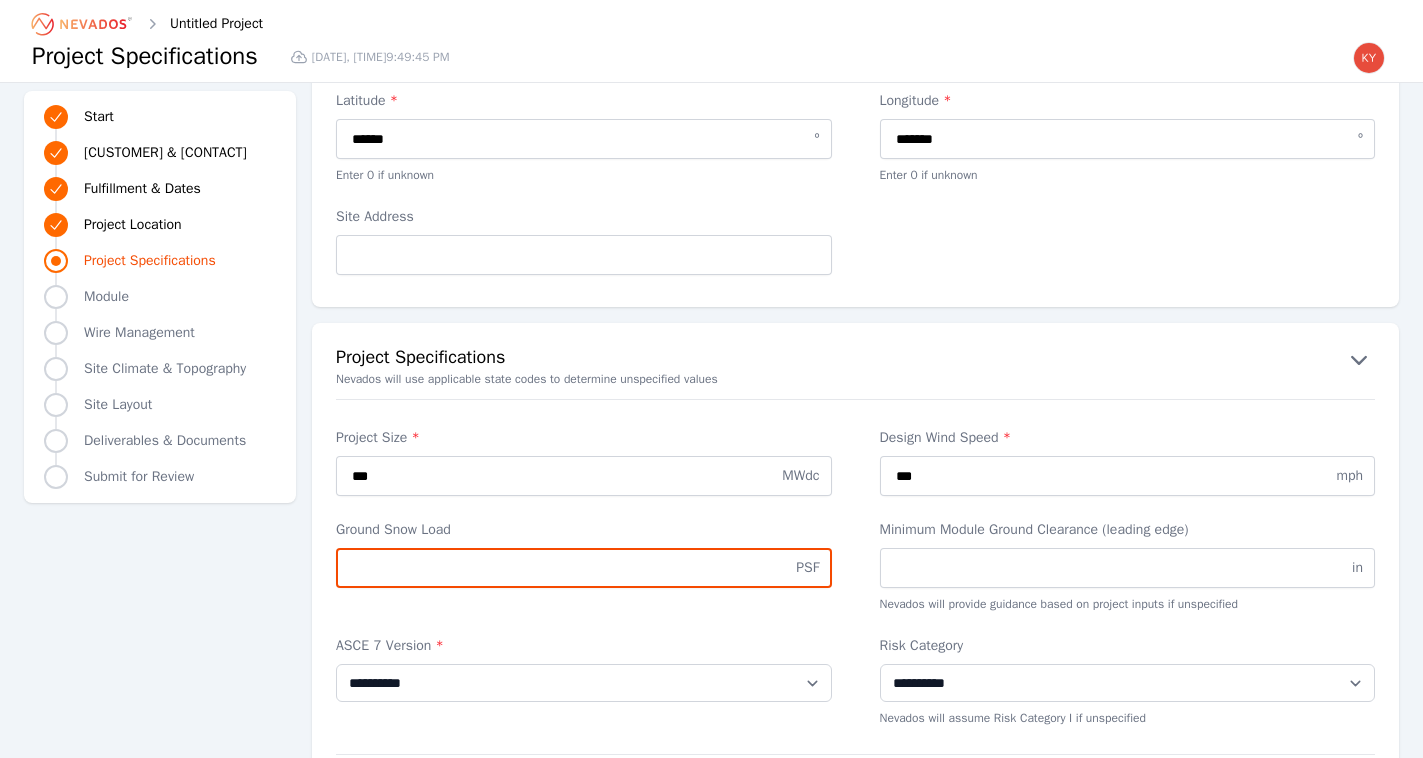 click on "Ground Snow Load" at bounding box center [584, 568] 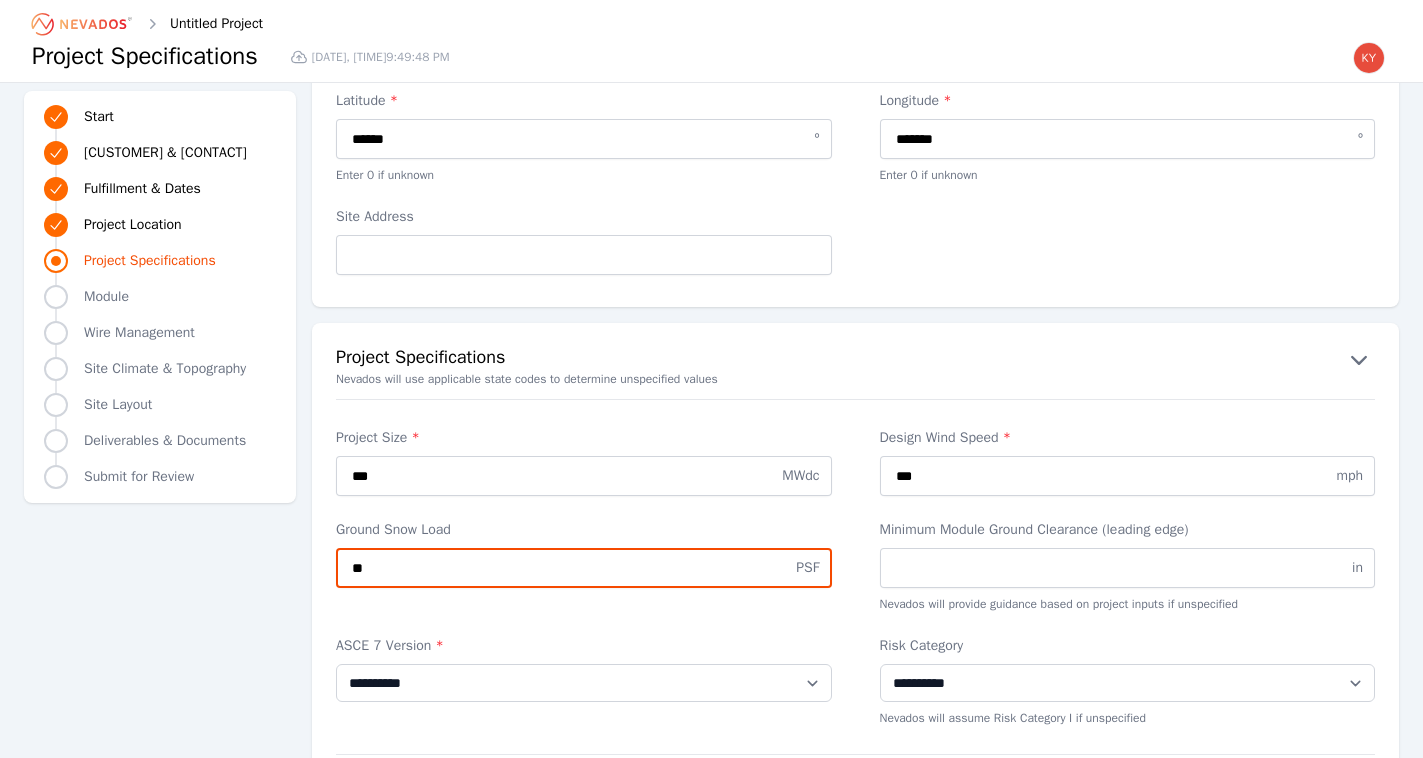 type on "**" 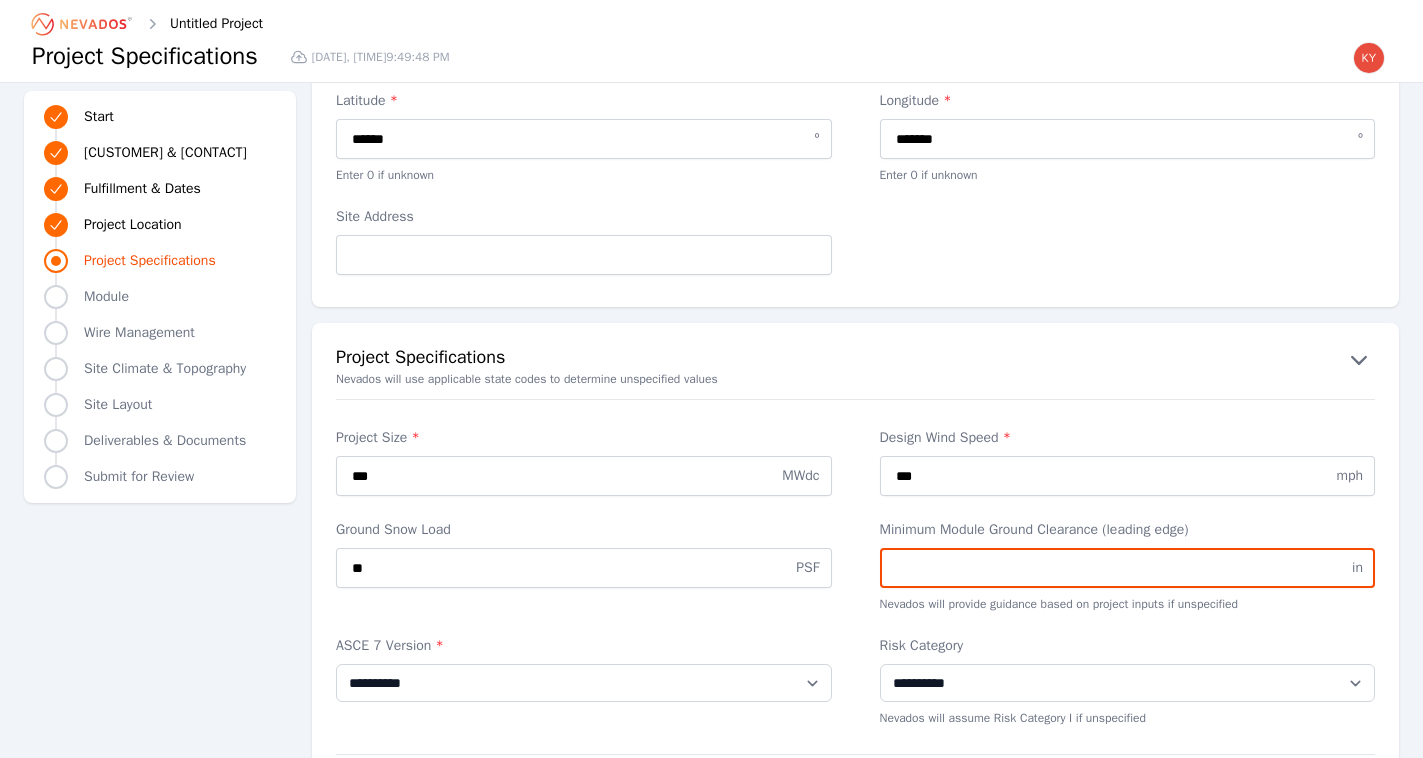 click on "Minimum Module Ground Clearance (leading edge)" at bounding box center [1128, 568] 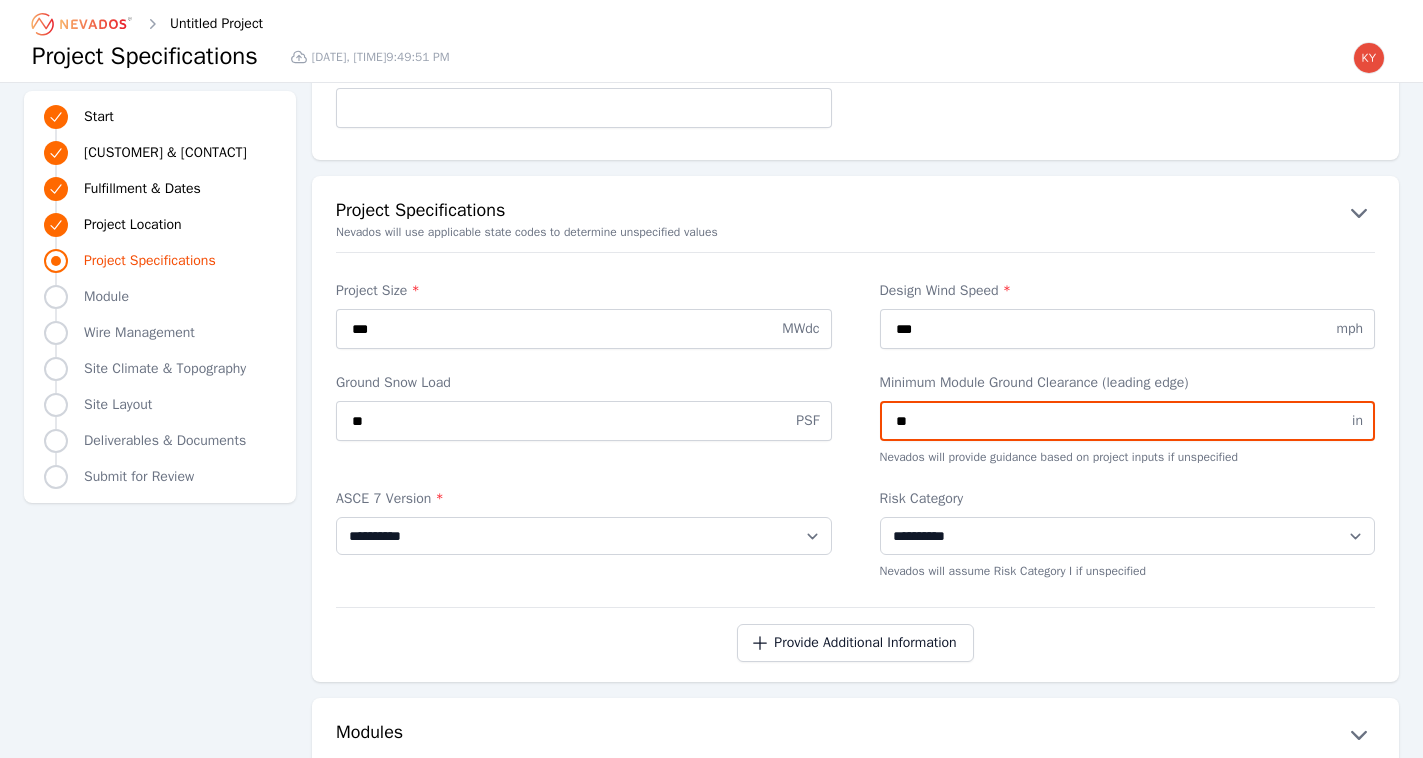 scroll, scrollTop: 1677, scrollLeft: 0, axis: vertical 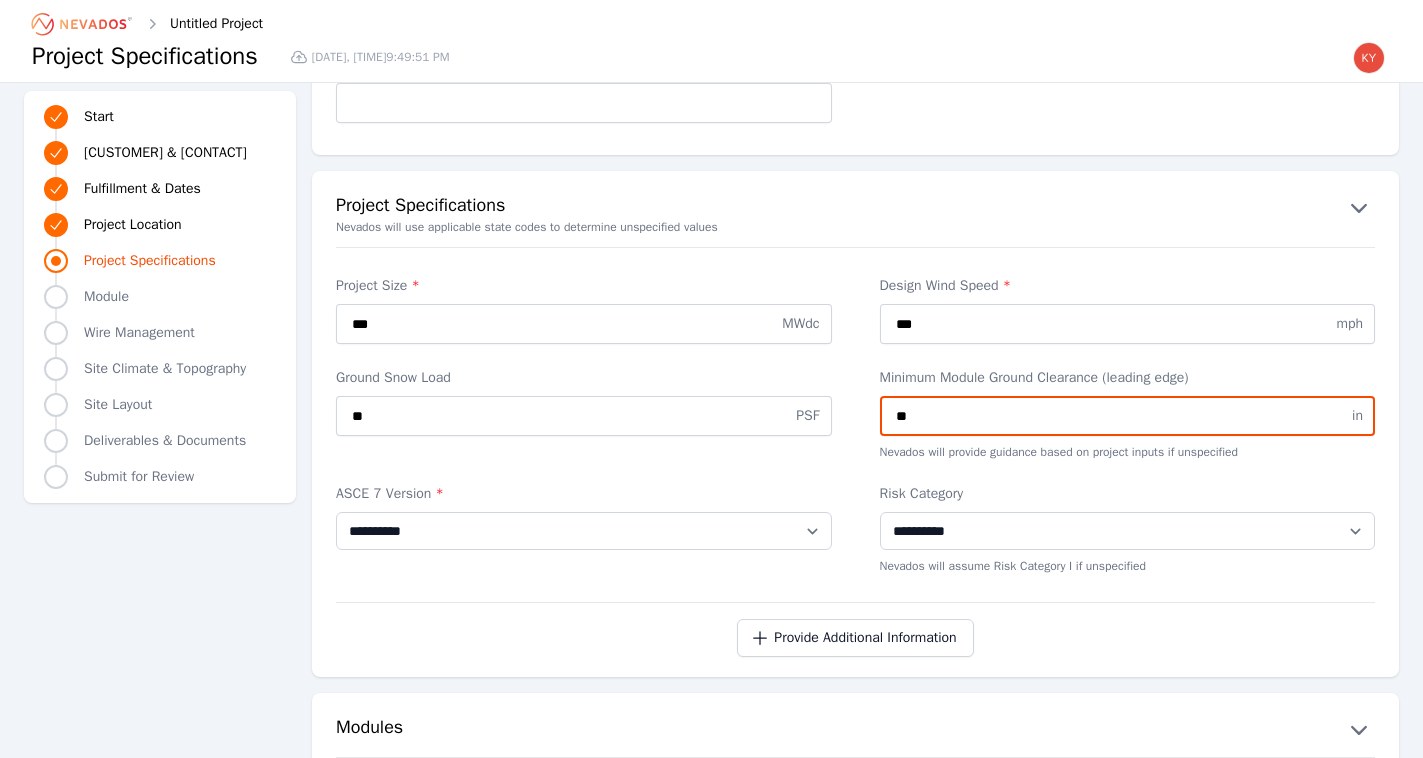 type on "**" 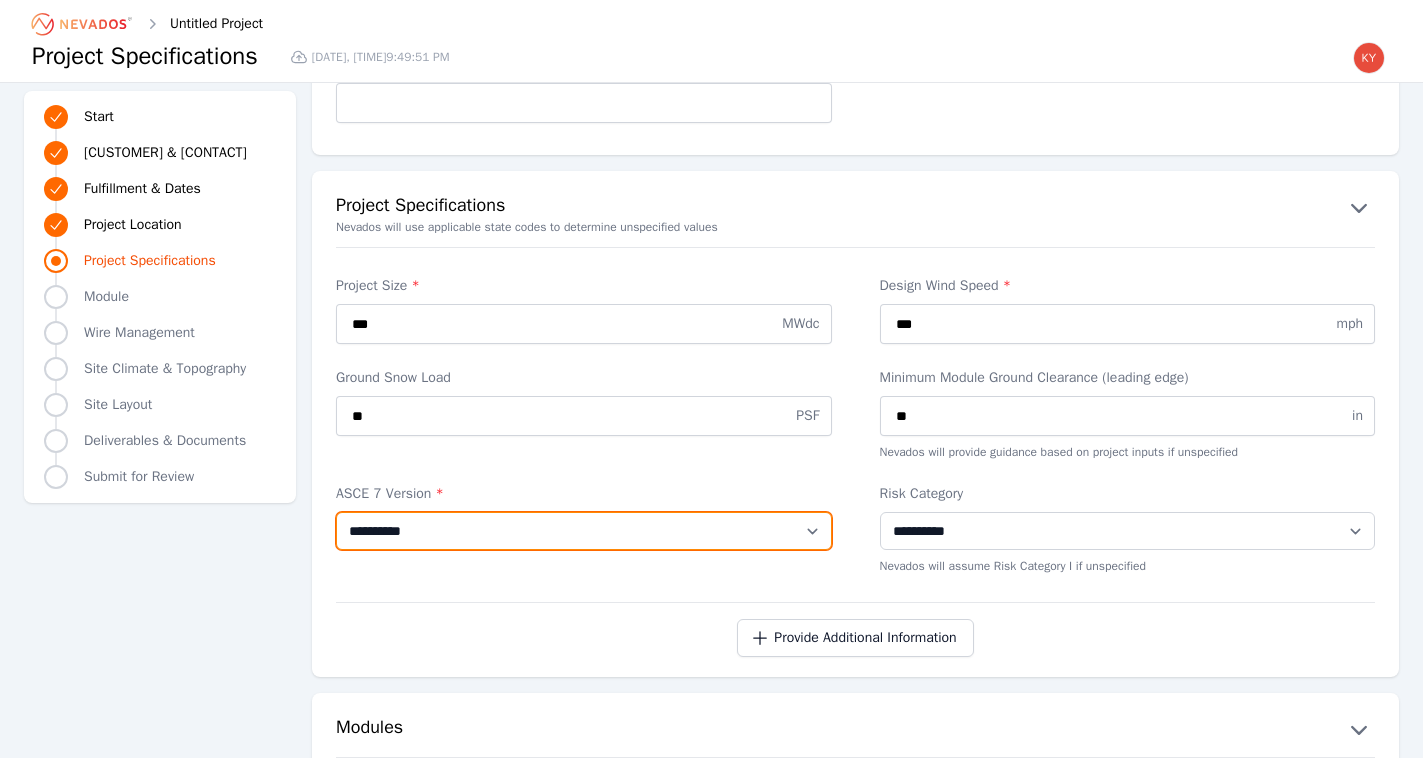 click on "**********" at bounding box center [584, 531] 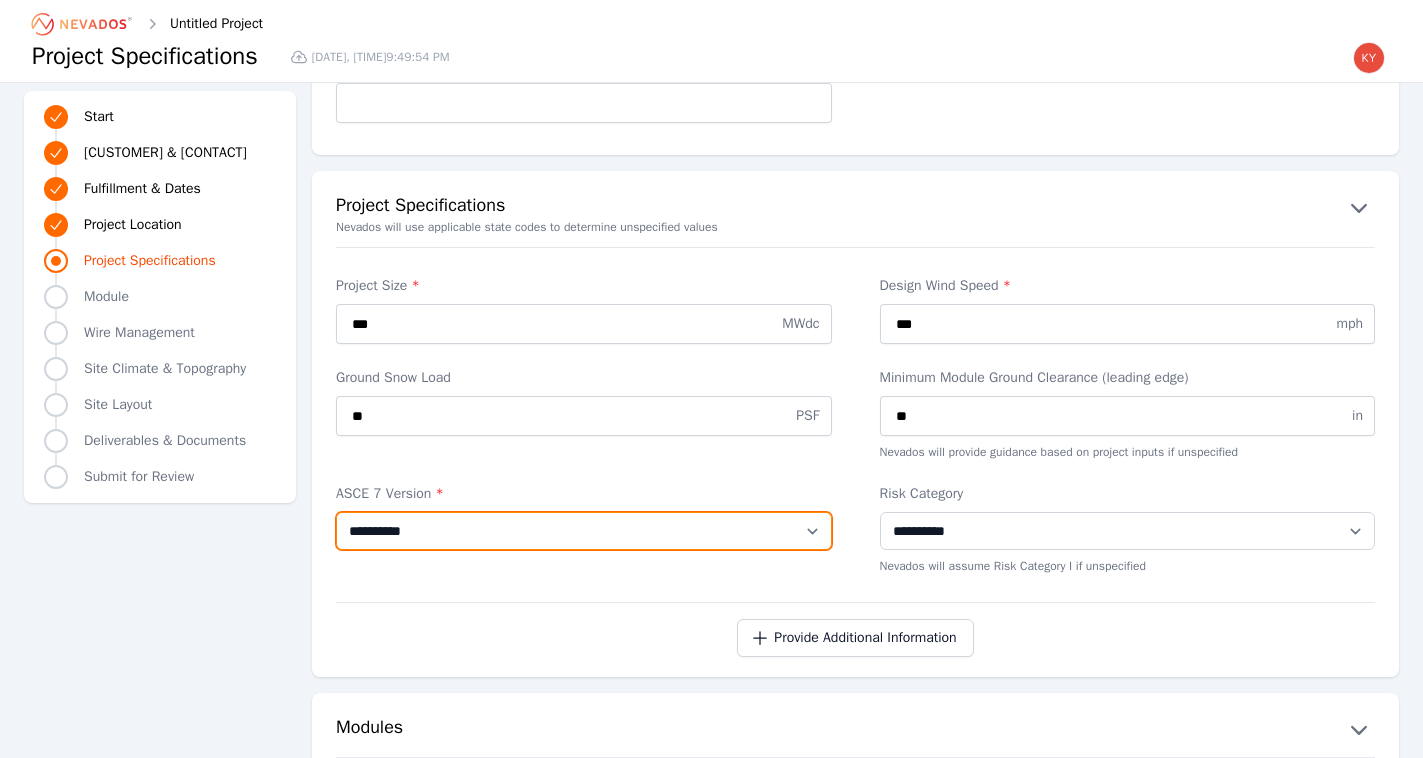 select on "*********" 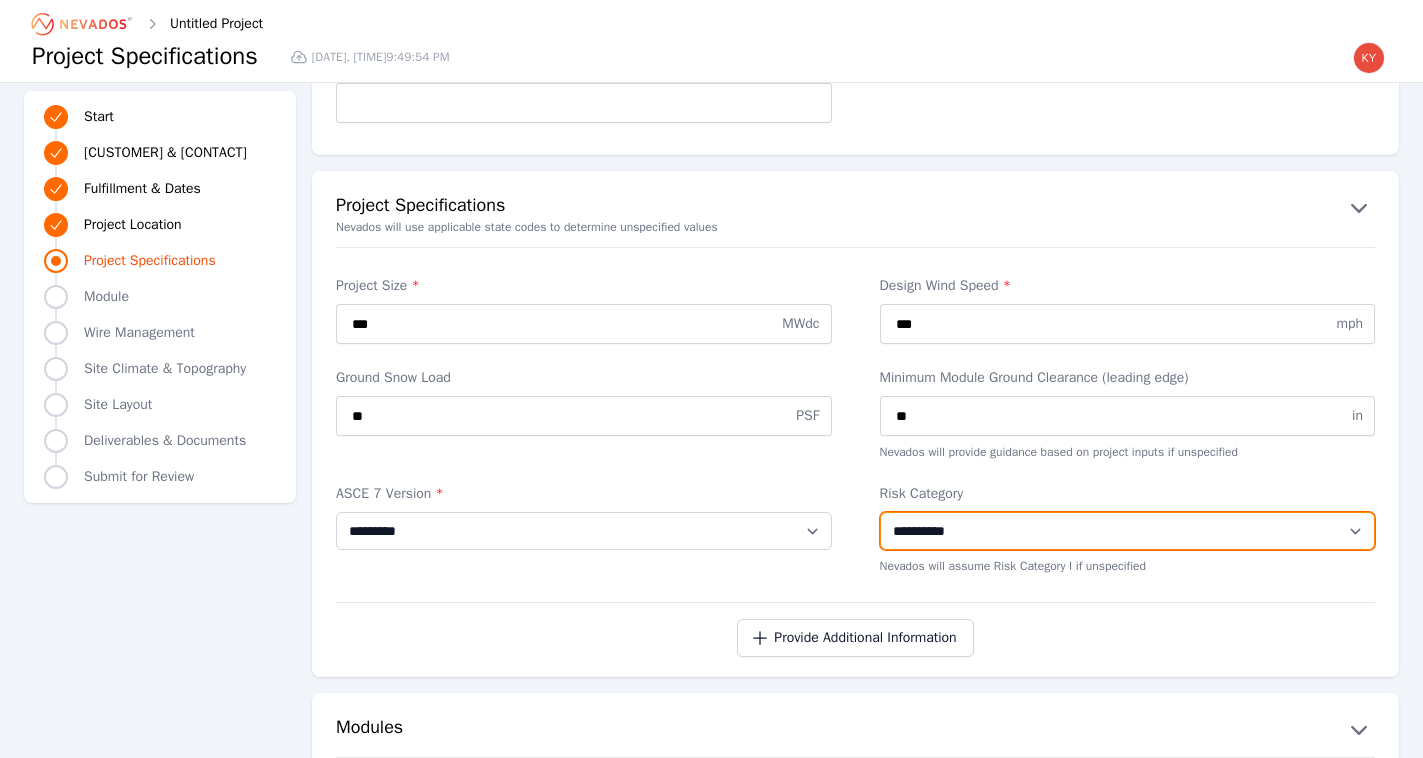 click on "**********" at bounding box center (1128, 531) 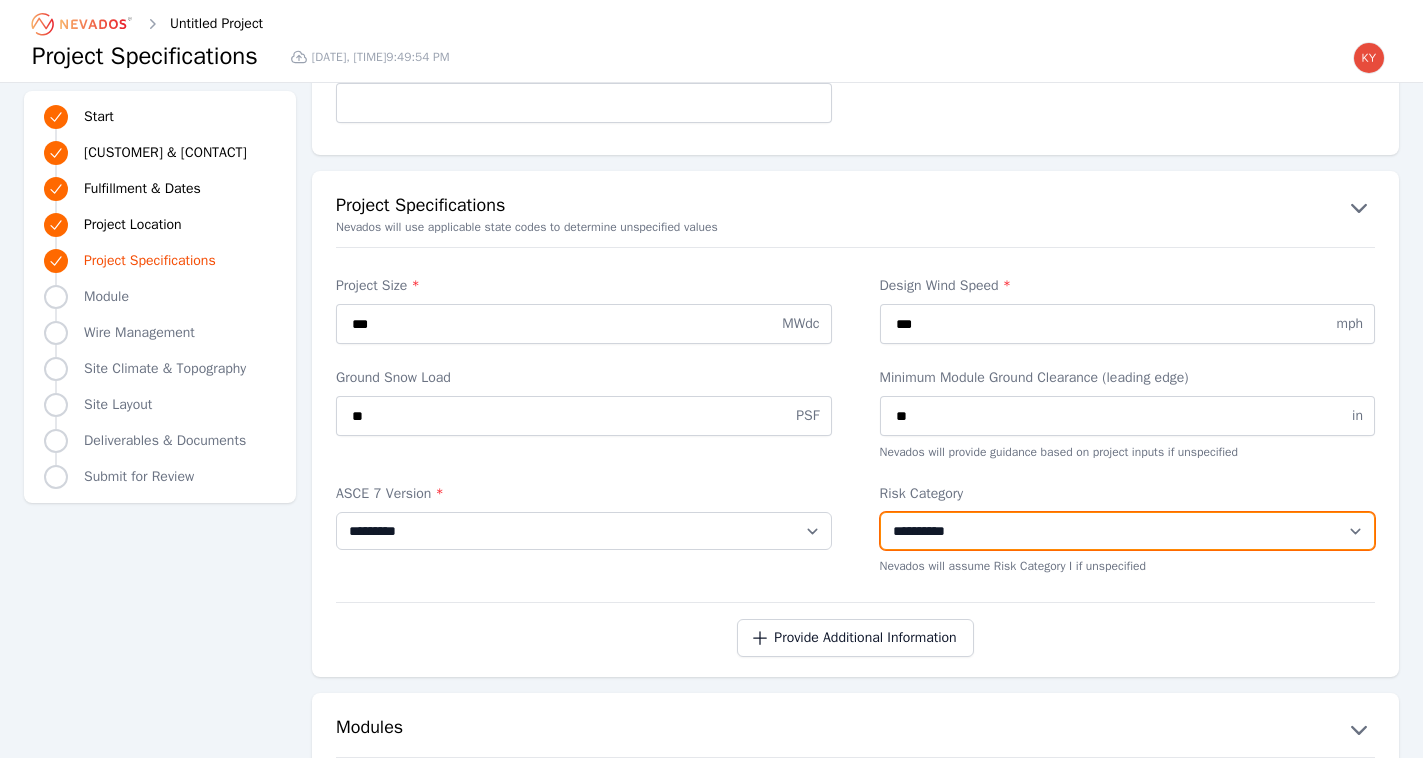 select on "**" 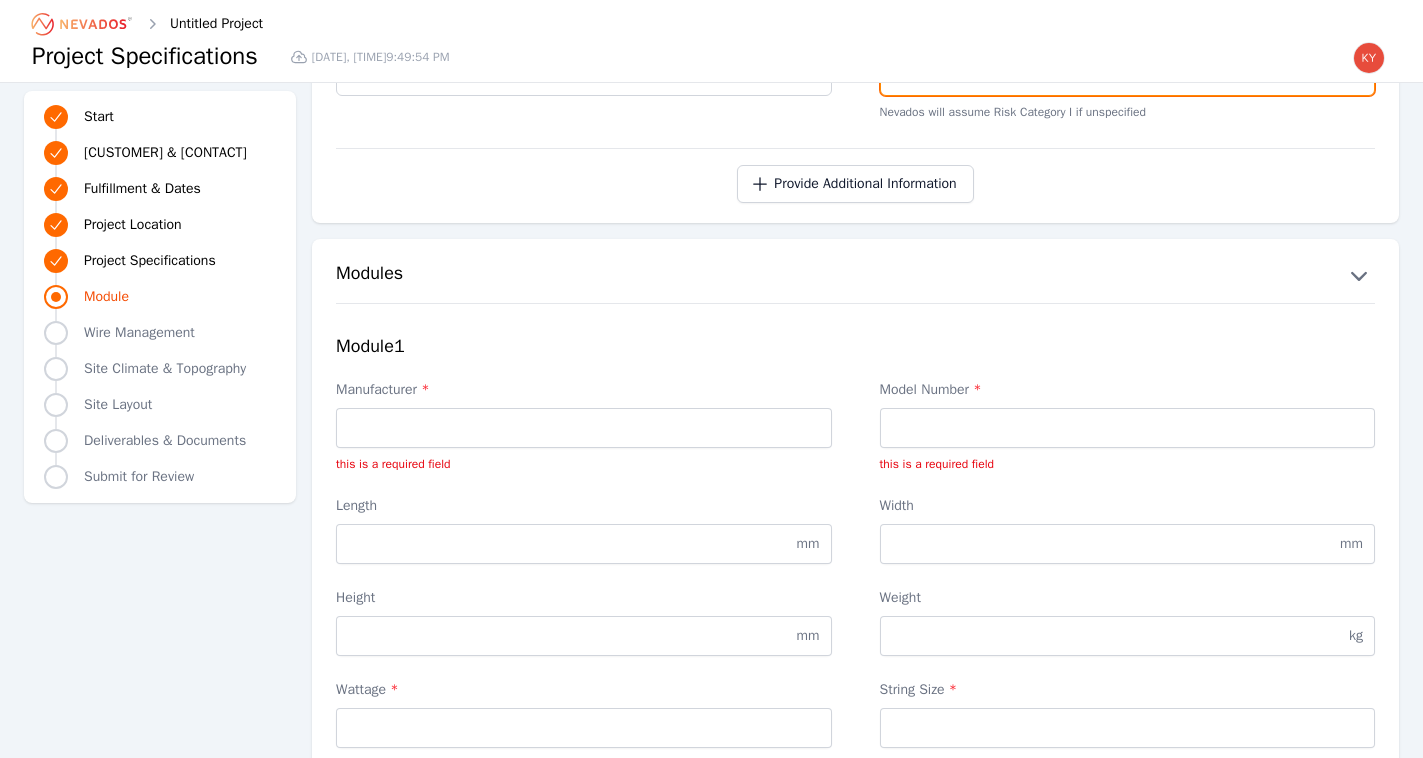 scroll, scrollTop: 2164, scrollLeft: 0, axis: vertical 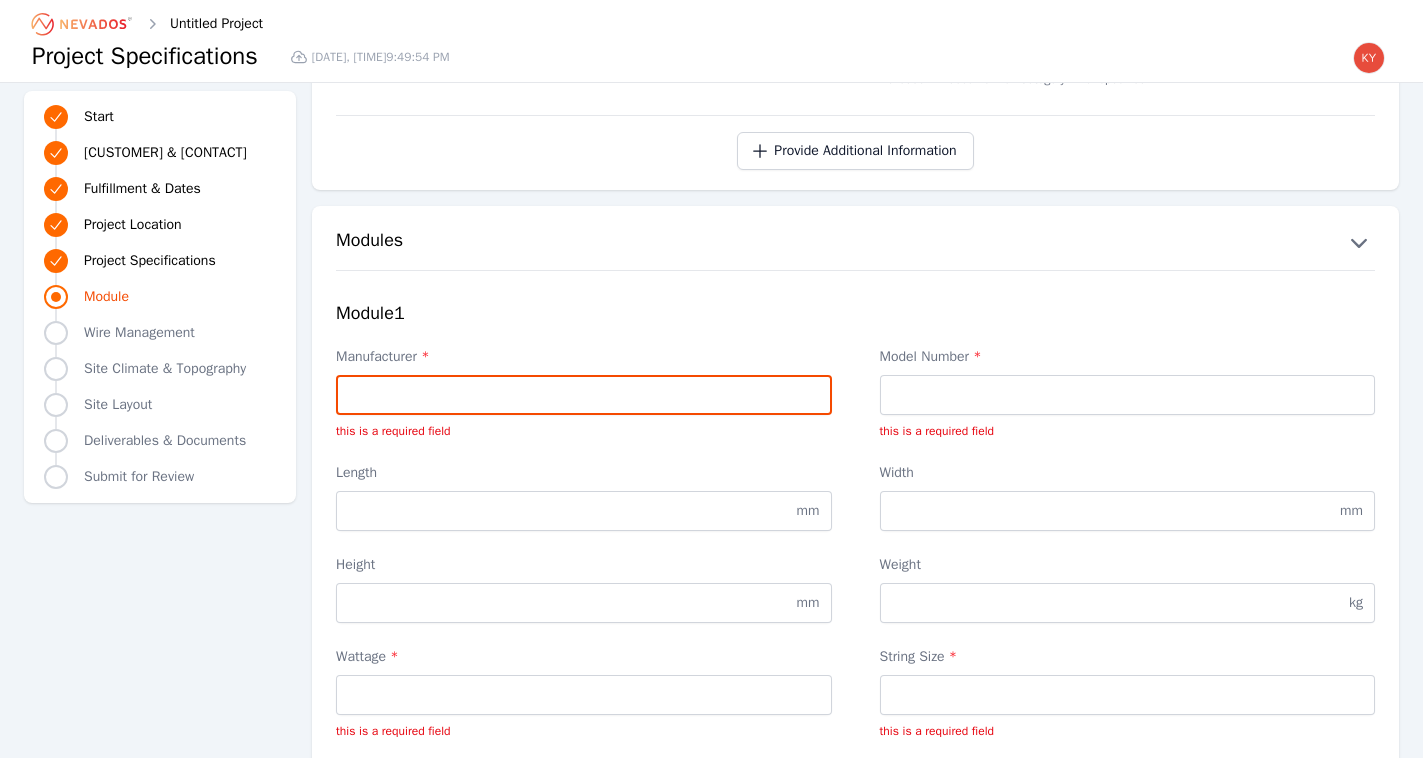 click on "Manufacturer   *" at bounding box center (584, 395) 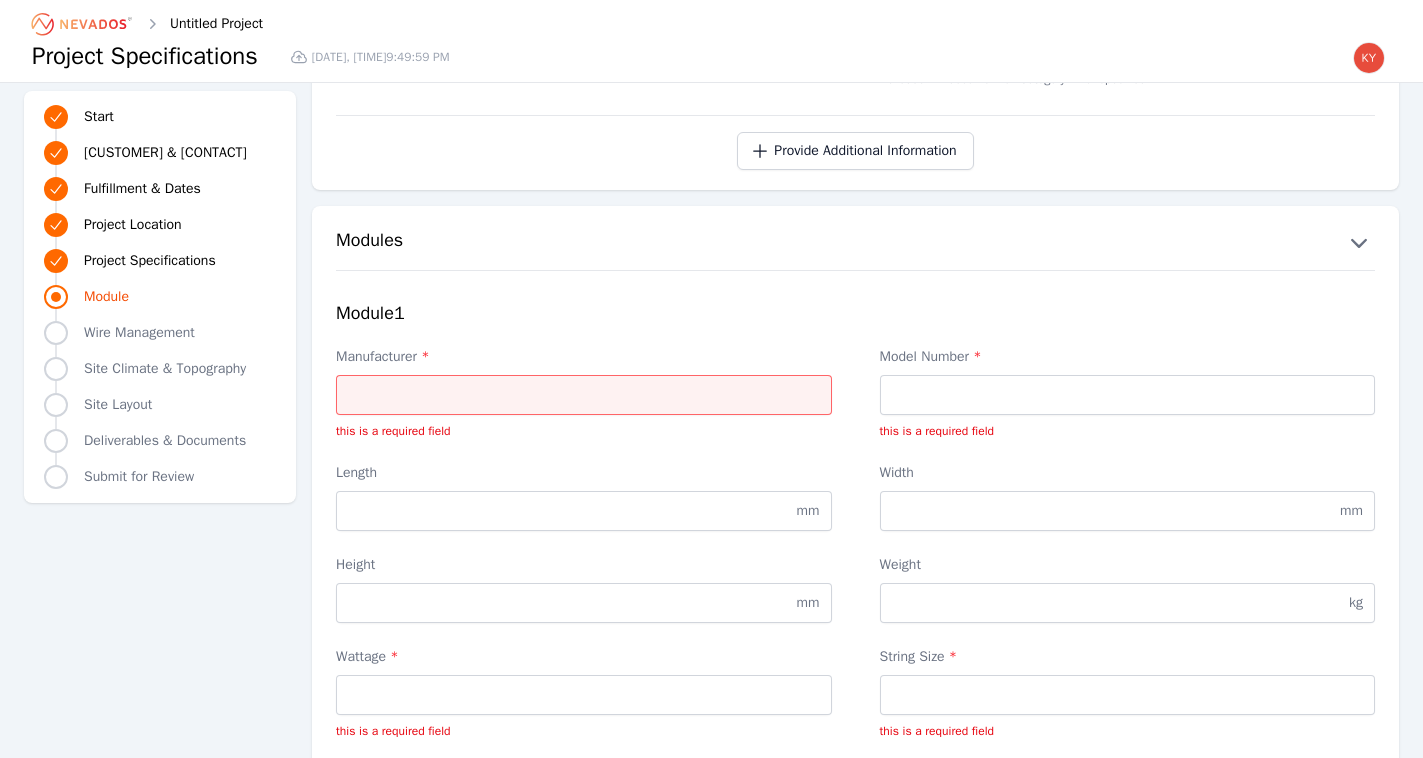 click on "Module  1" at bounding box center [855, 313] 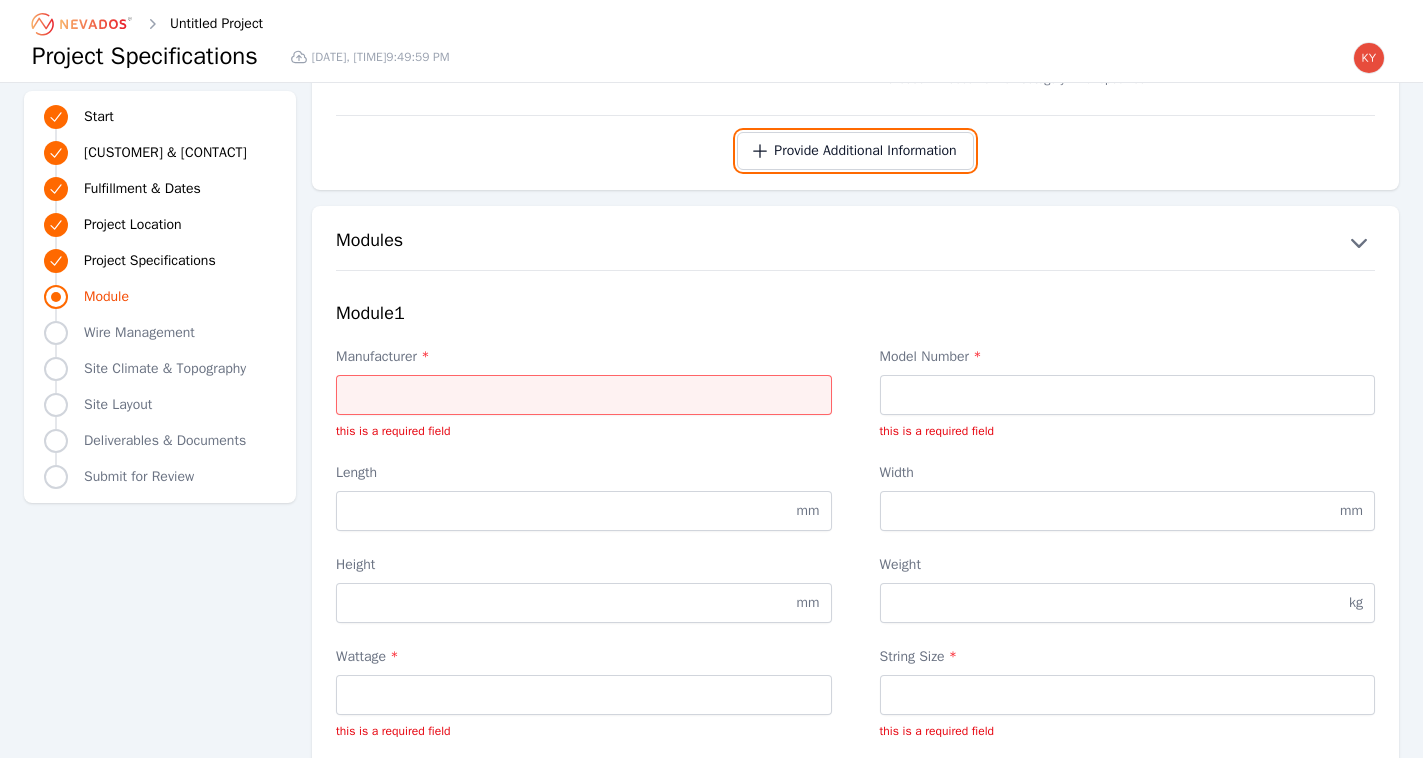 click on "Provide Additional Information" at bounding box center (855, 151) 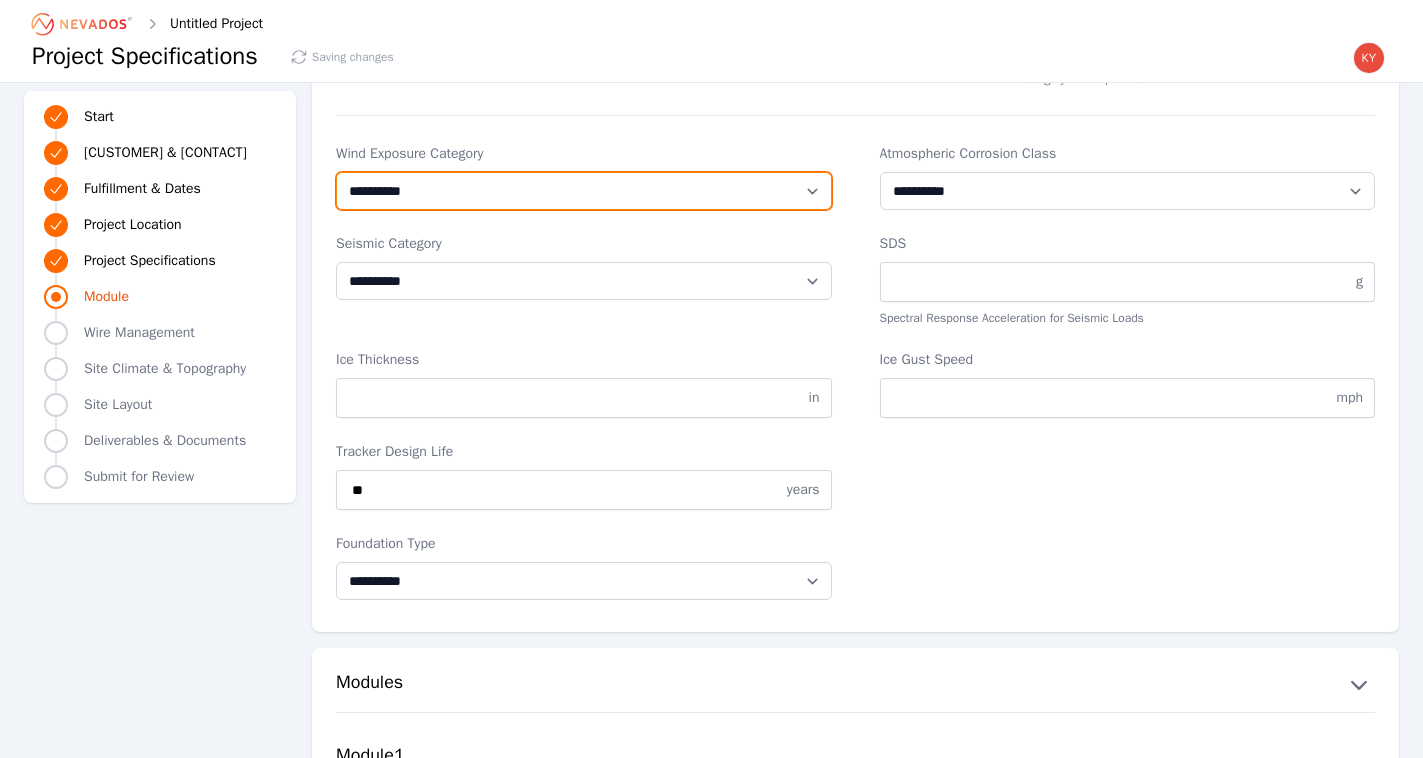 click on "**********" at bounding box center [584, 191] 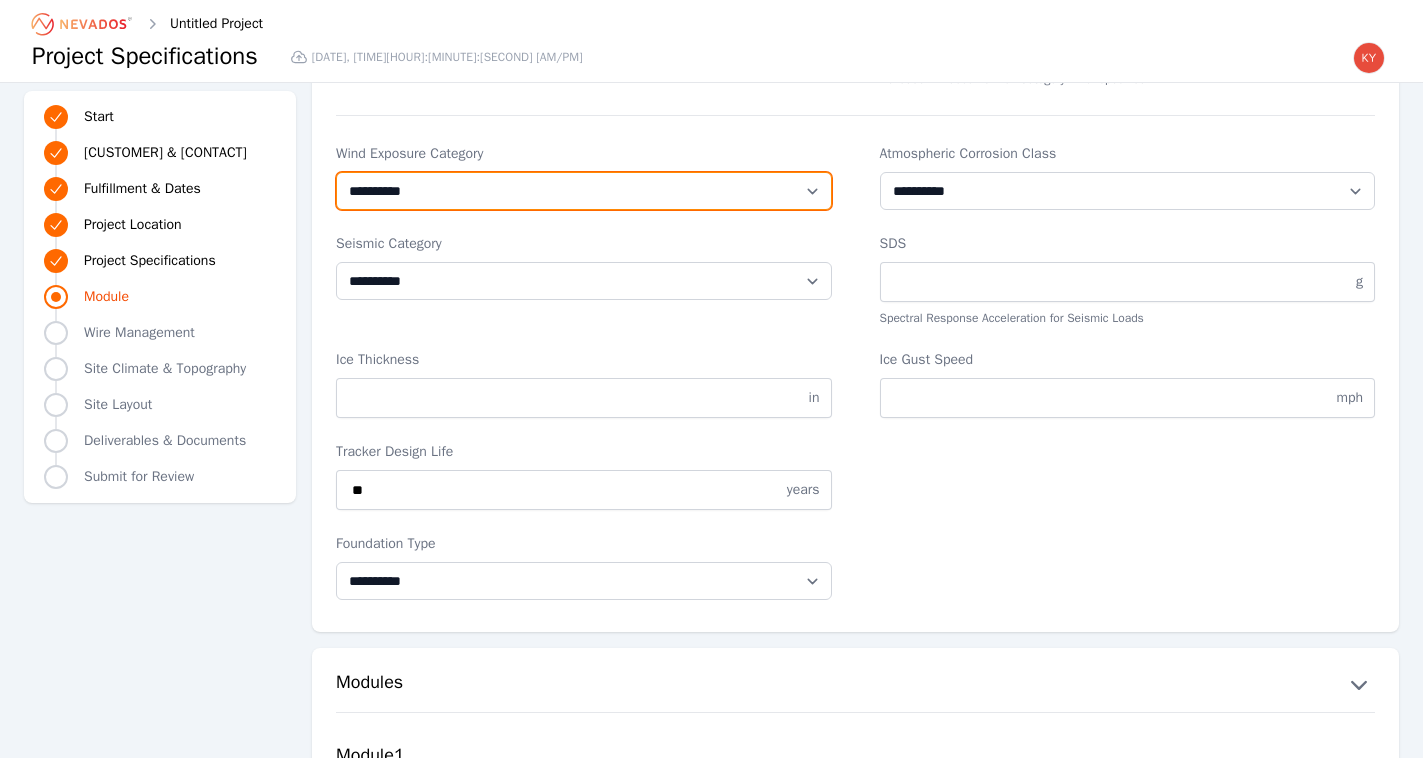 select on "*" 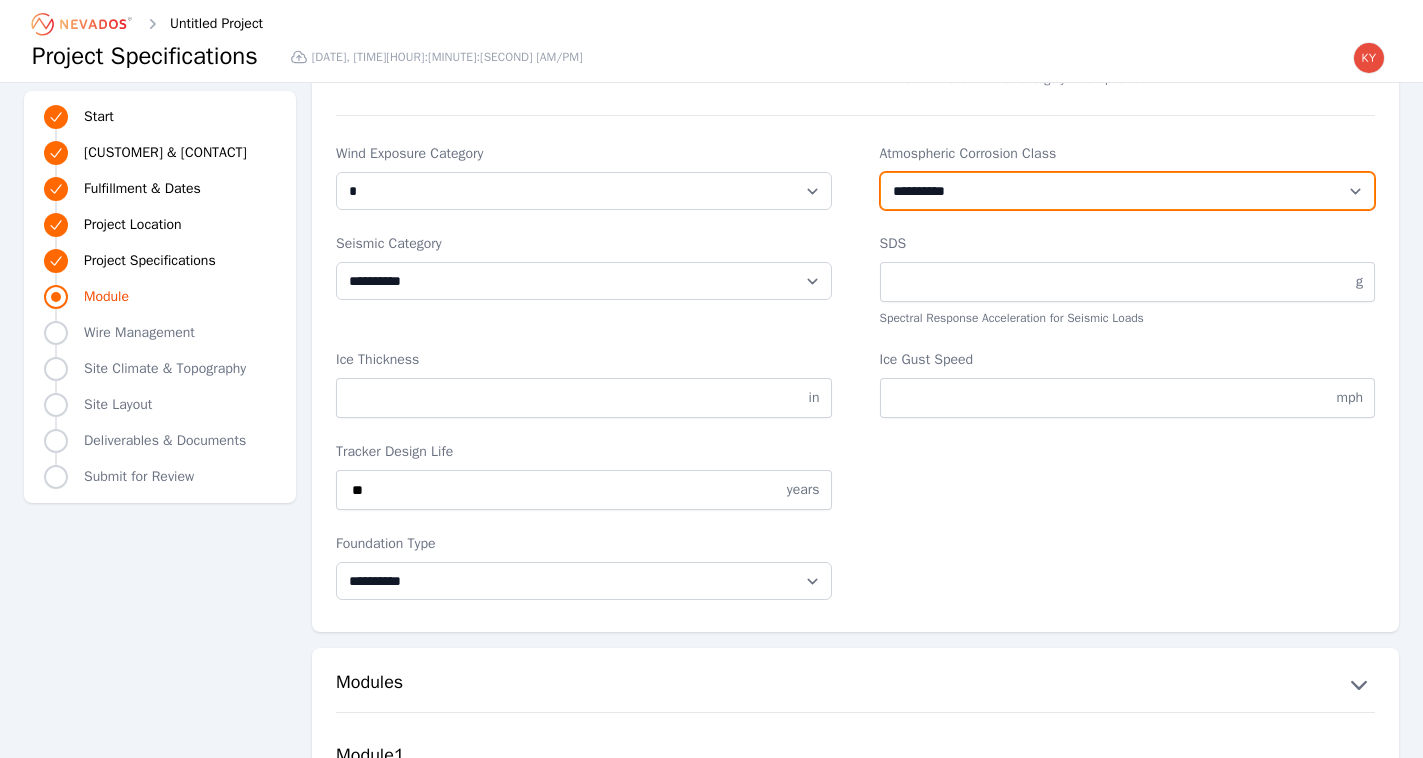 click on "**********" at bounding box center (1128, 191) 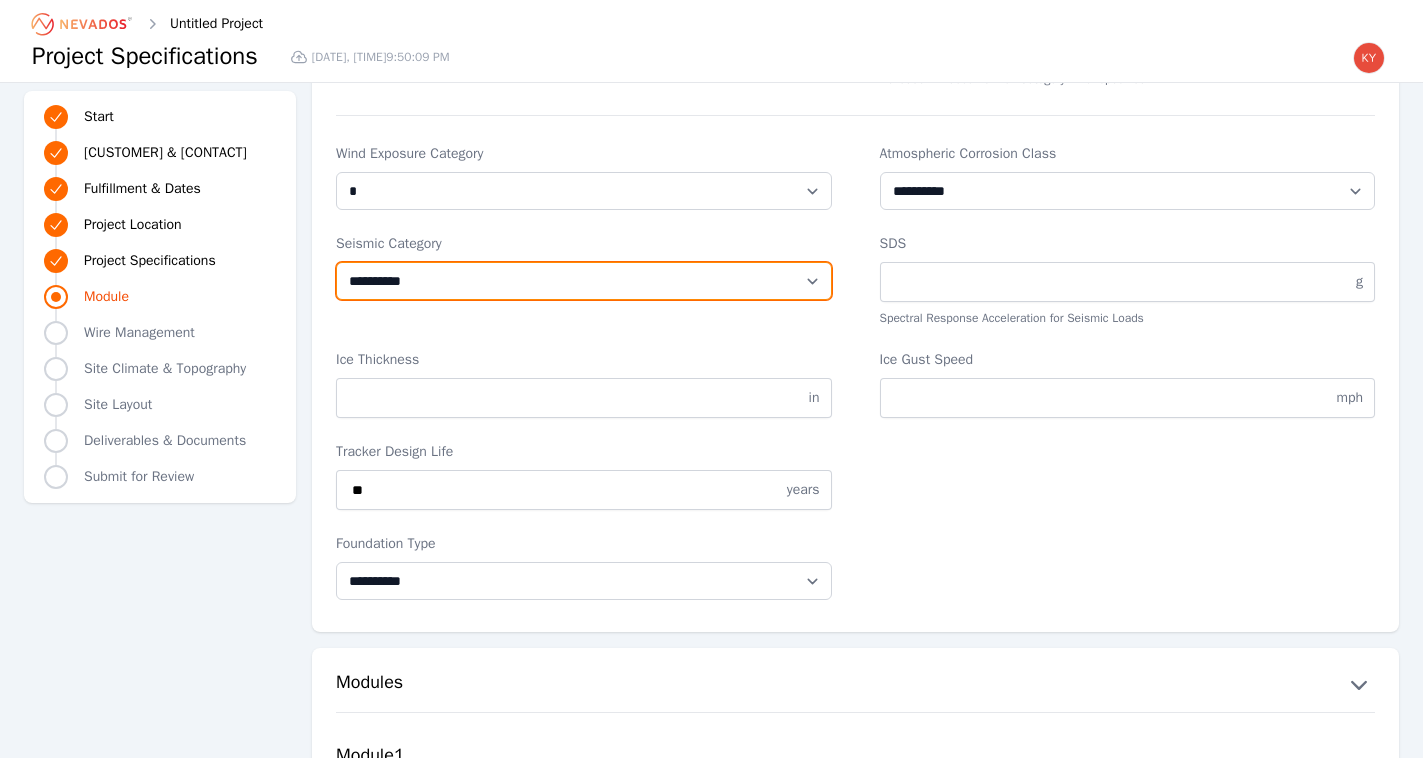 click on "**********" at bounding box center (584, 281) 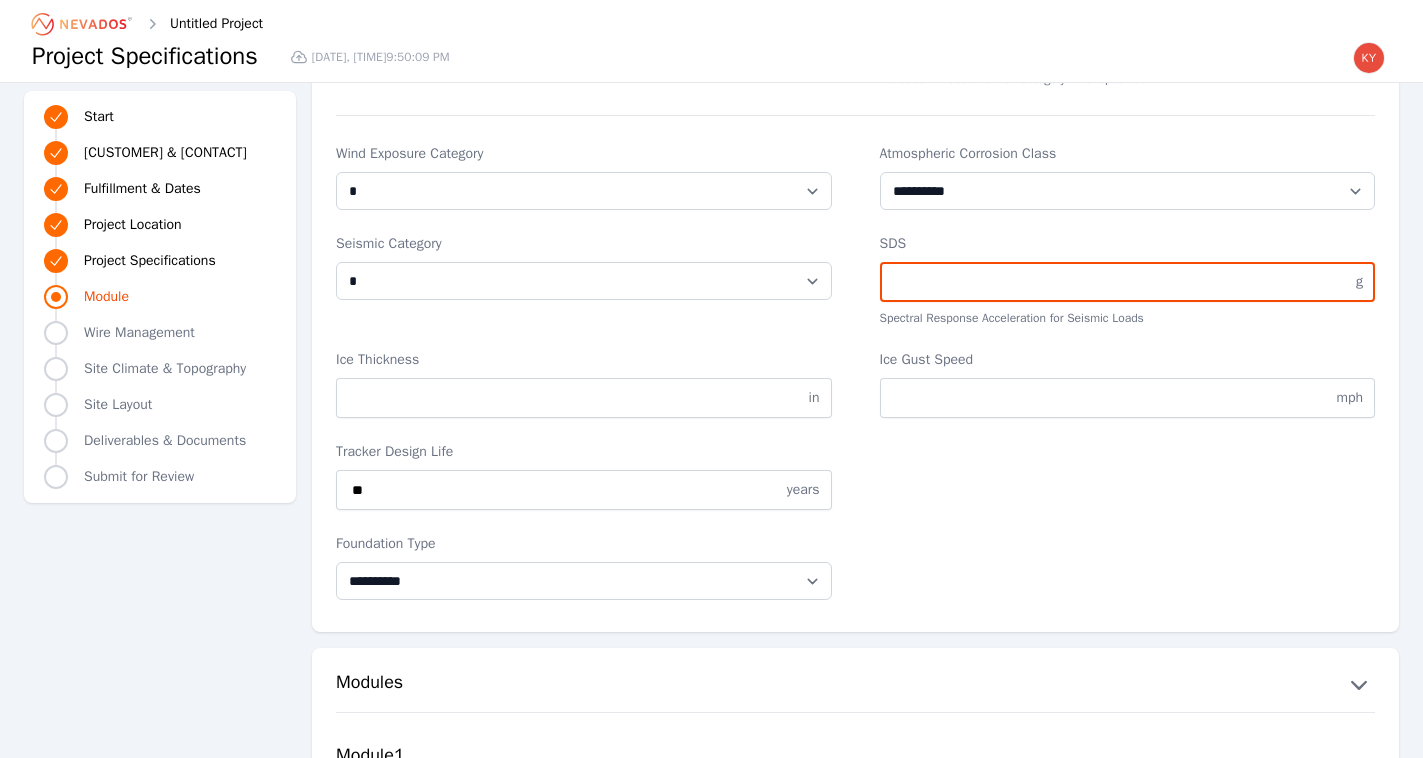 click on "SDS" at bounding box center (1128, 282) 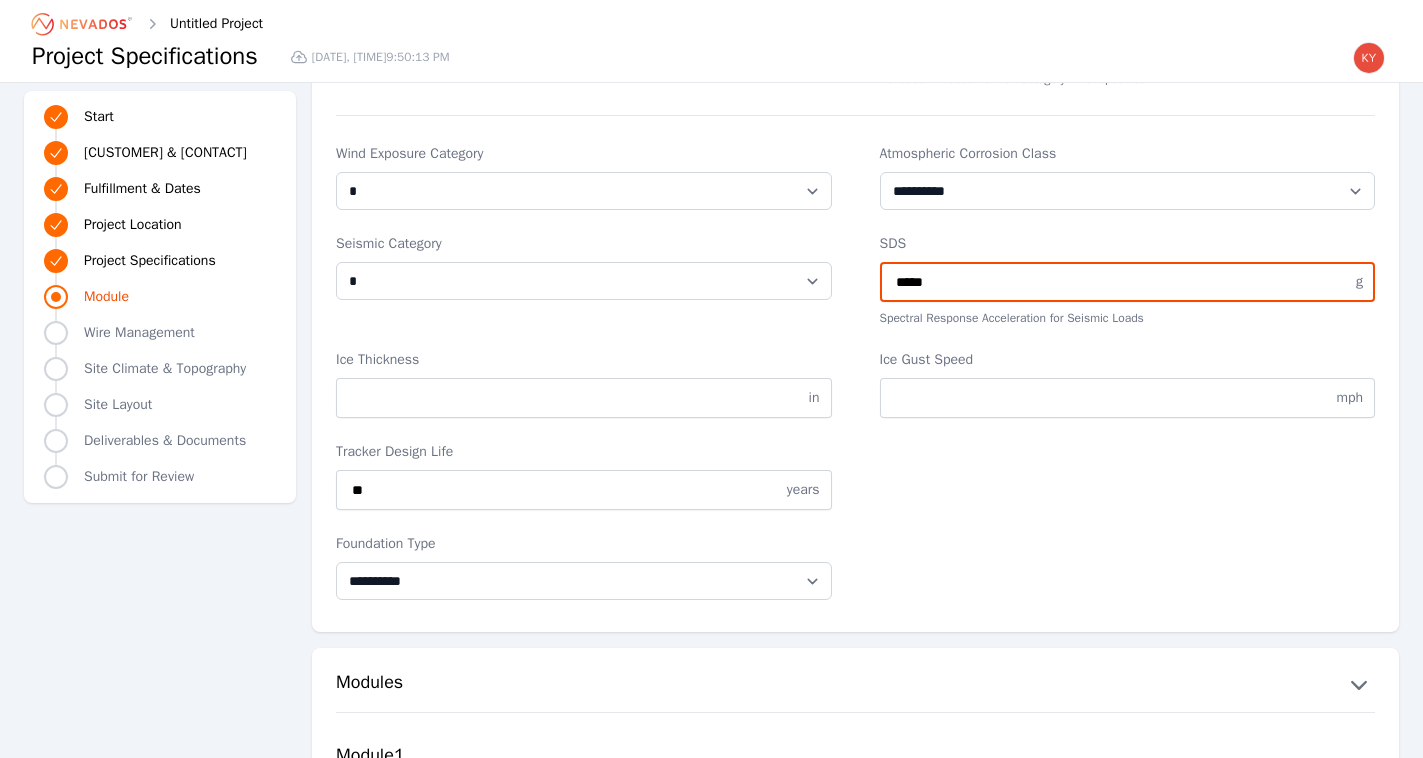 type on "*****" 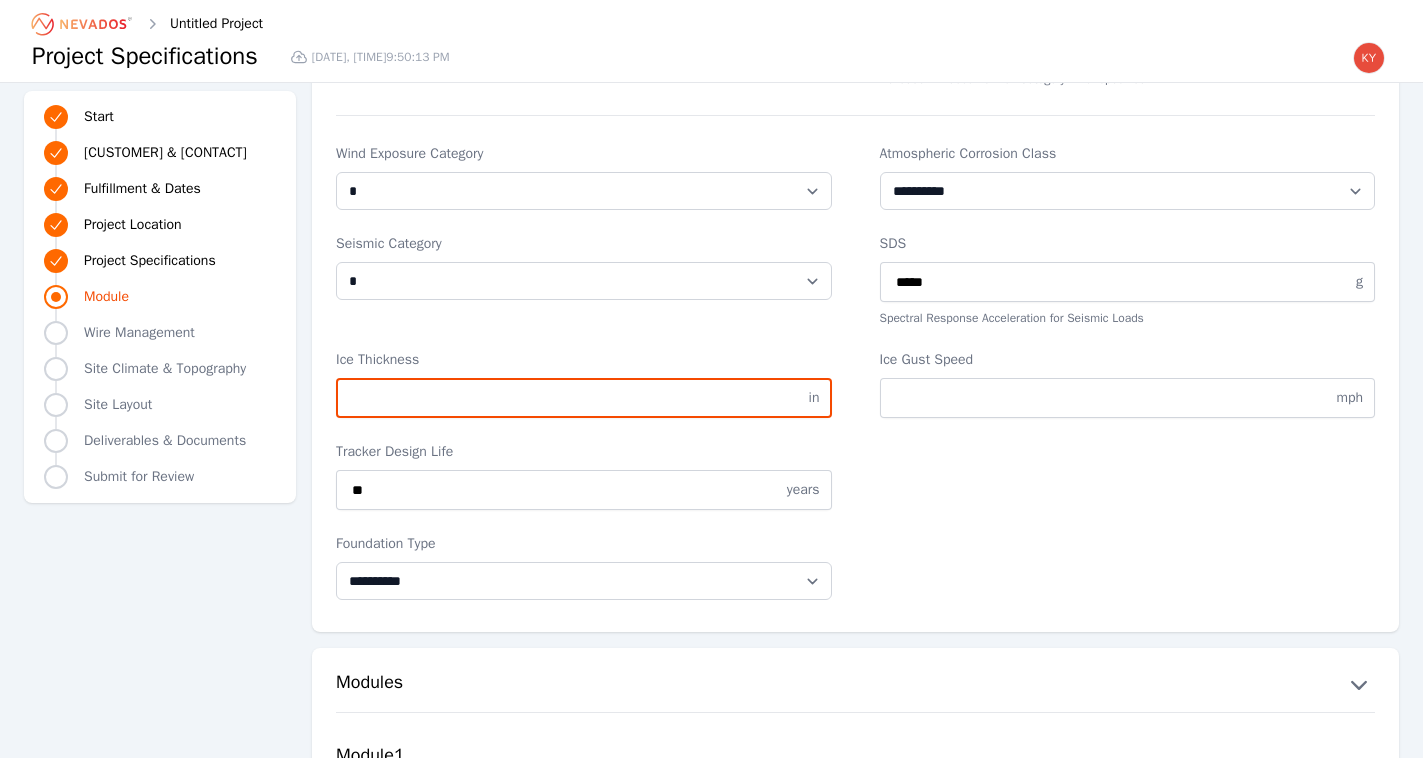 click on "Ice Thickness" at bounding box center (584, 398) 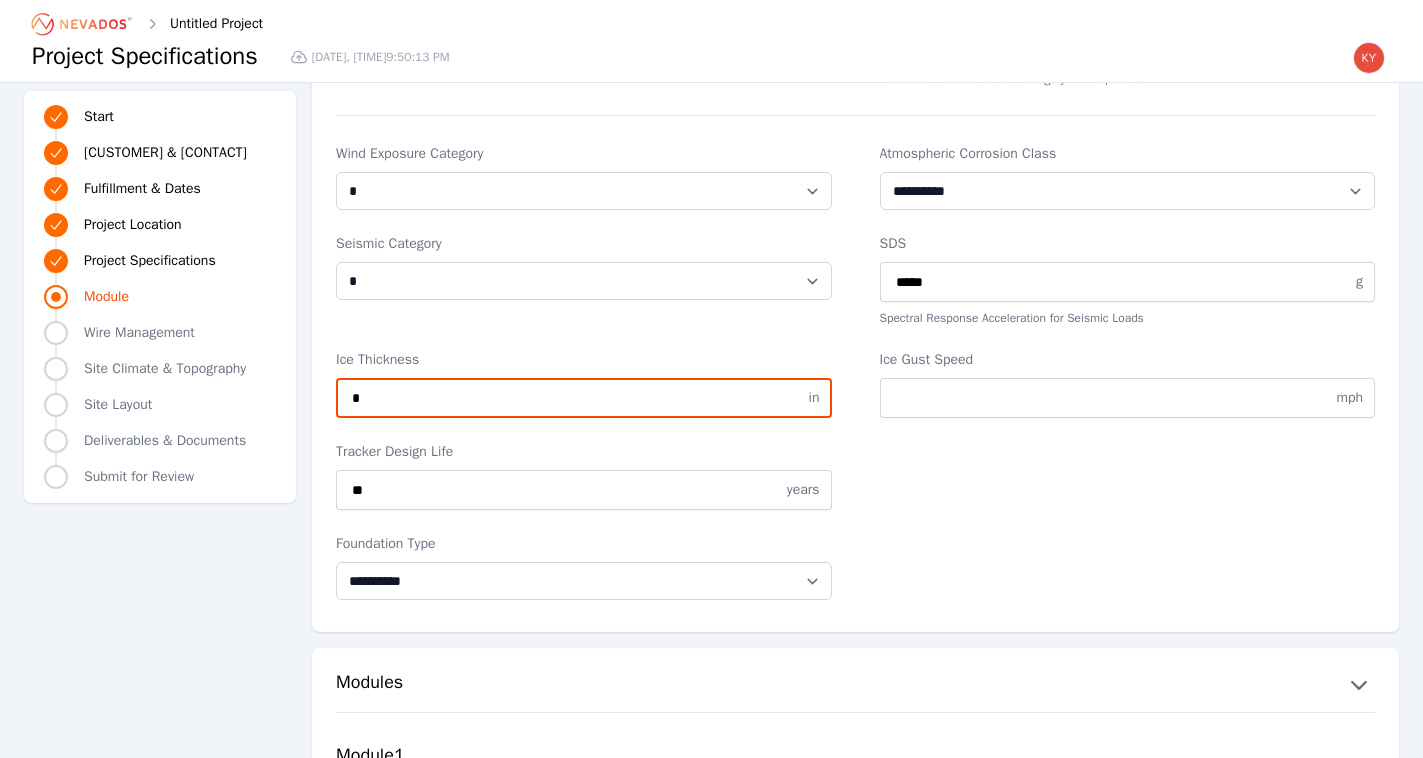 type on "*" 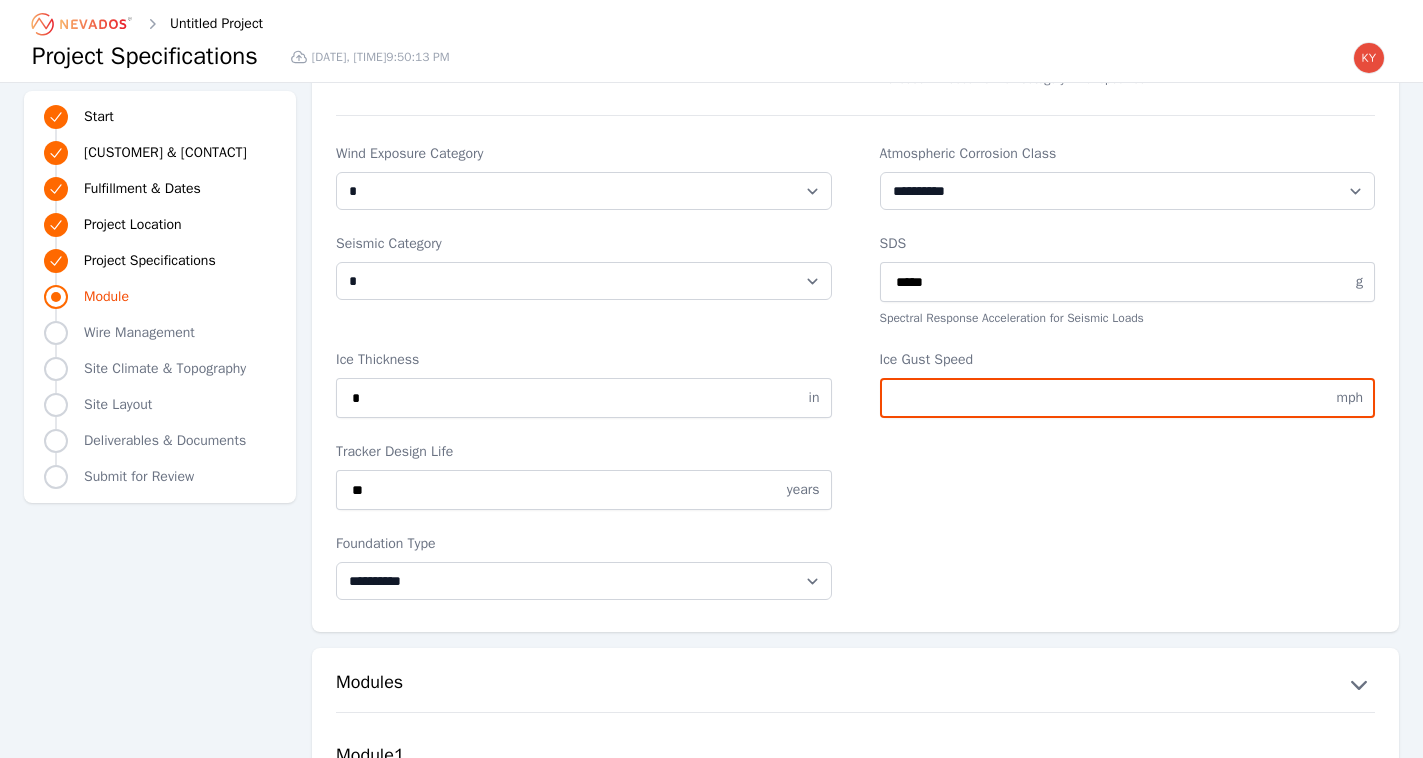 click on "Ice Gust Speed" at bounding box center (1128, 398) 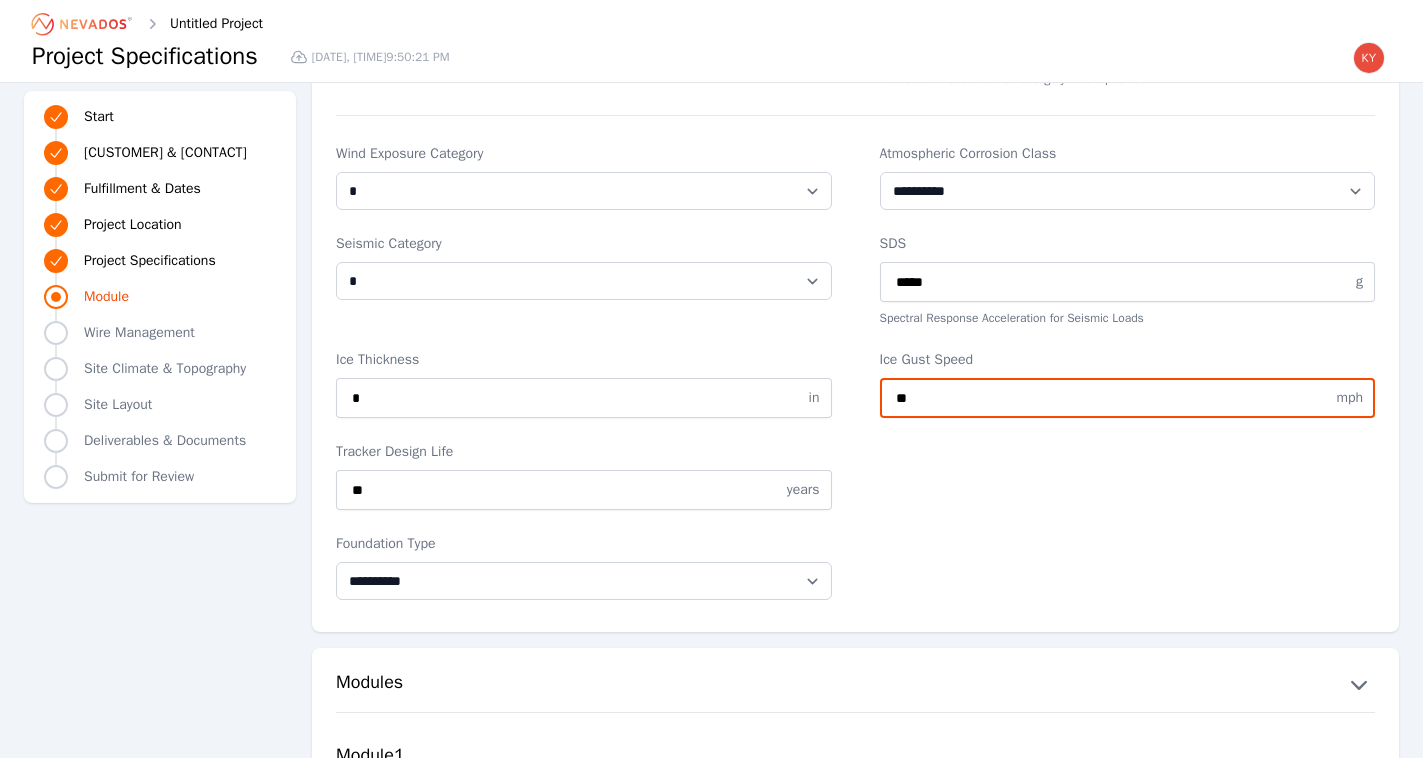 type on "**" 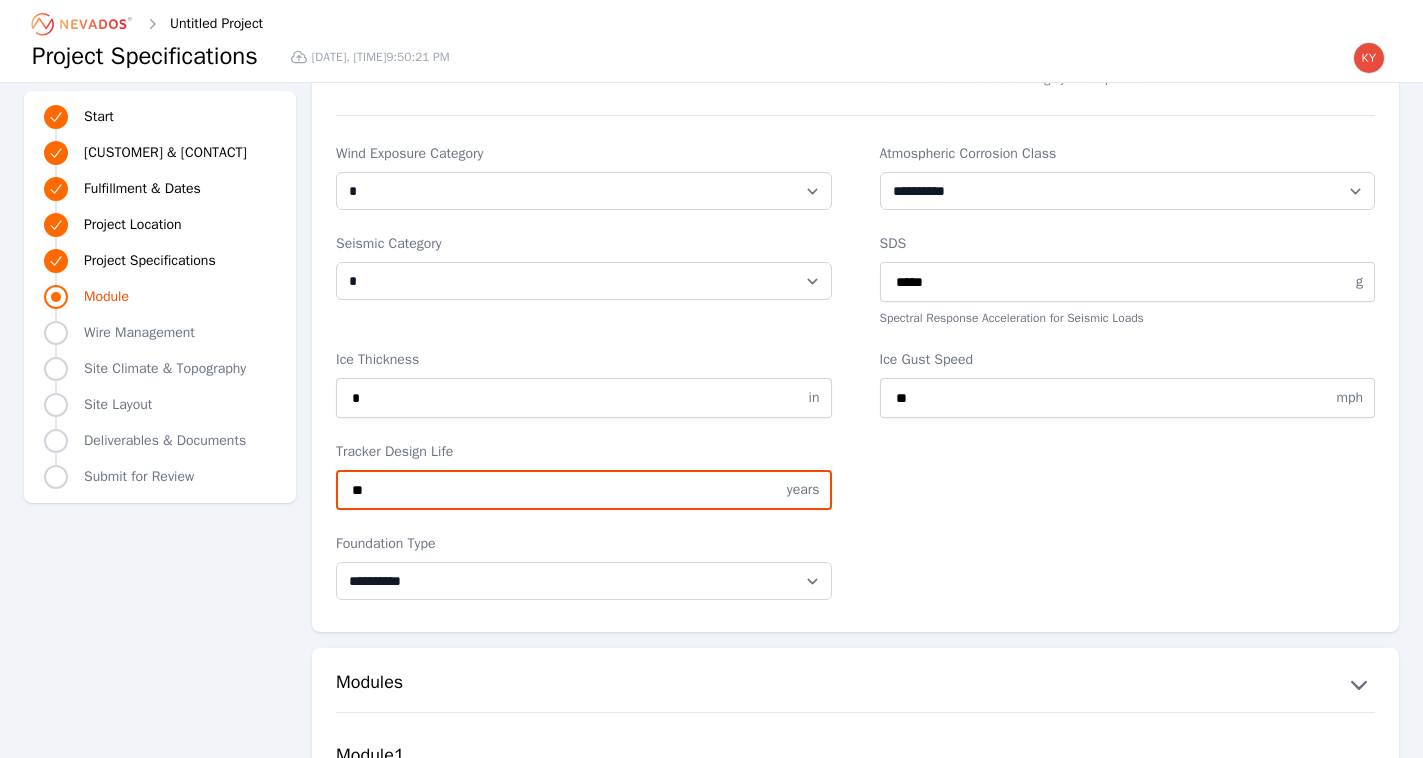 drag, startPoint x: 620, startPoint y: 484, endPoint x: 321, endPoint y: 480, distance: 299.02676 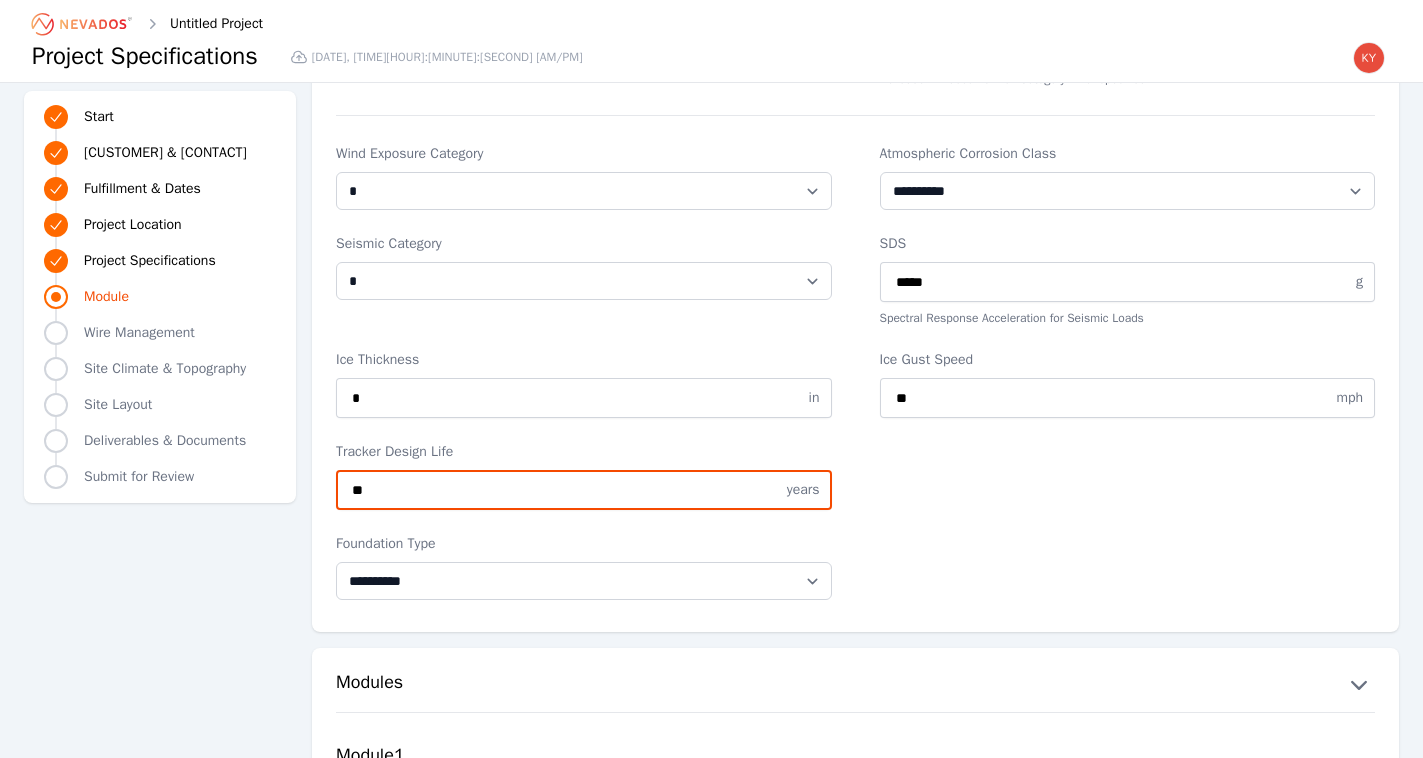 type on "**" 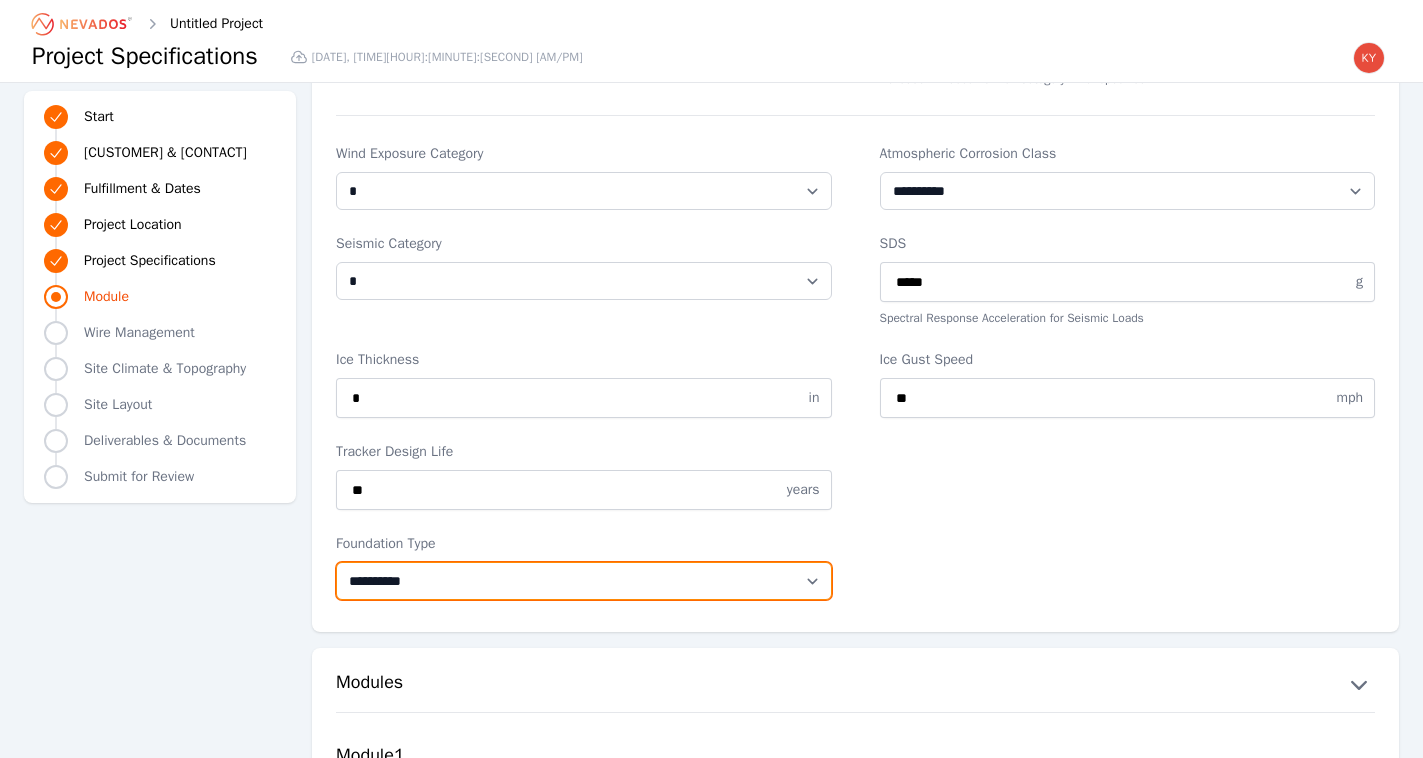 click on "**********" at bounding box center [584, 581] 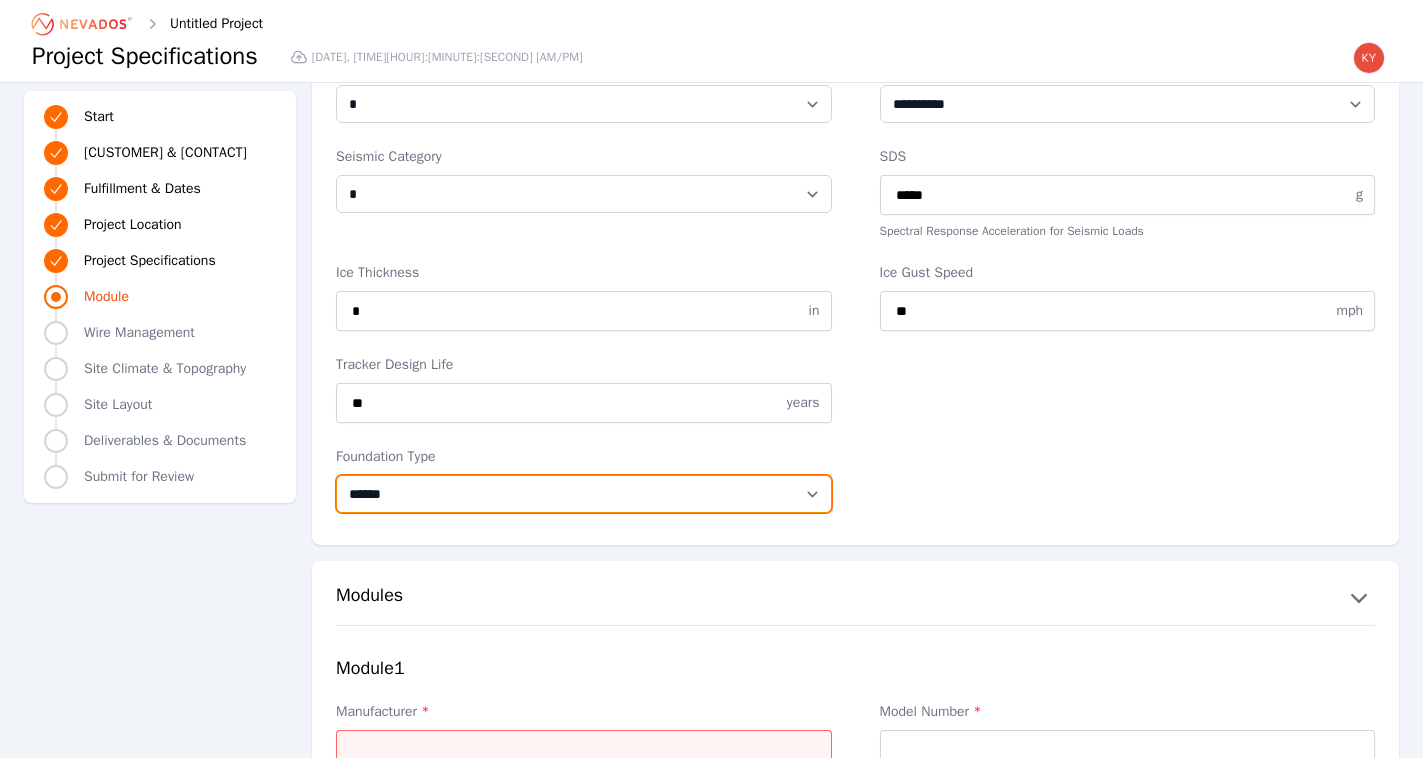 scroll, scrollTop: 2559, scrollLeft: 0, axis: vertical 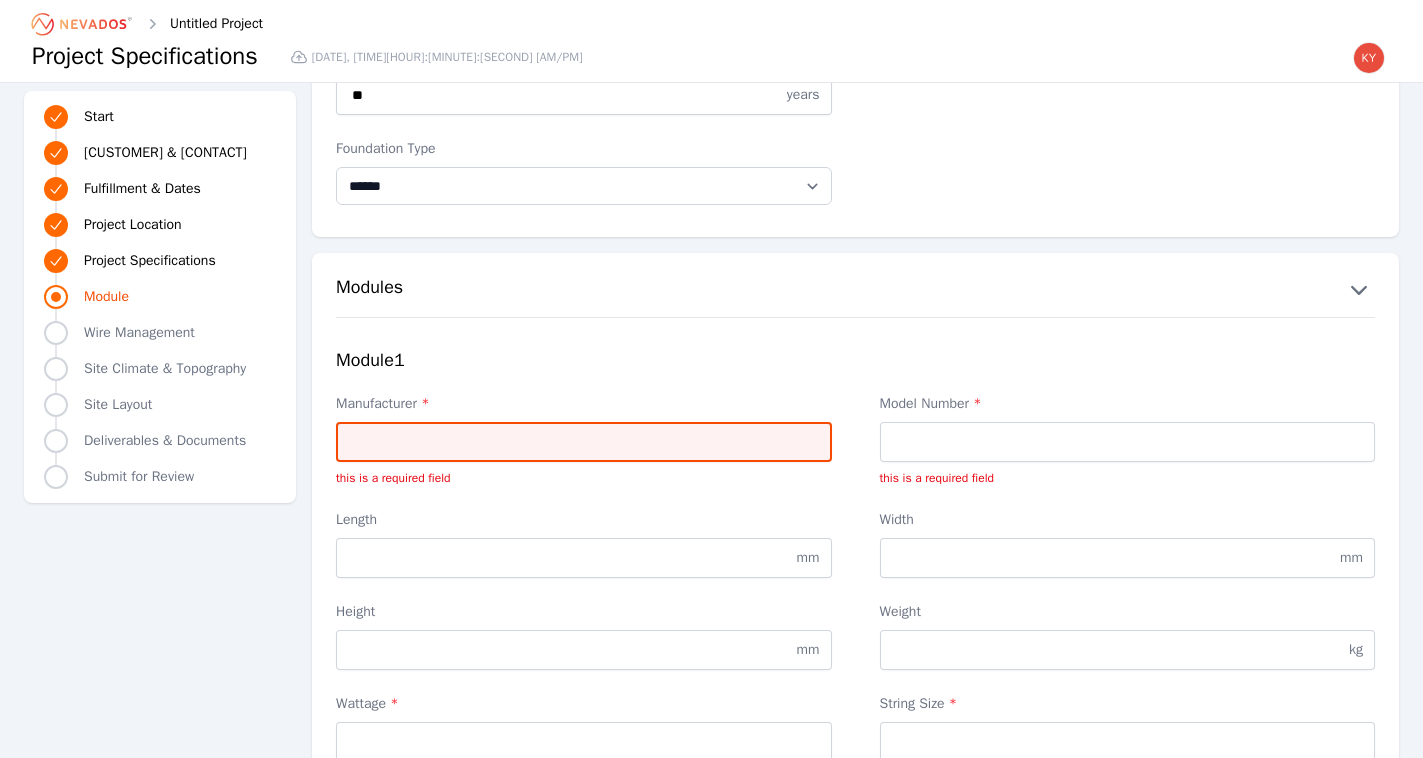click on "Manufacturer   *" at bounding box center (584, 442) 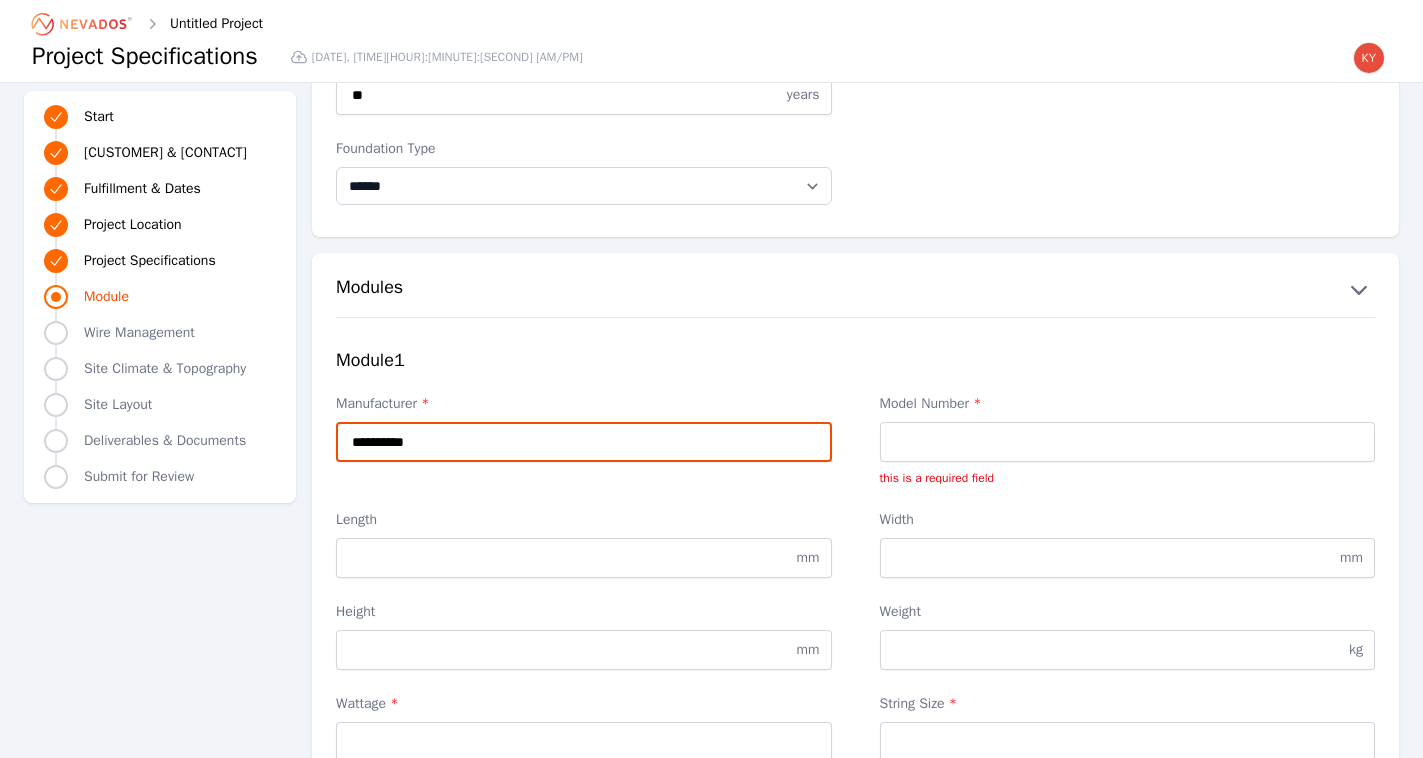 type on "**********" 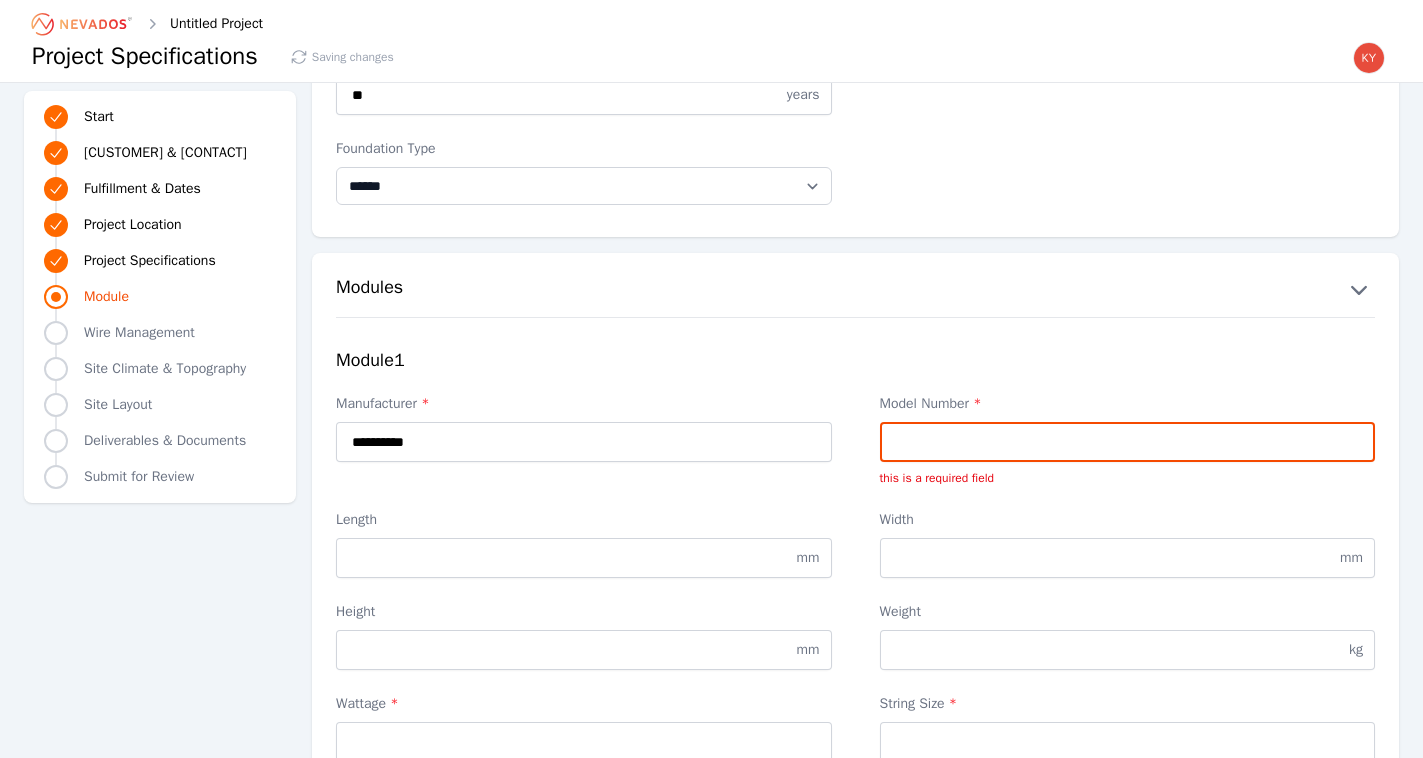 click on "Model Number   *" at bounding box center [1128, 442] 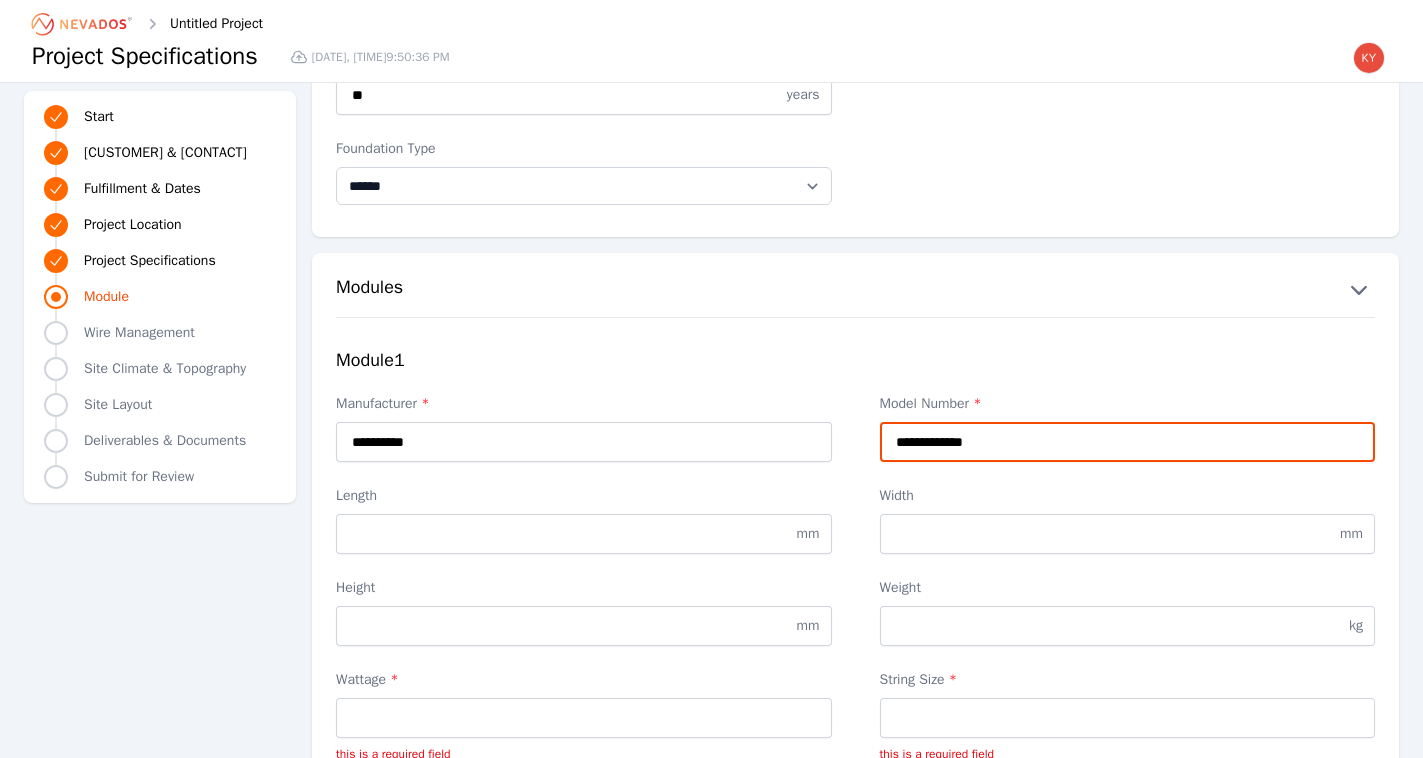 type on "**********" 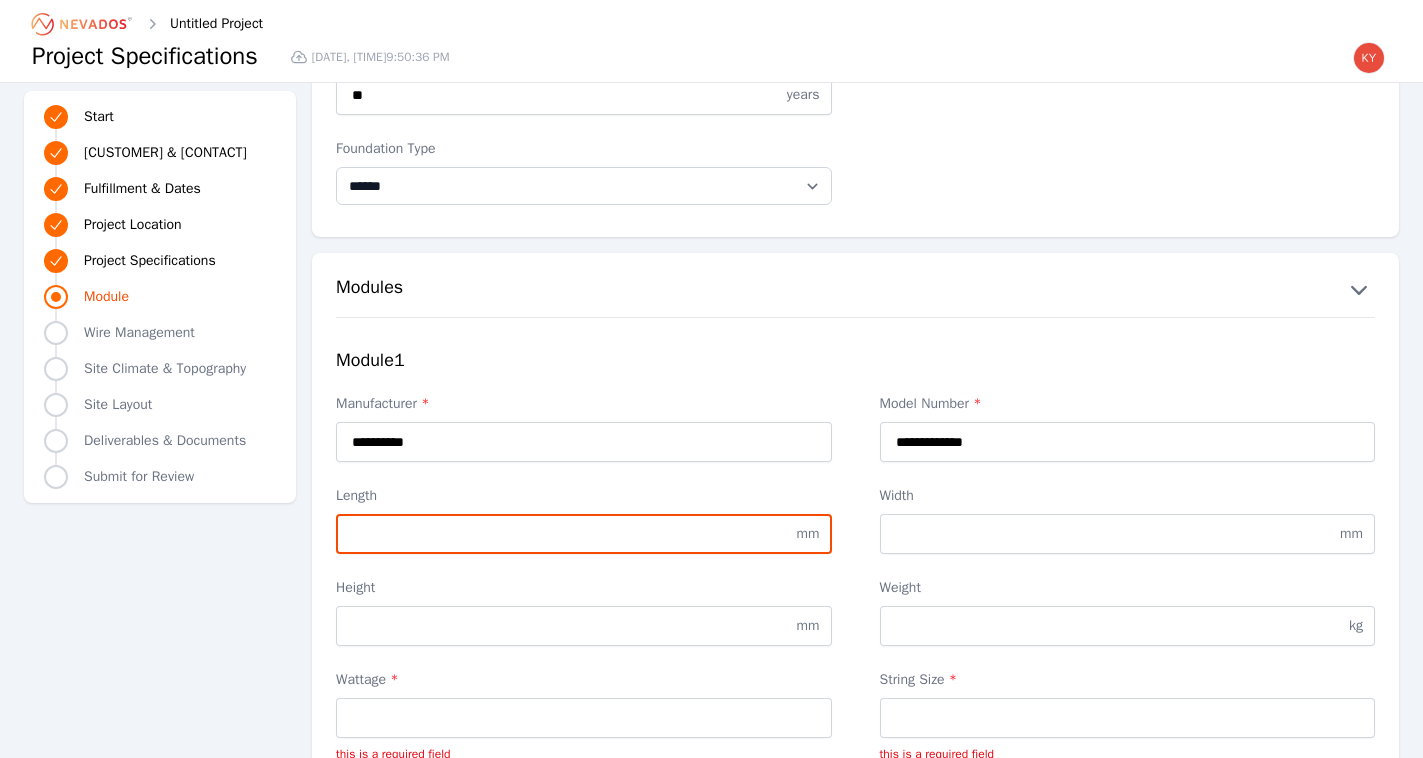 click on "Length" at bounding box center (584, 534) 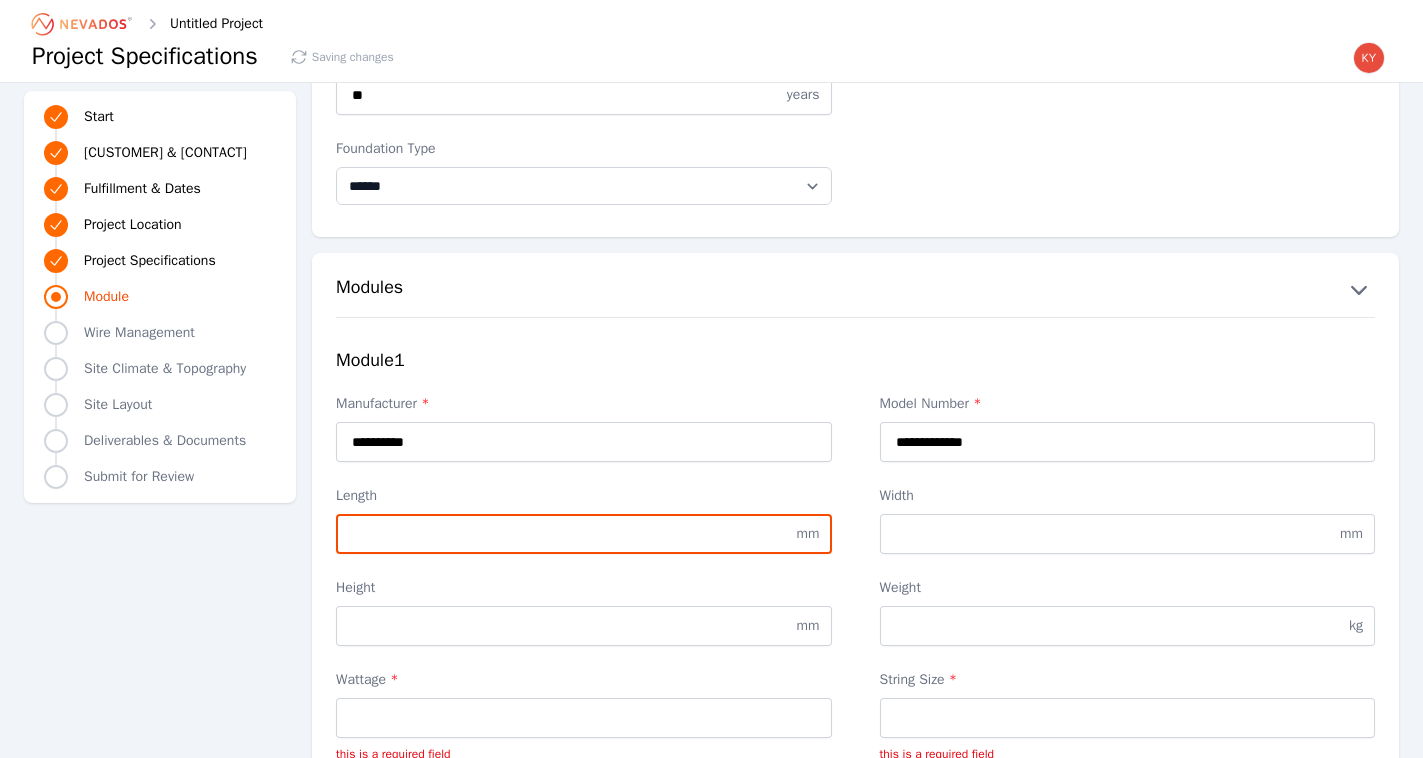 paste on "****" 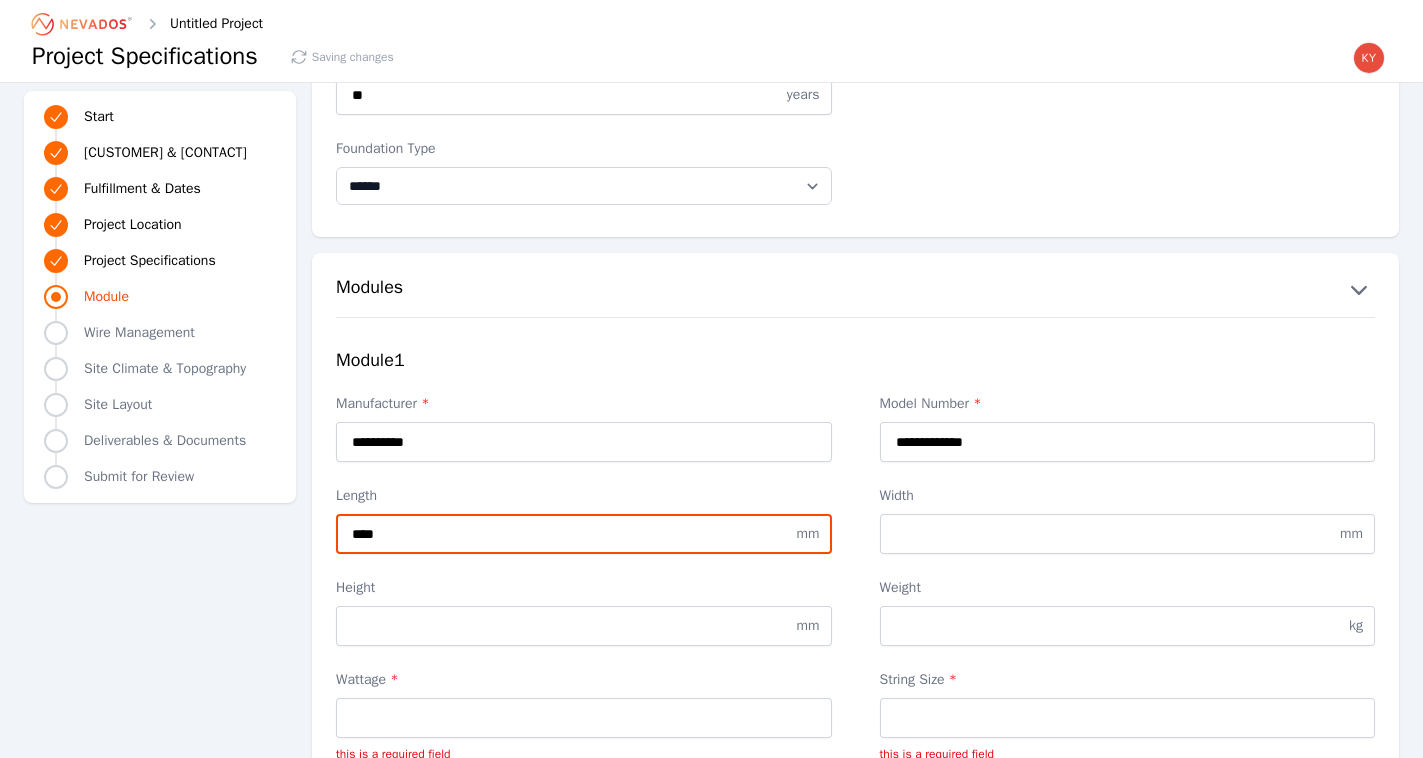 type on "****" 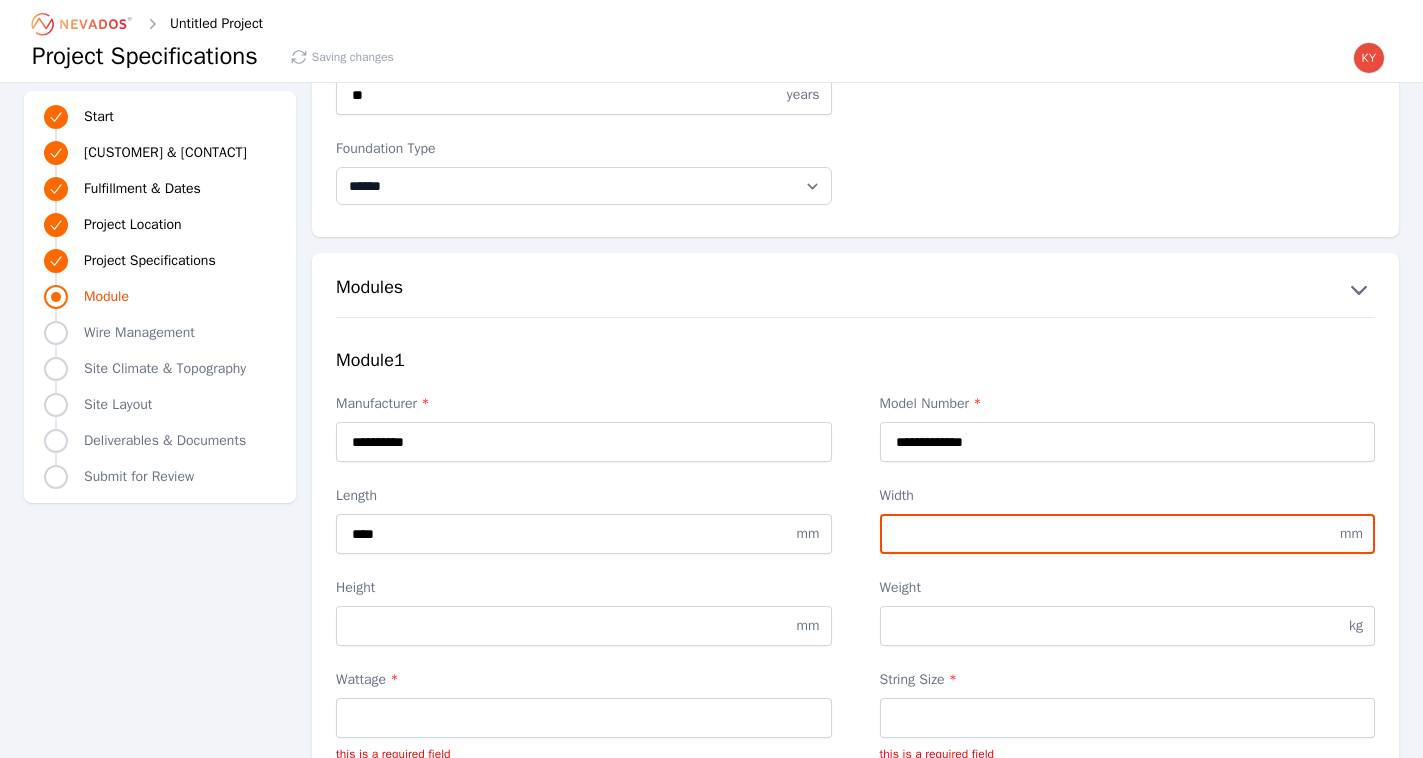 click on "Width" at bounding box center [1128, 534] 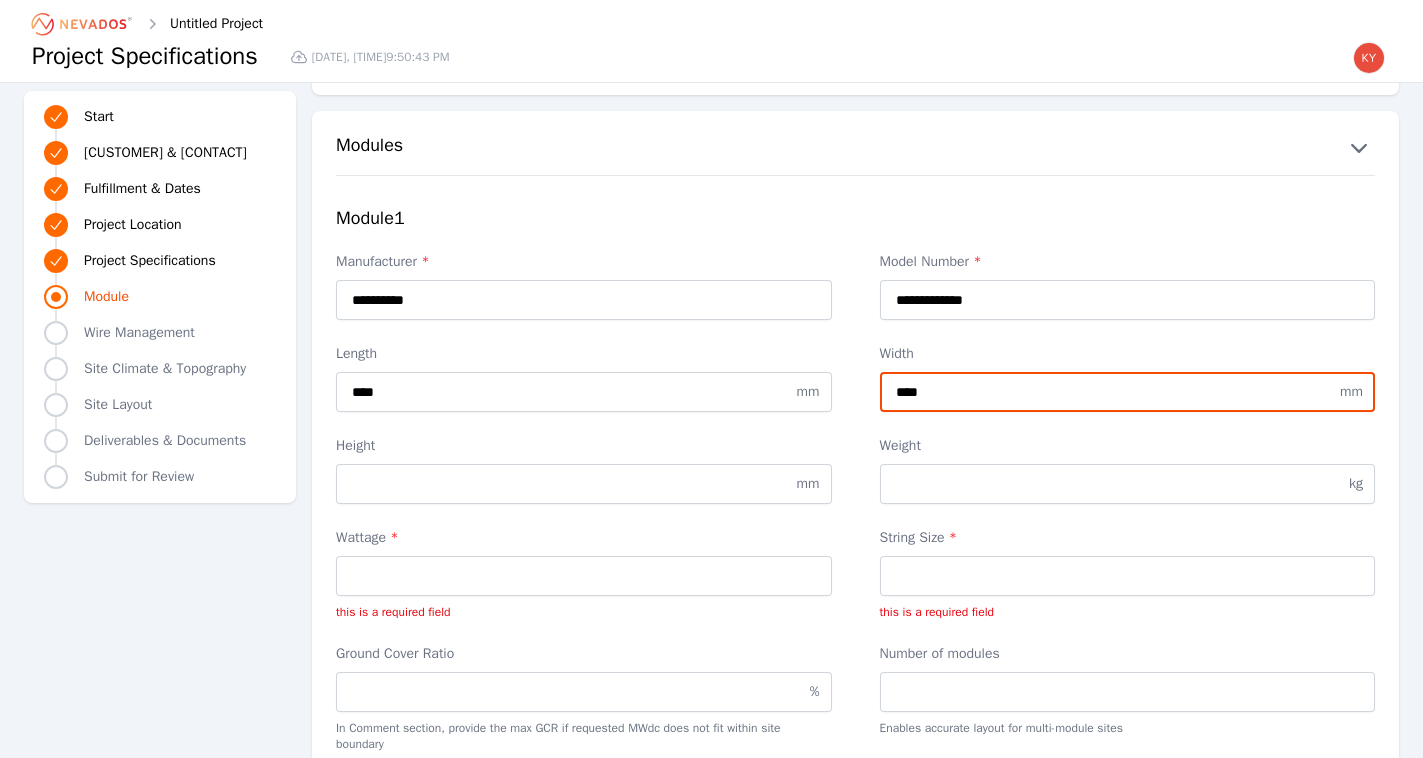 scroll, scrollTop: 2701, scrollLeft: 0, axis: vertical 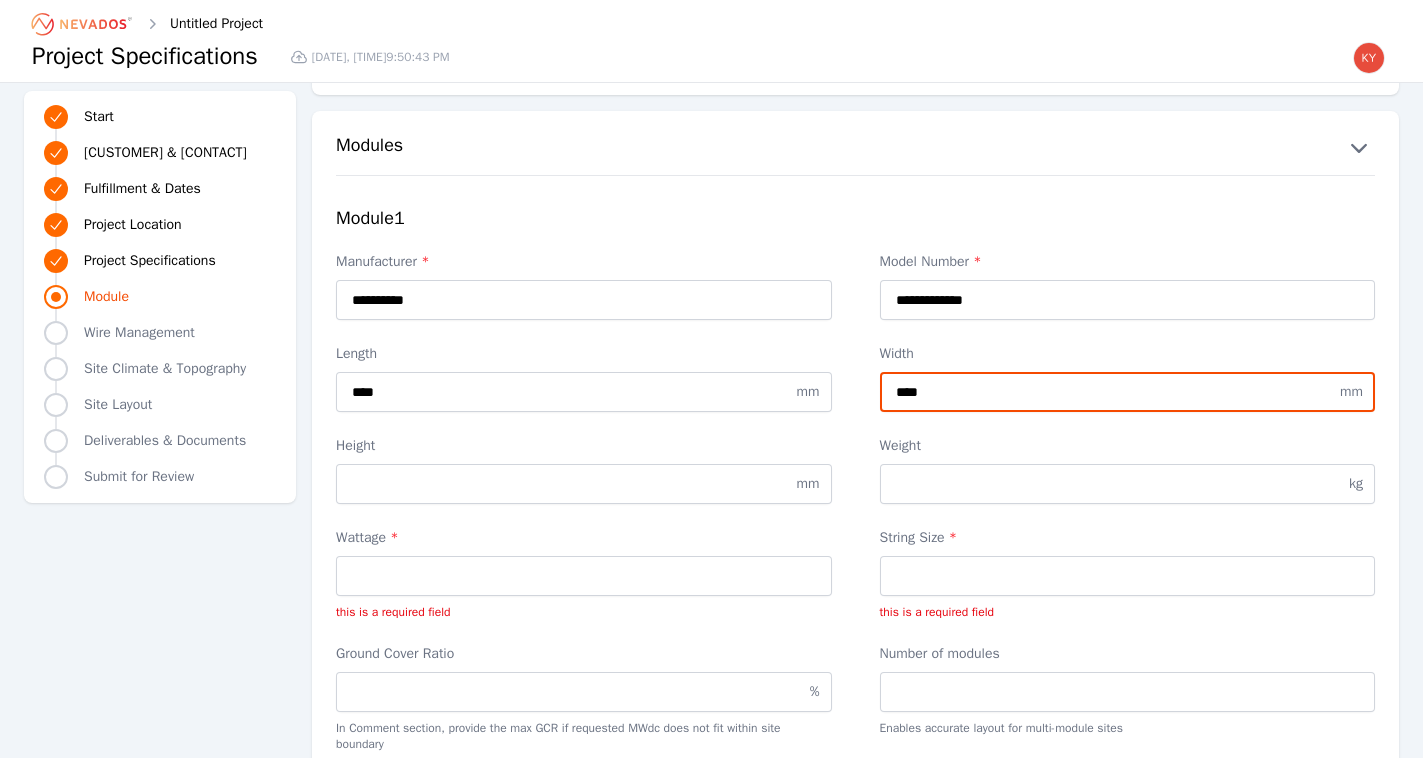 type on "****" 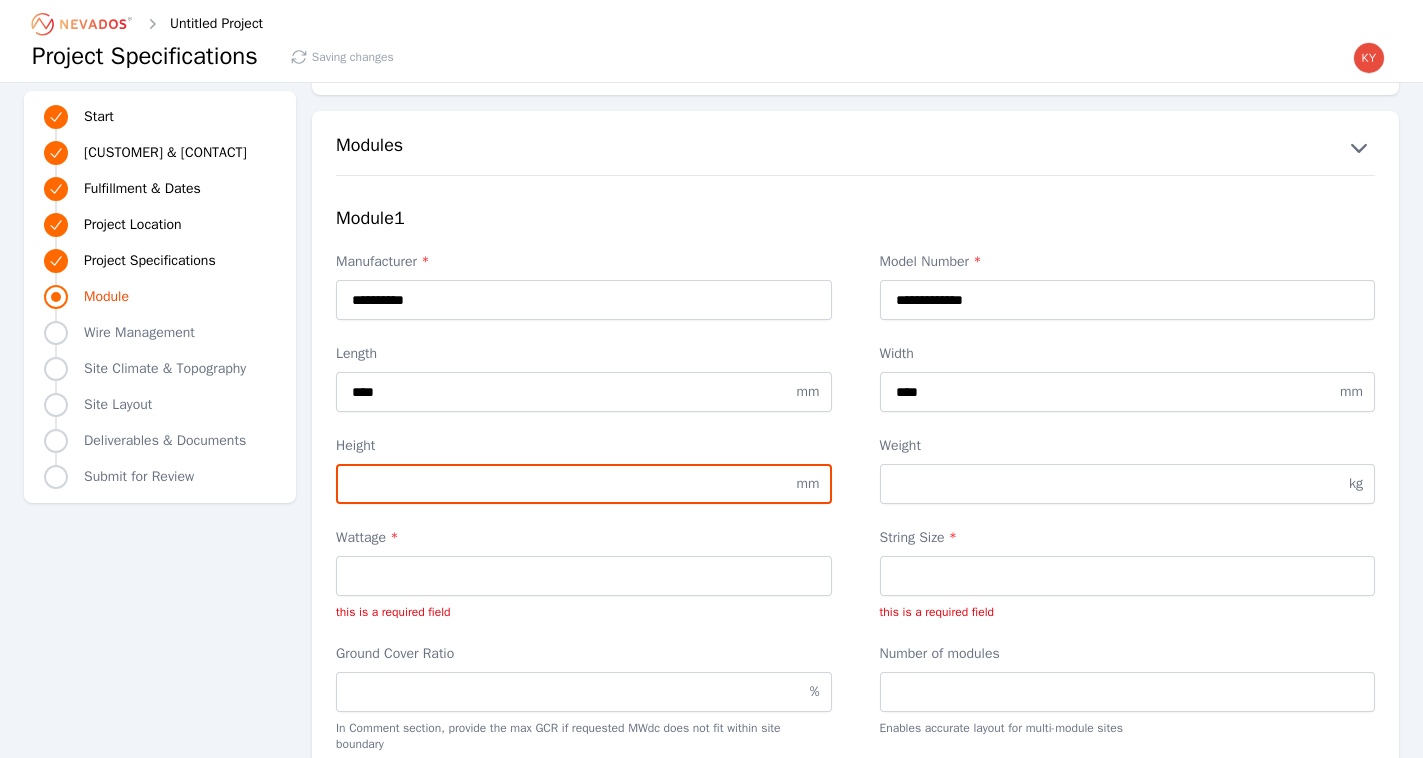 click on "Height" at bounding box center [584, 484] 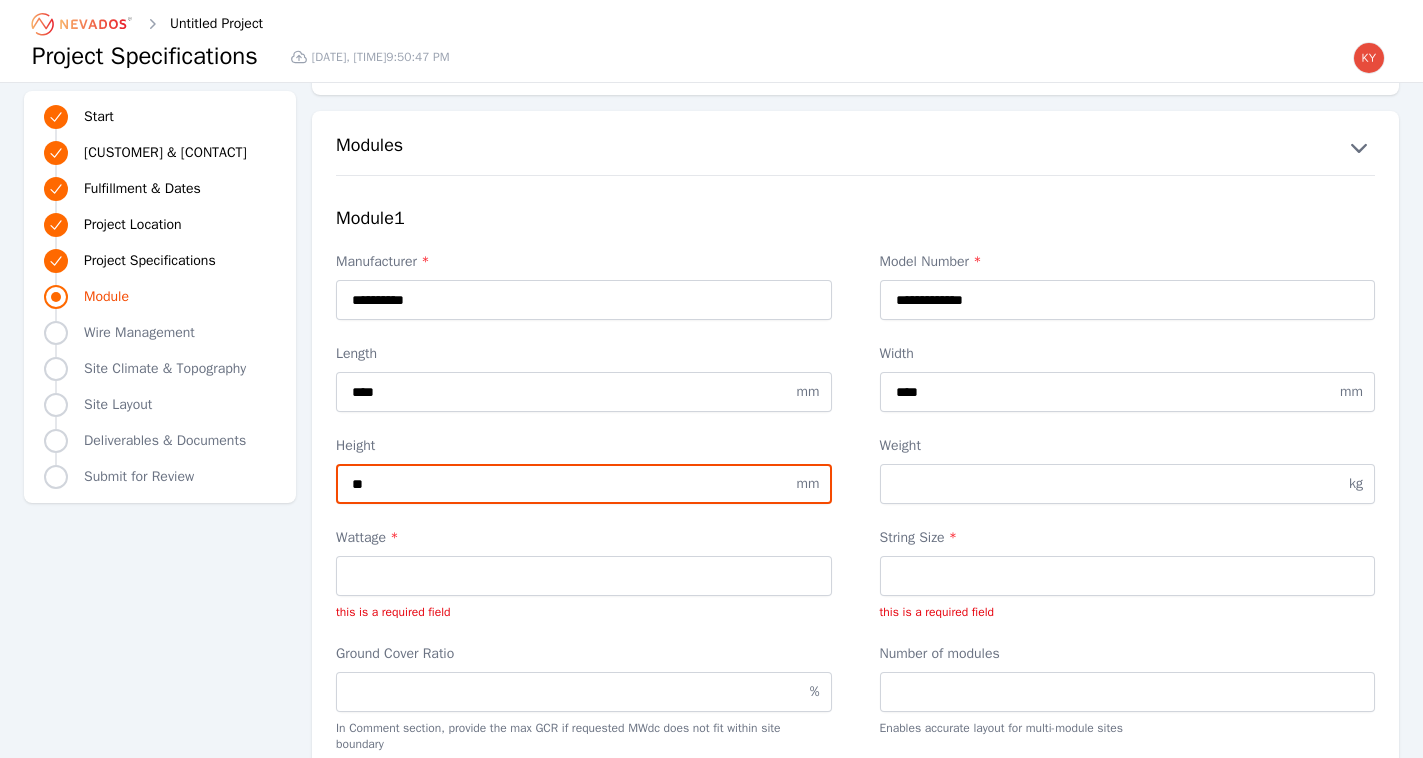 type on "**" 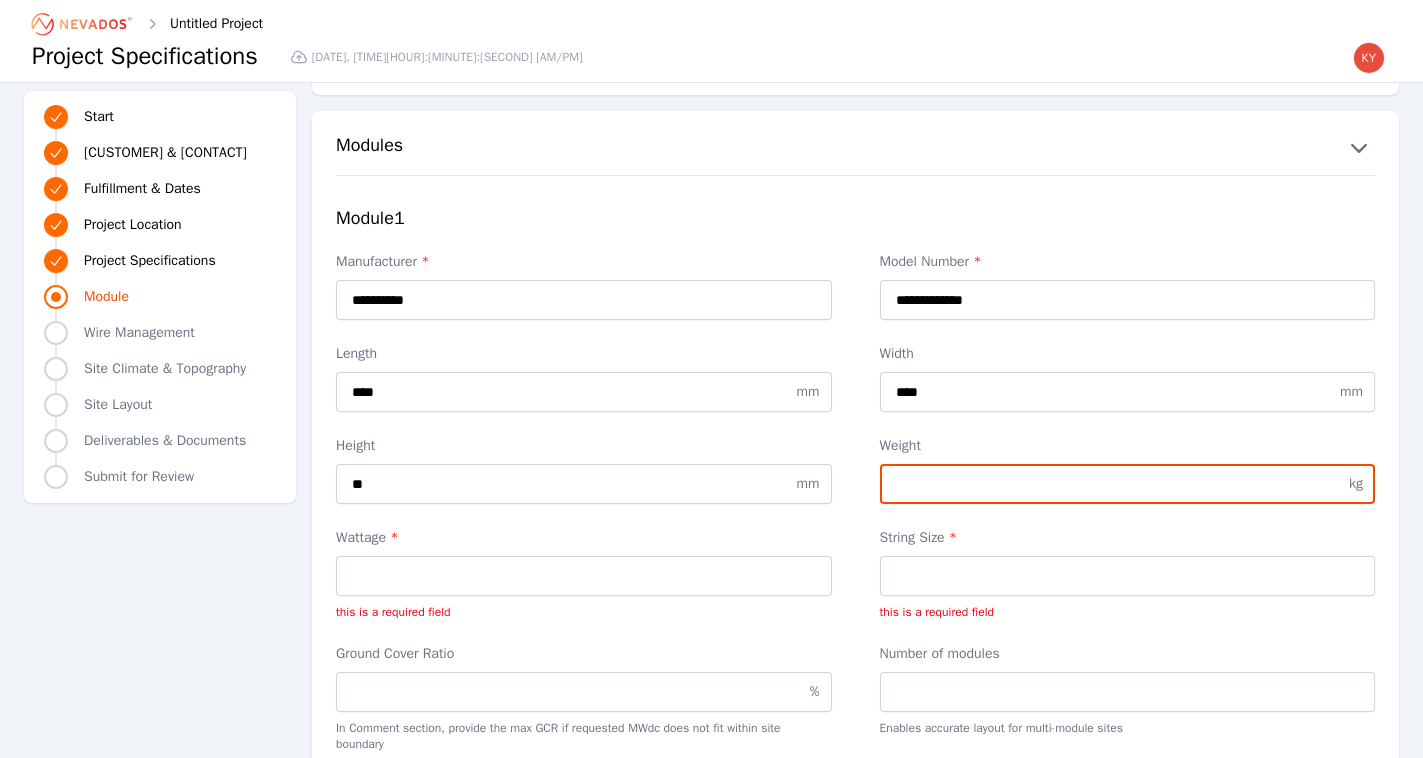 click on "Weight" at bounding box center [1128, 484] 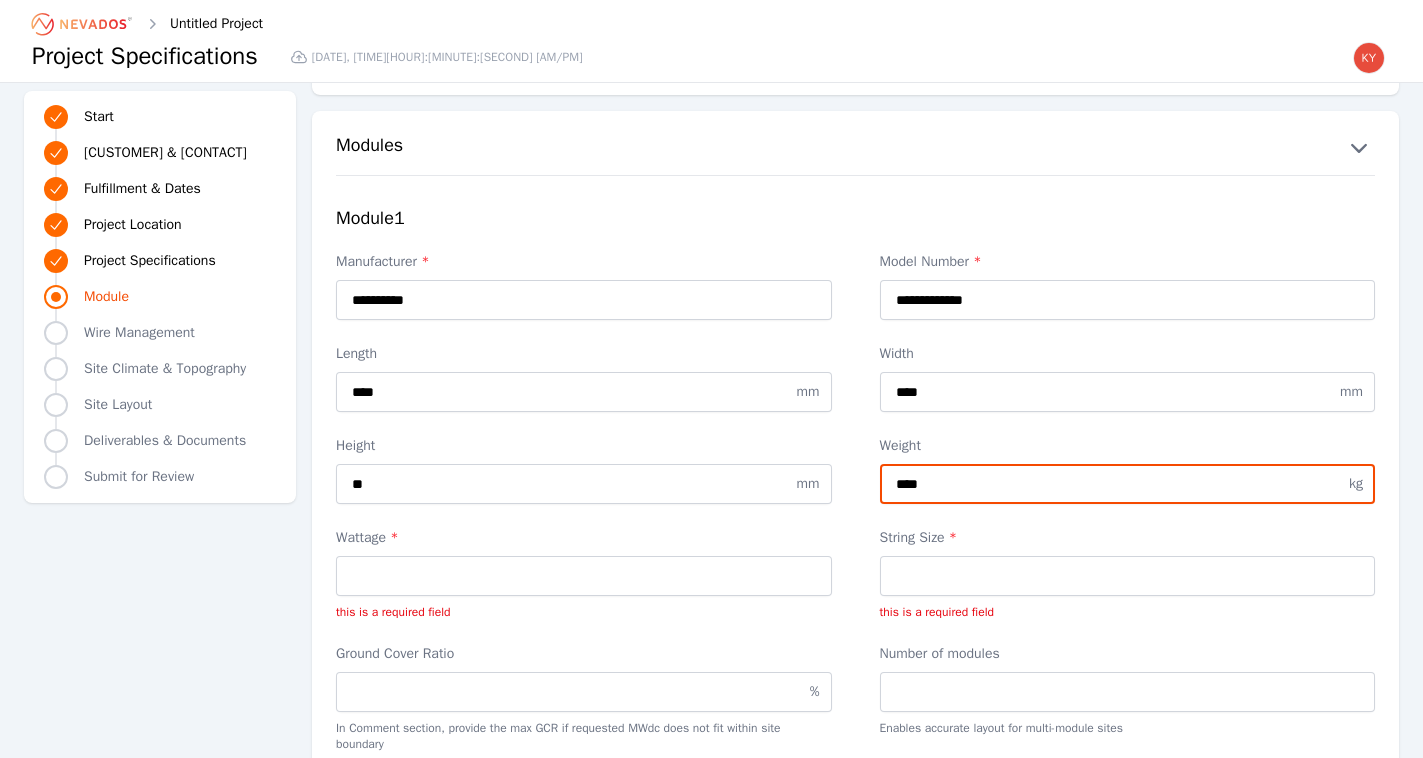 type on "****" 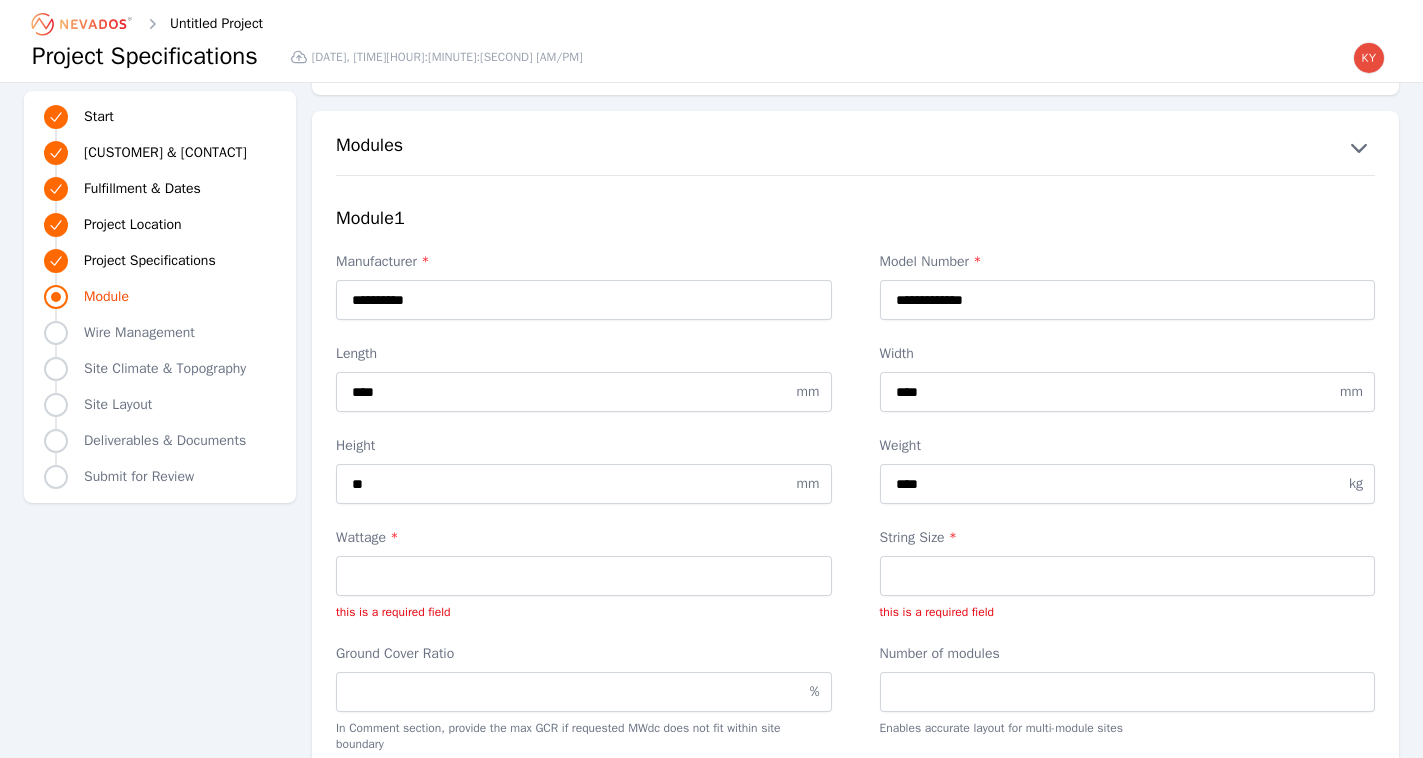 click on "Wattage   * this is a required field" at bounding box center (584, 574) 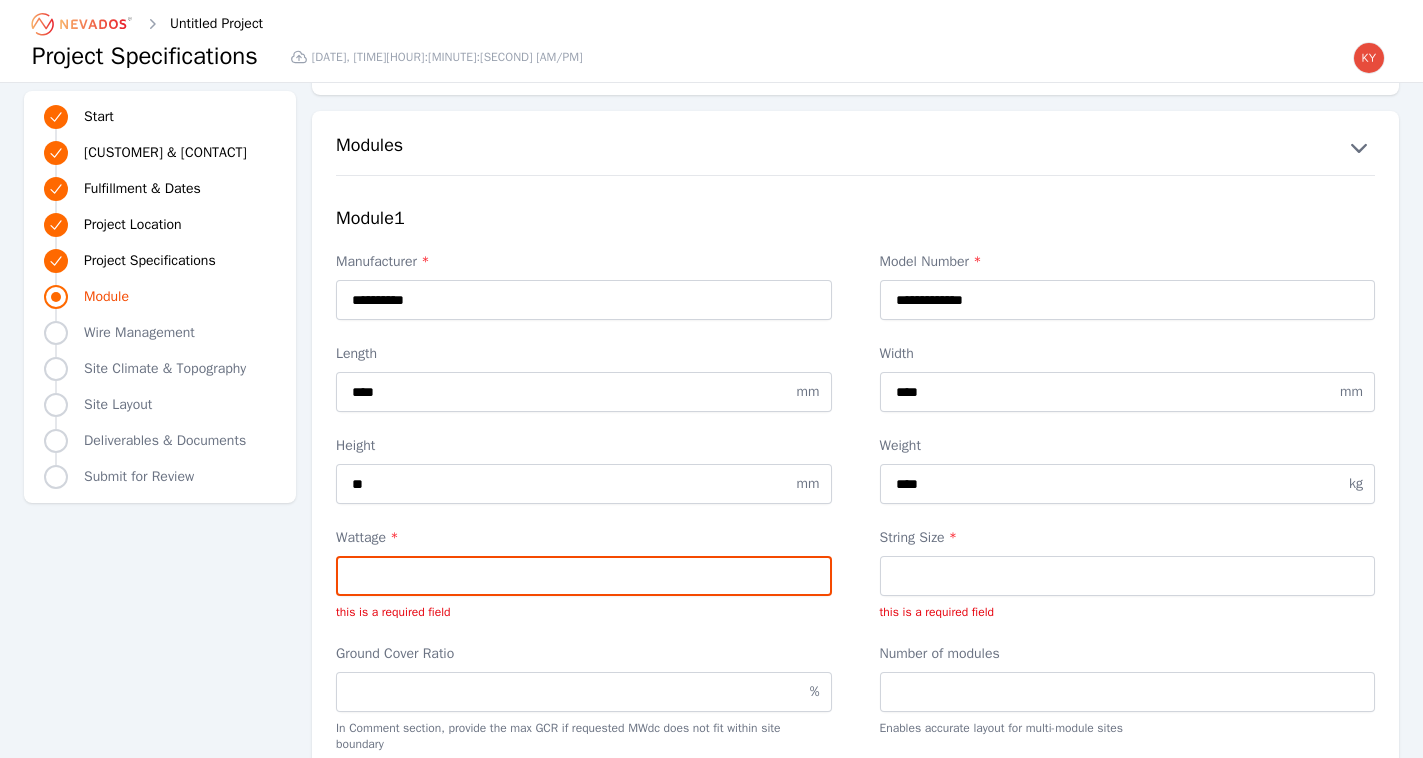 click on "Wattage   *" at bounding box center [584, 576] 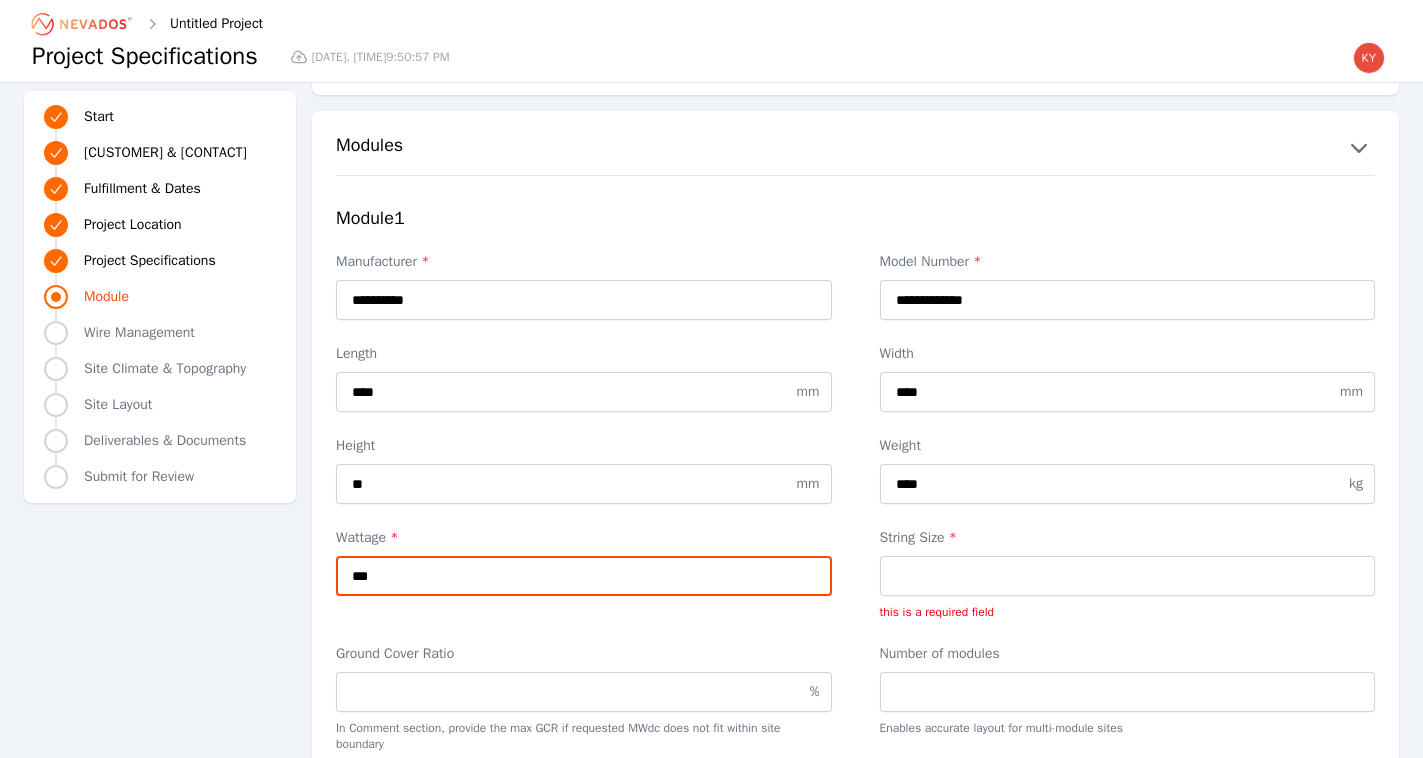 type on "***" 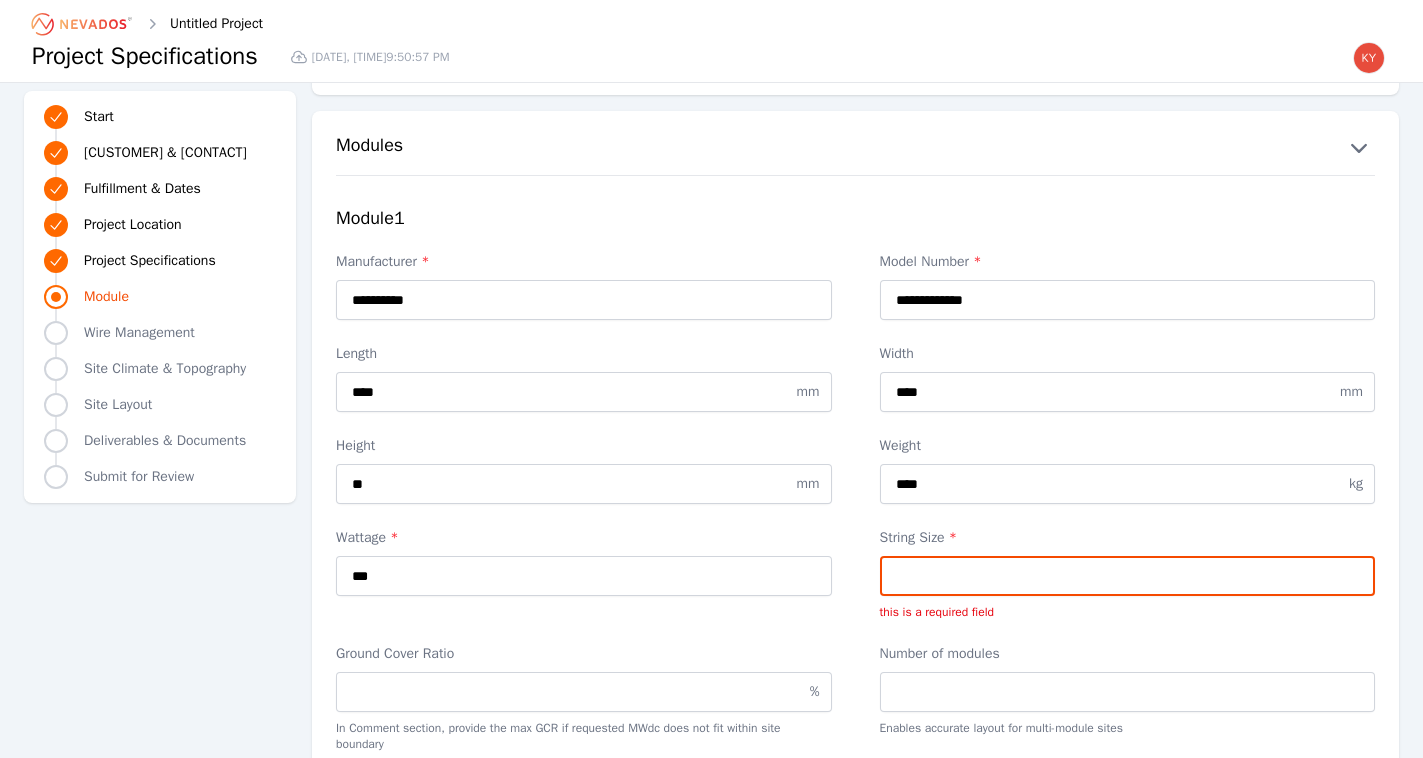 click on "String Size   *" at bounding box center [1128, 576] 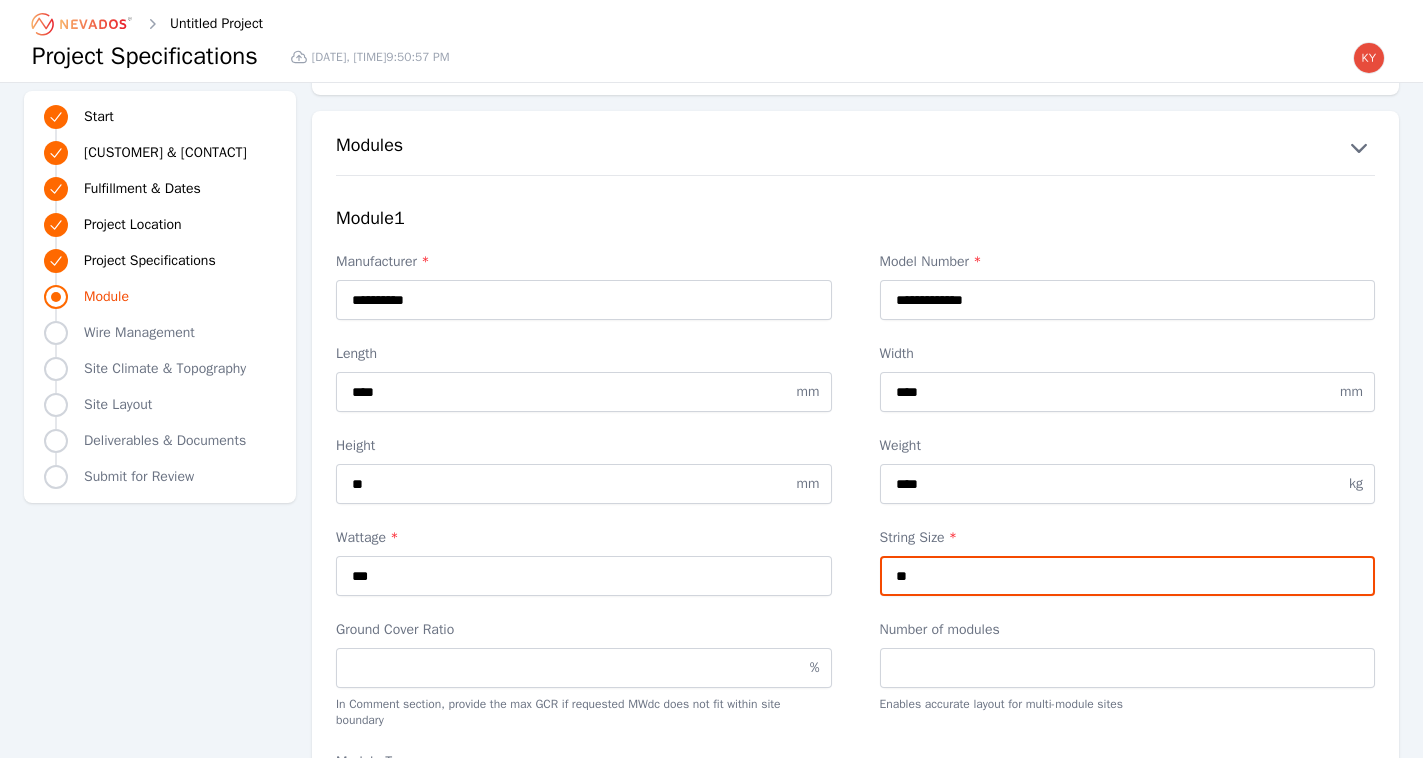 type on "**" 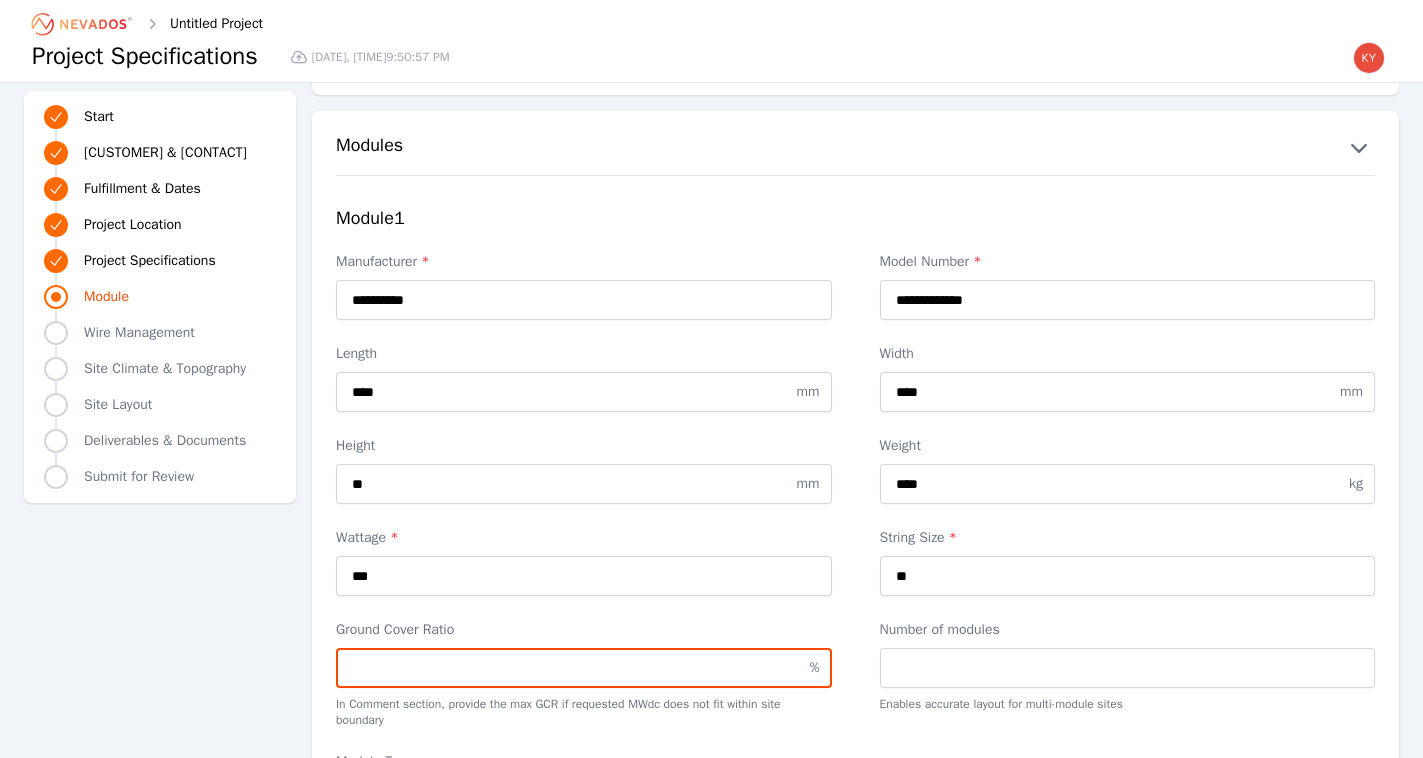 click on "Ground Cover Ratio" at bounding box center (584, 668) 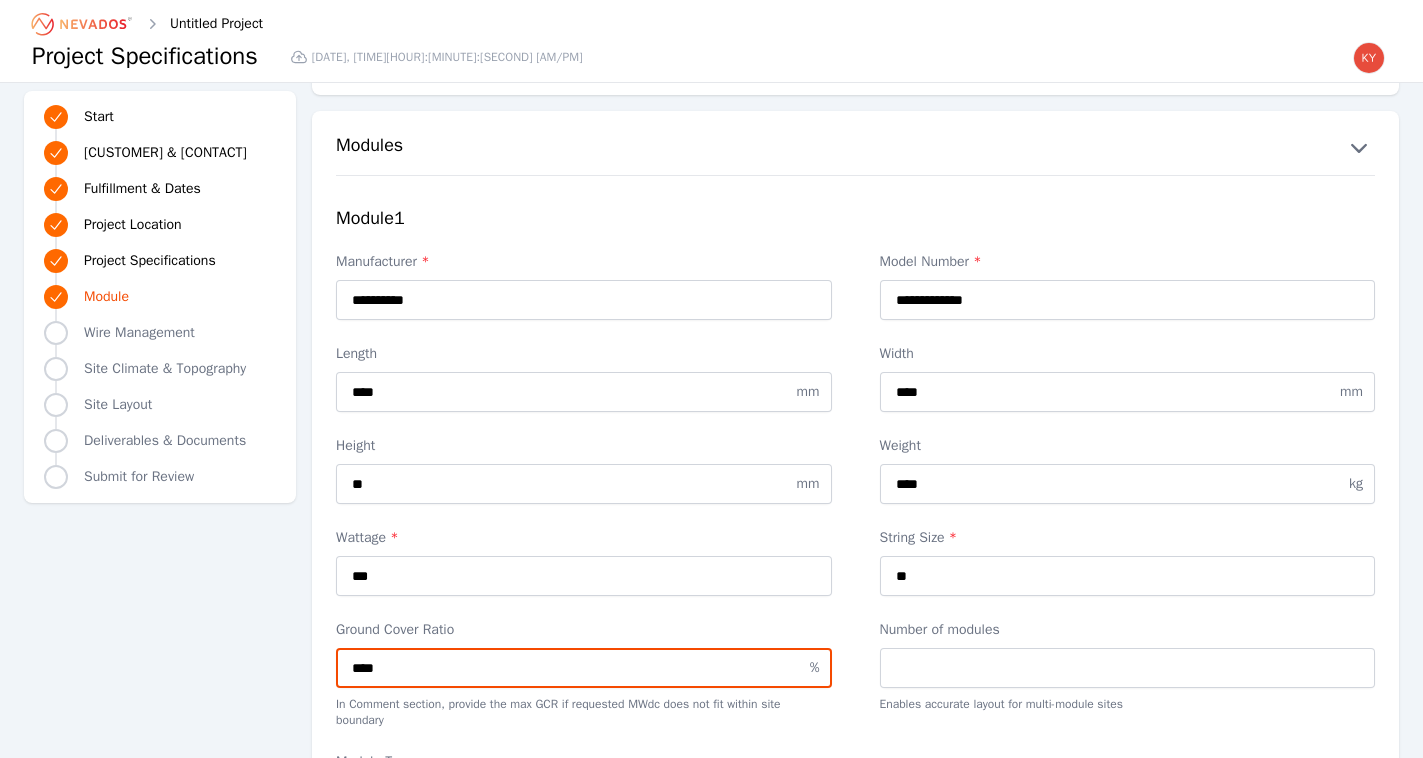 type on "****" 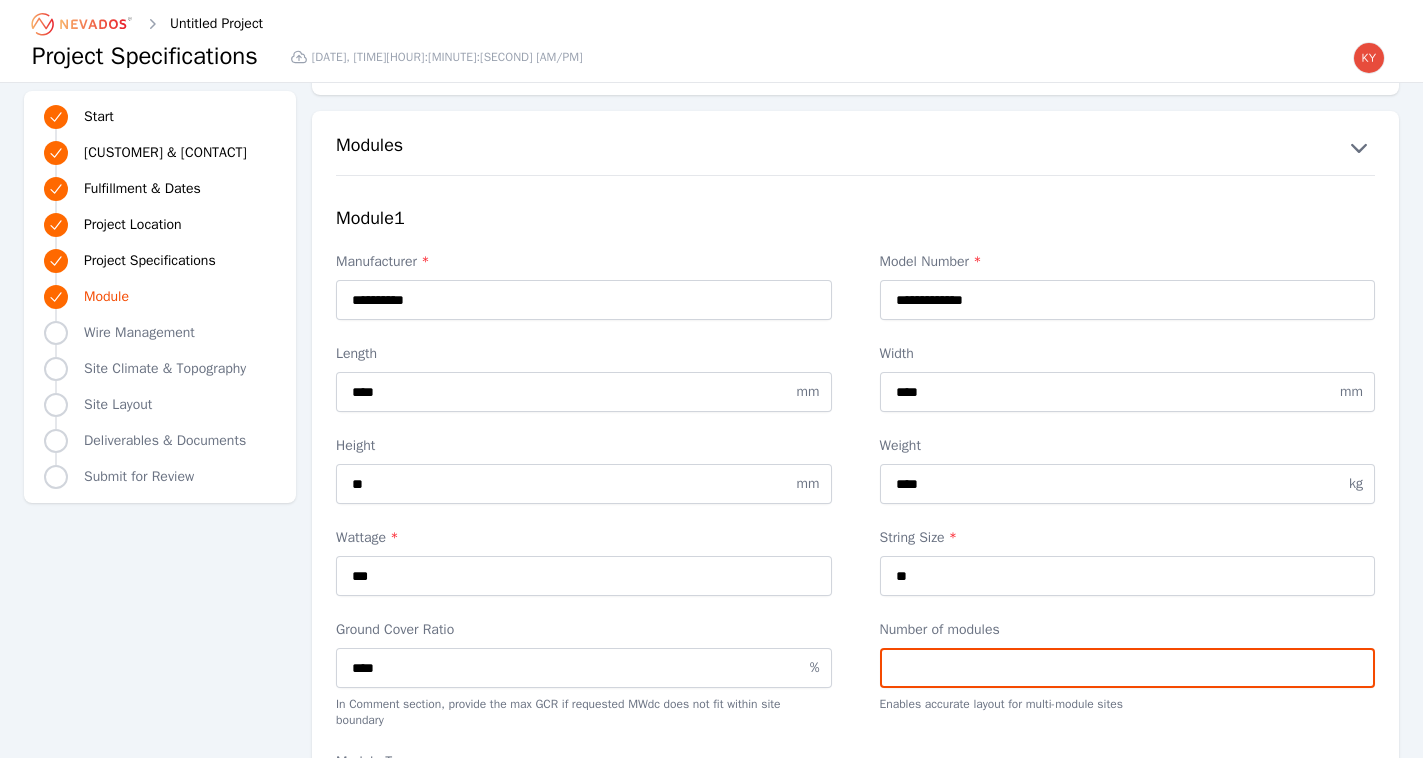 click on "Number of modules" at bounding box center [1128, 668] 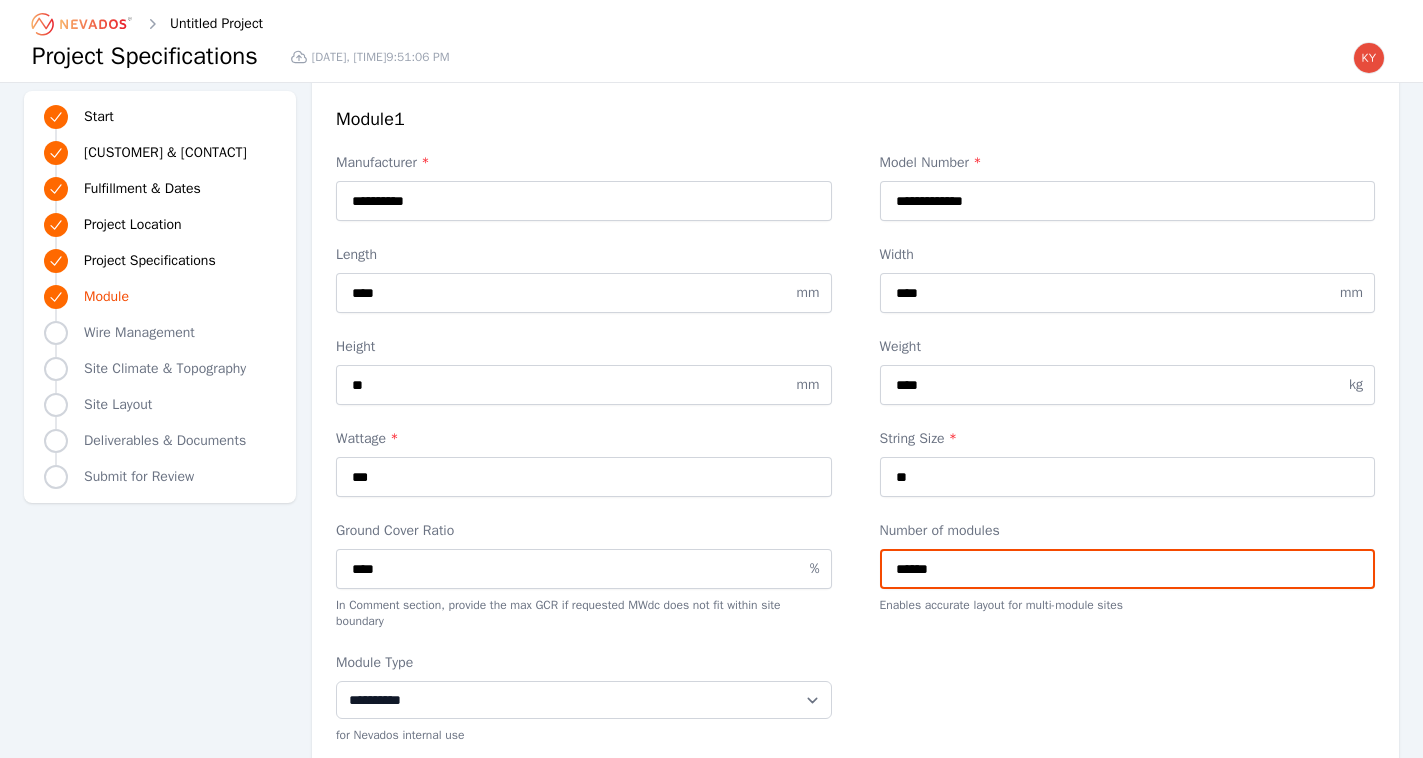 scroll, scrollTop: 3084, scrollLeft: 0, axis: vertical 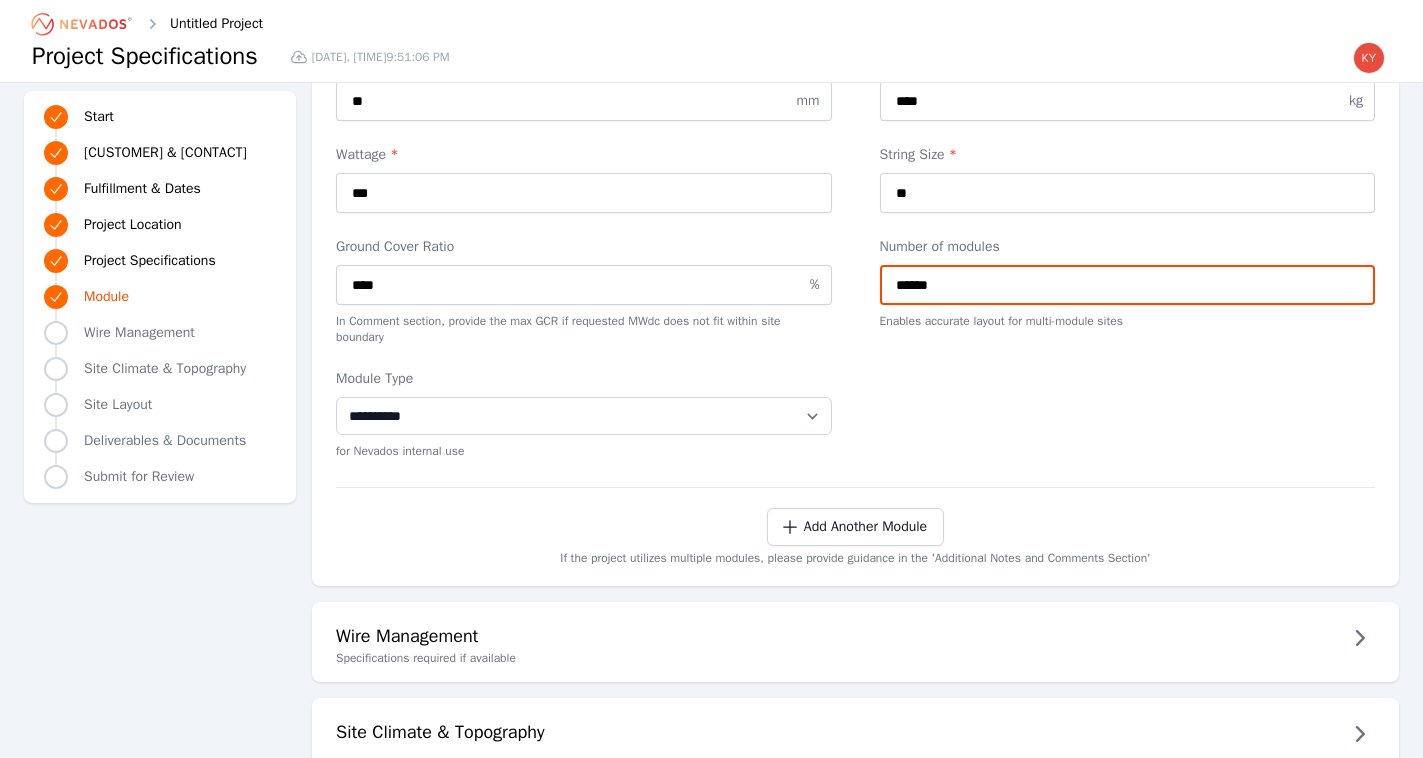 type on "******" 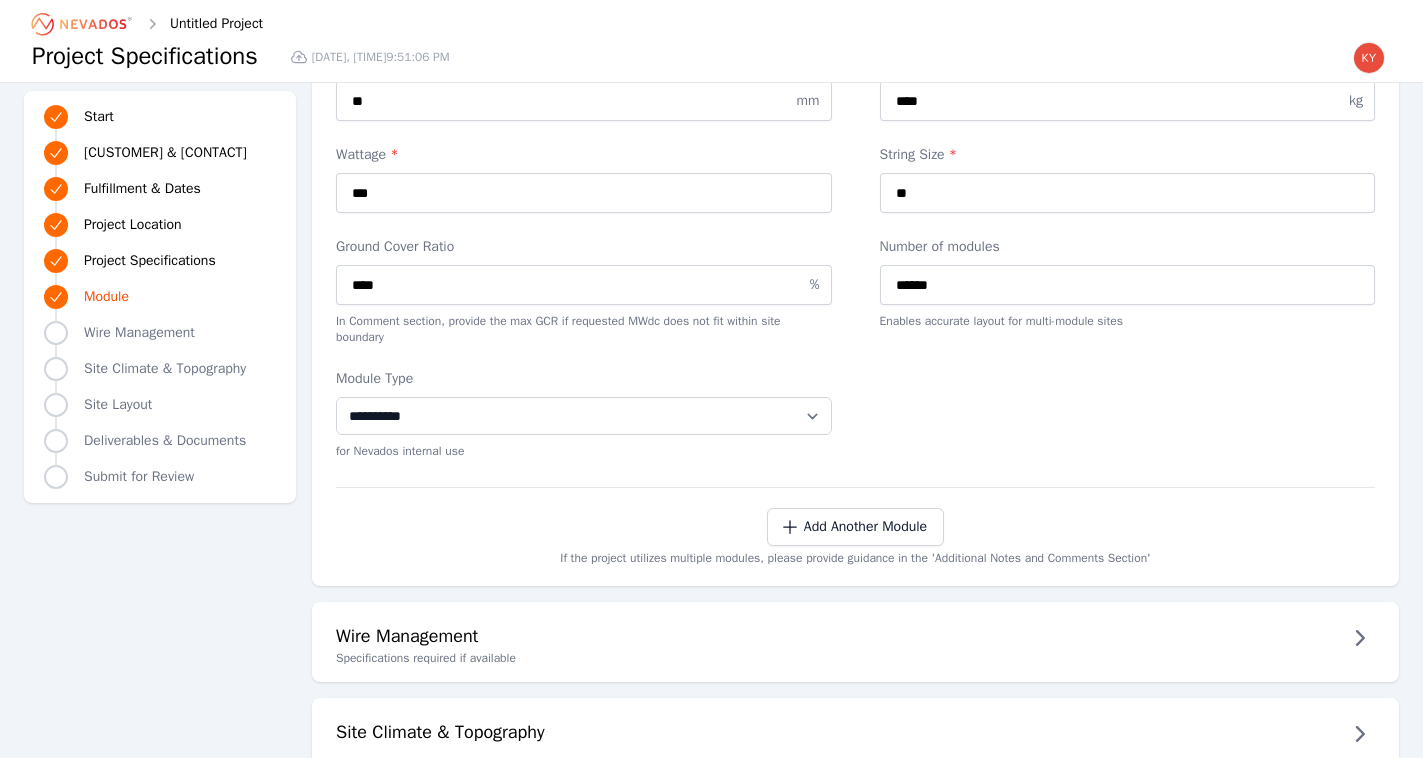 click on "**********" at bounding box center (584, 414) 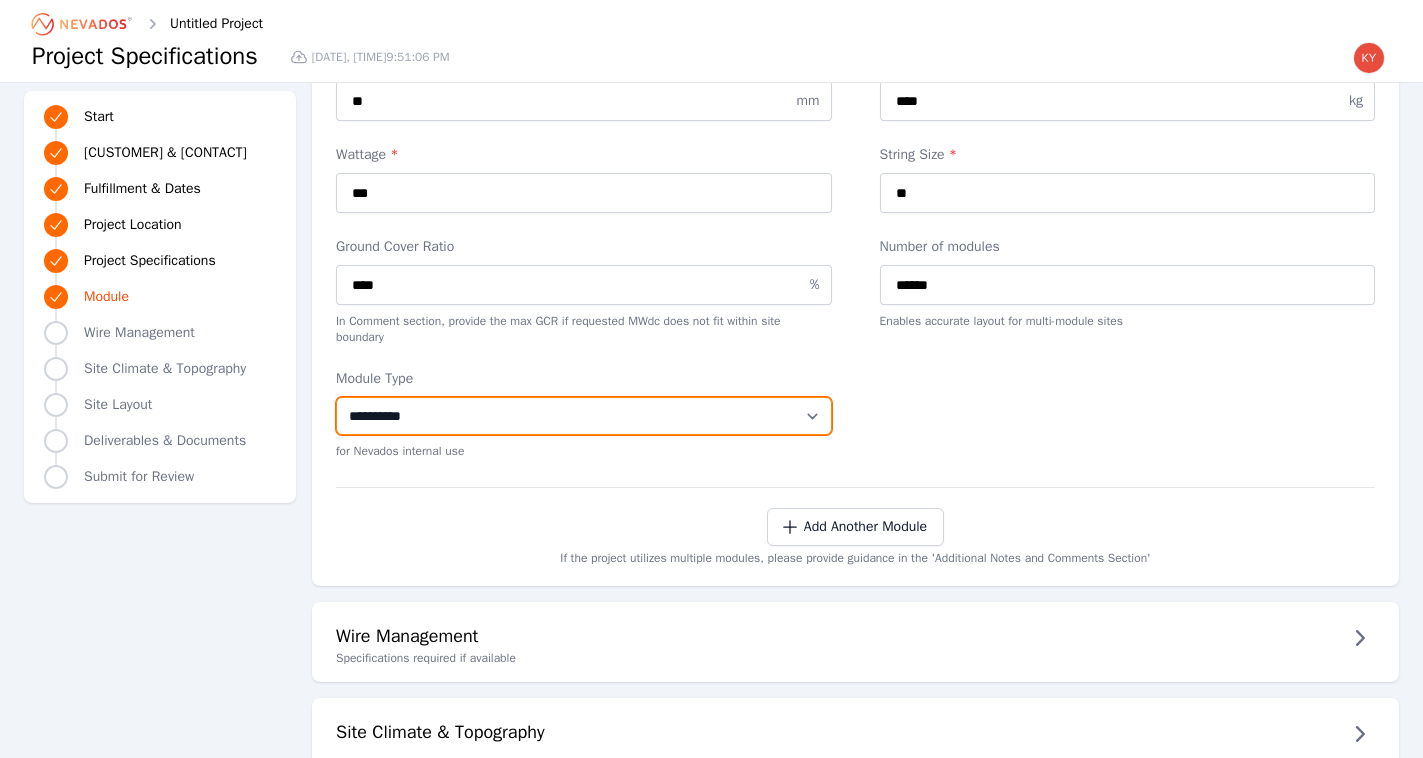 click on "**********" at bounding box center (584, 416) 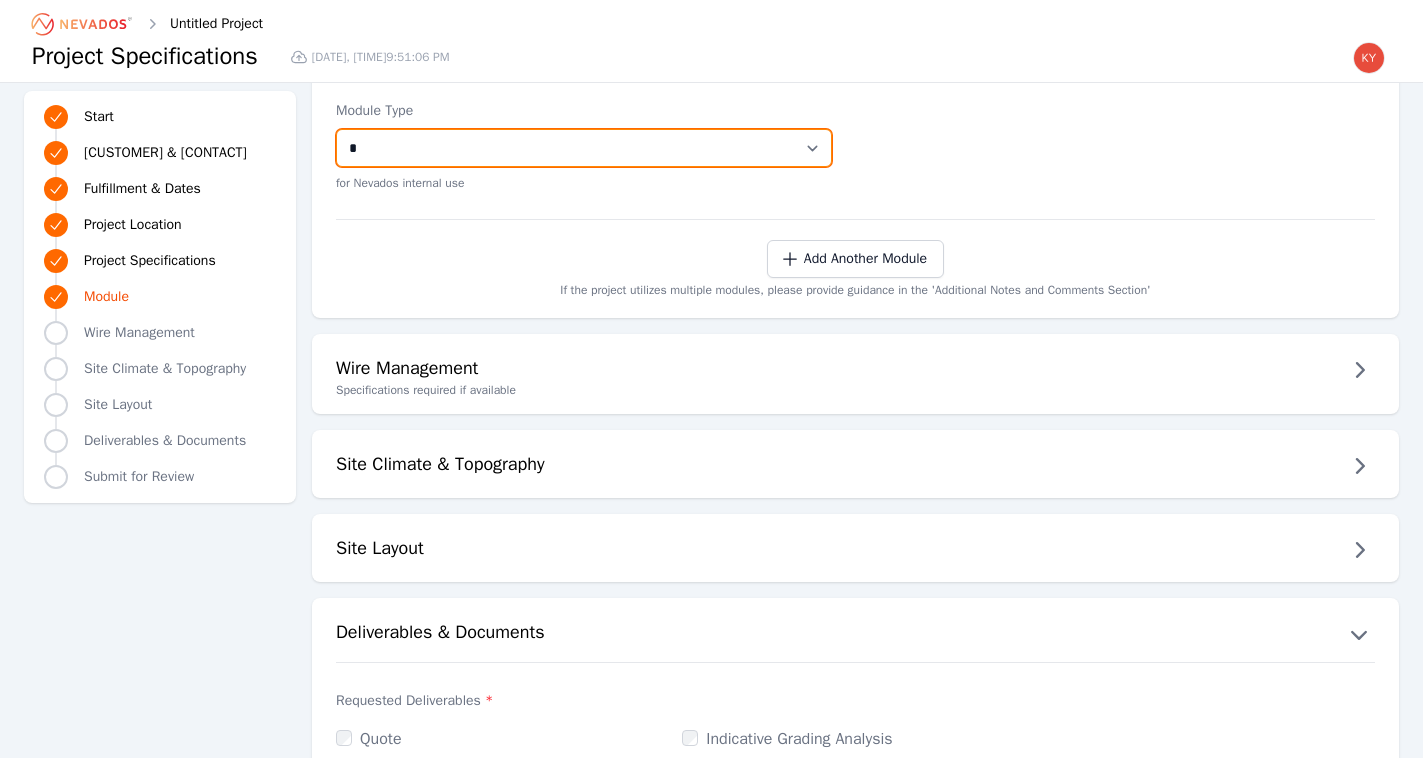 scroll, scrollTop: 3390, scrollLeft: 0, axis: vertical 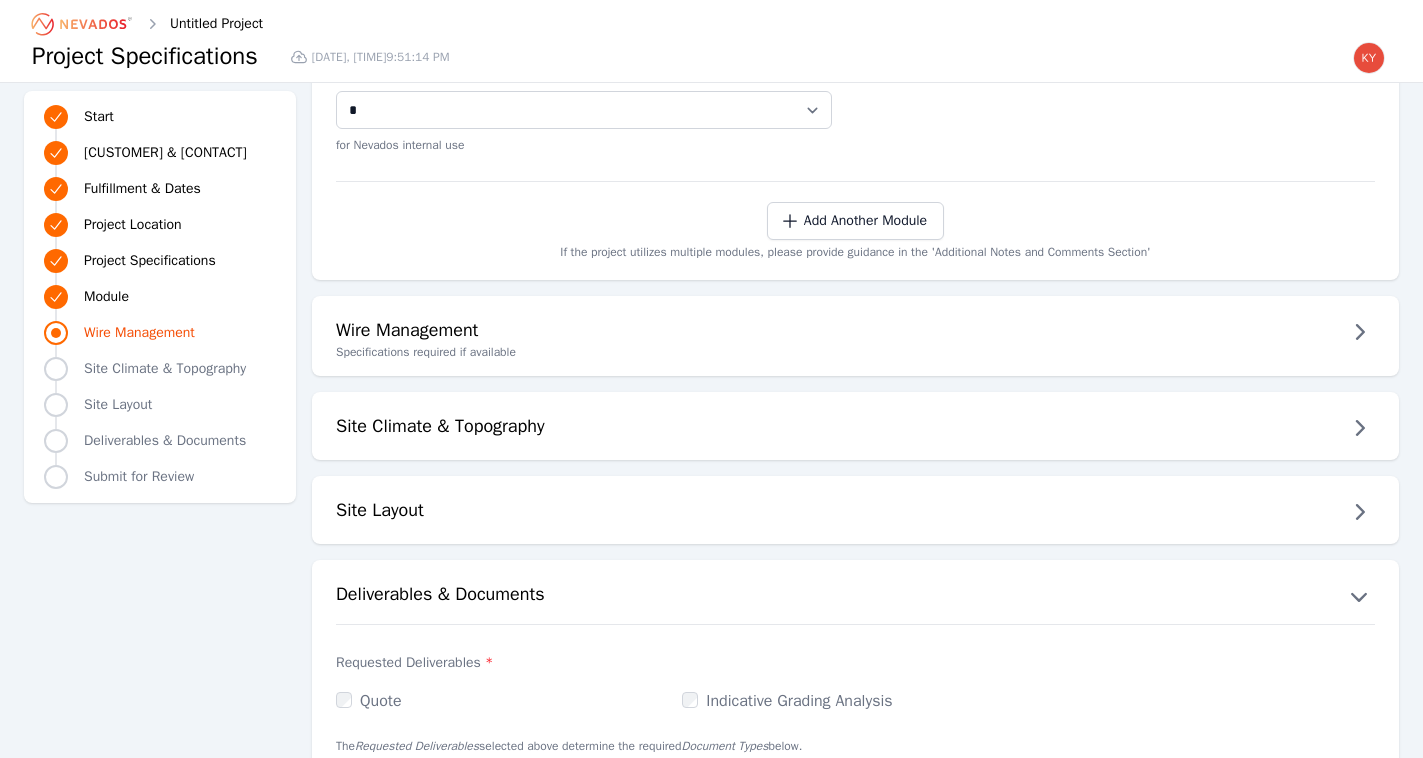 click on "Specifications required if available" at bounding box center (855, 352) 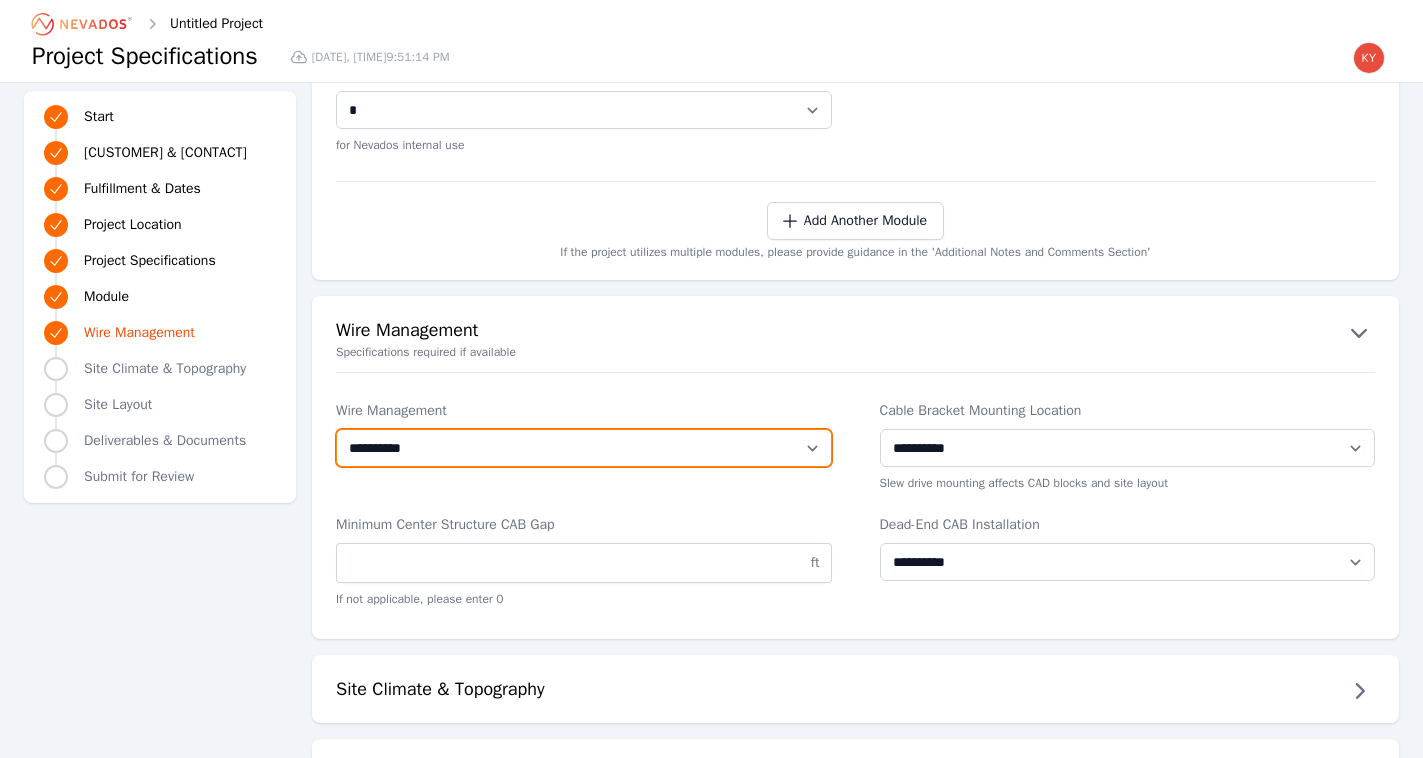 click on "**********" at bounding box center (584, 448) 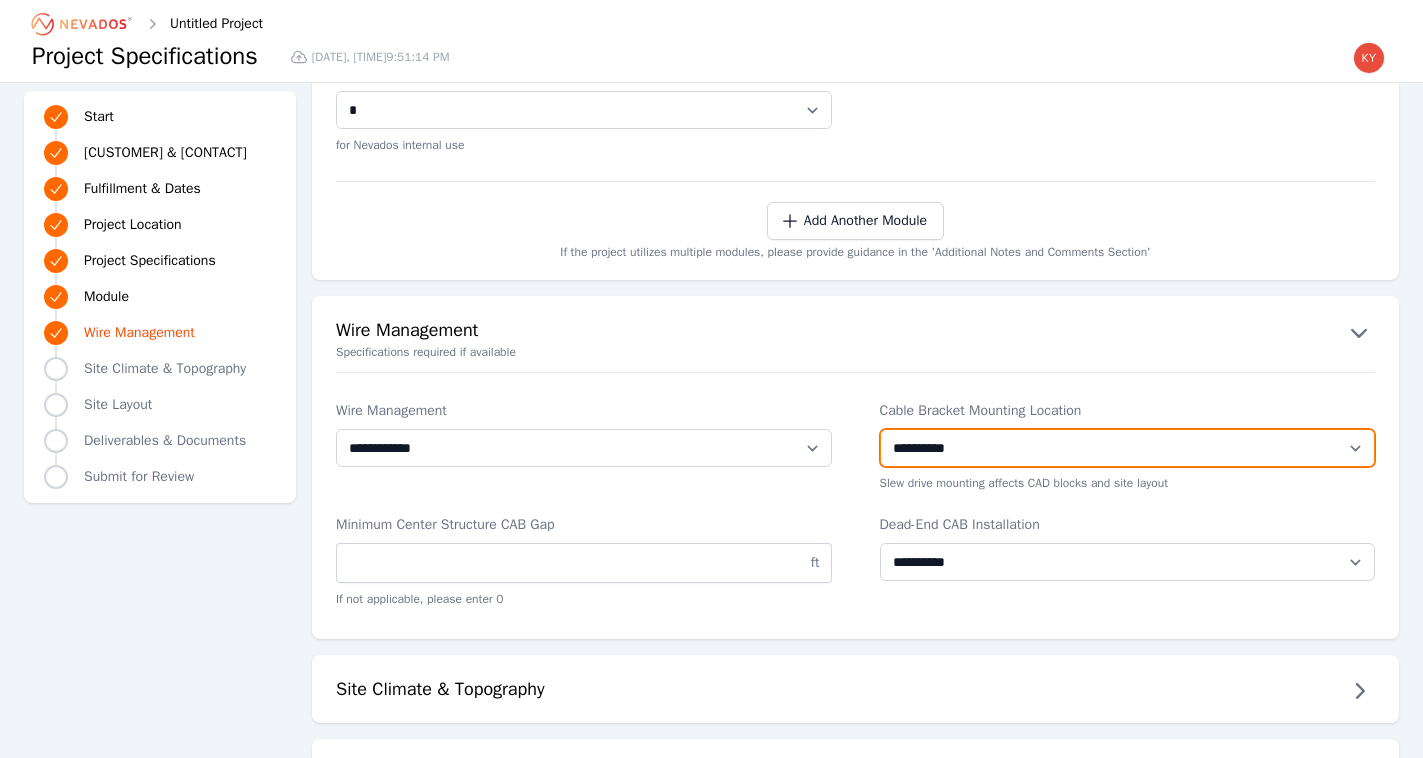 click on "**********" at bounding box center (1128, 448) 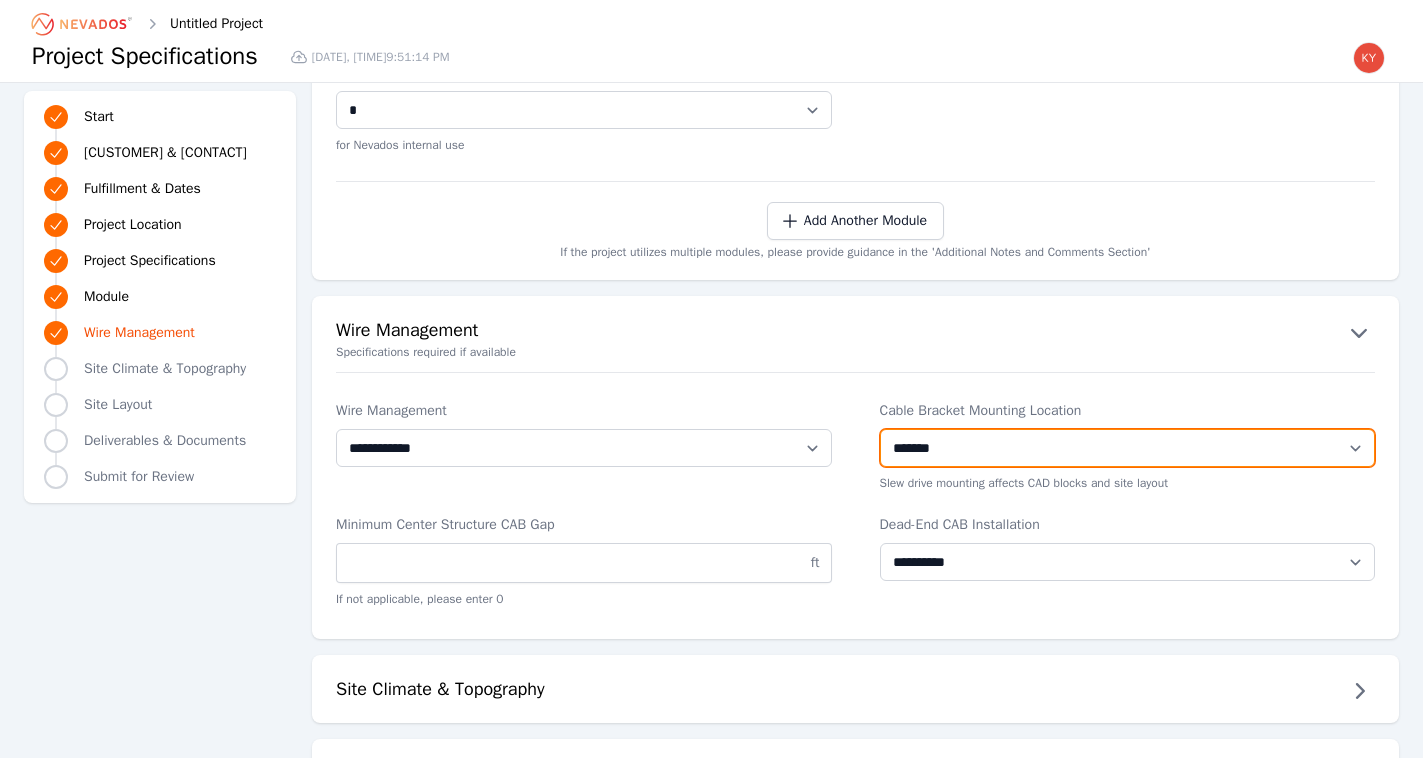 scroll, scrollTop: 3572, scrollLeft: 0, axis: vertical 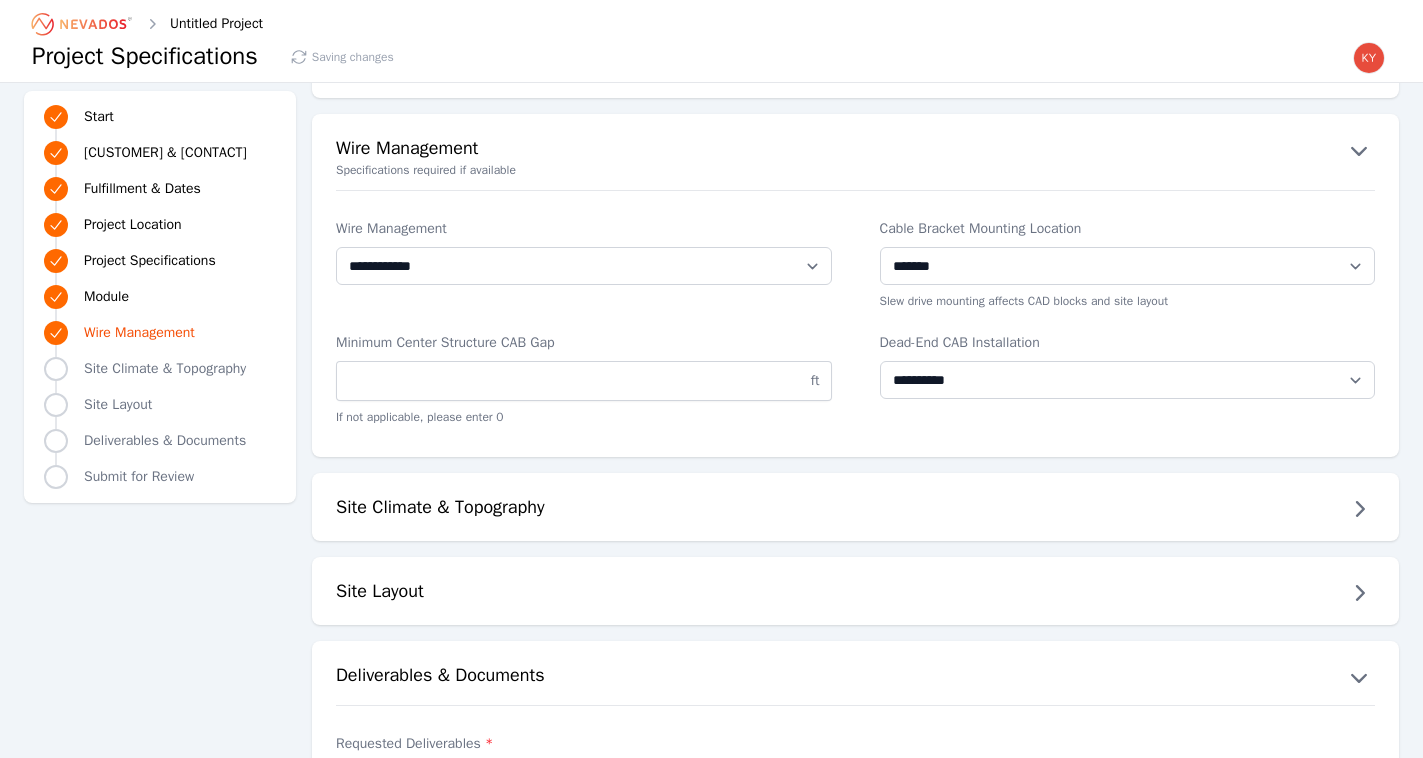 click on "Site Climate & Topography" at bounding box center [440, 509] 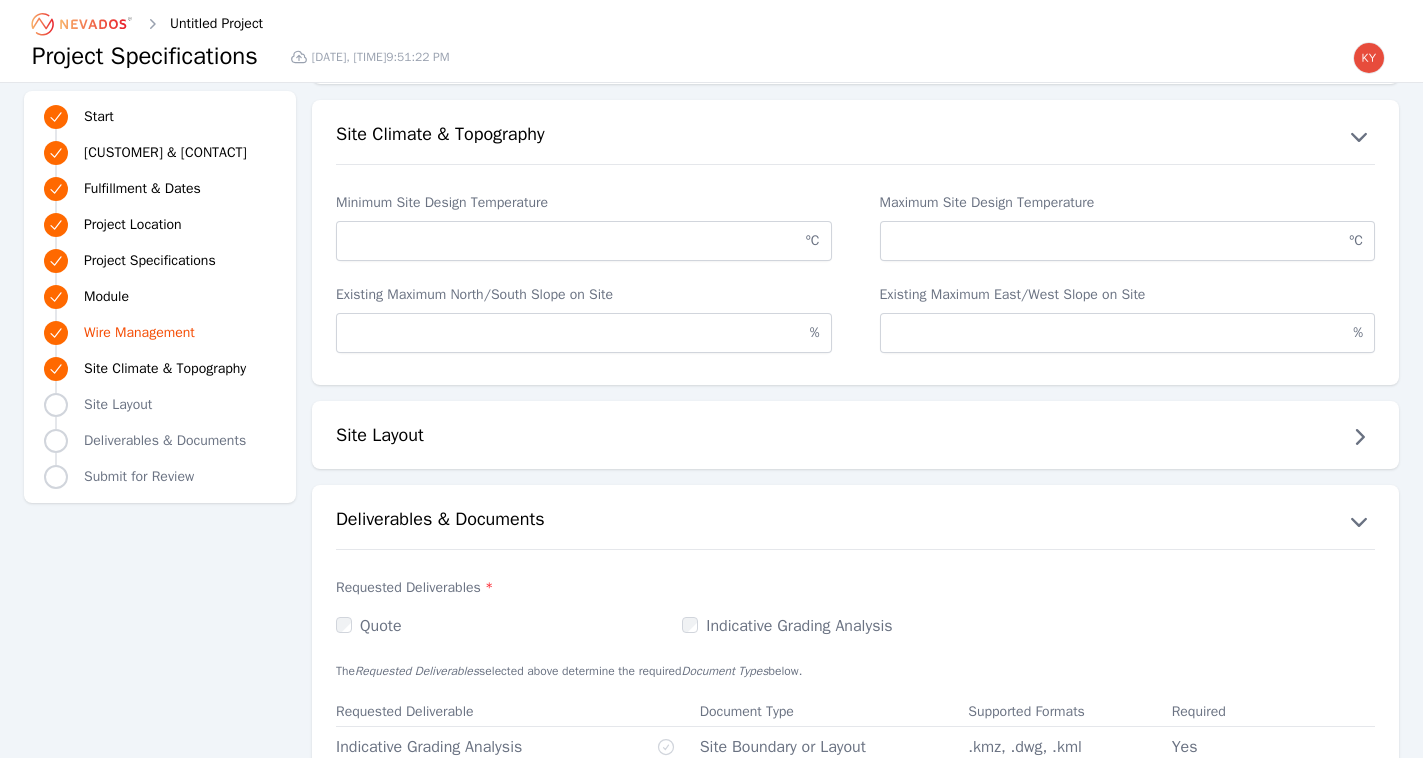 scroll, scrollTop: 3946, scrollLeft: 0, axis: vertical 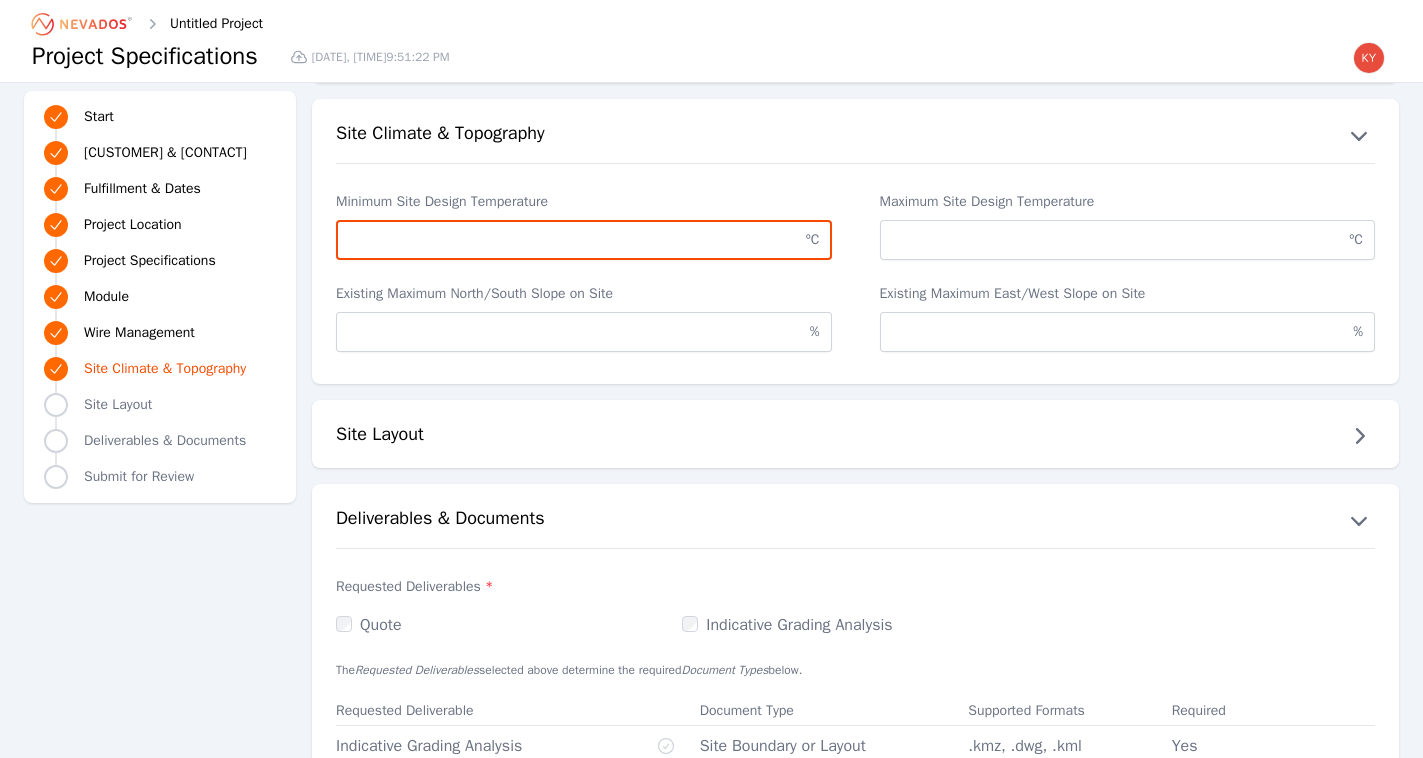 click on "Minimum Site Design Temperature" at bounding box center (584, 240) 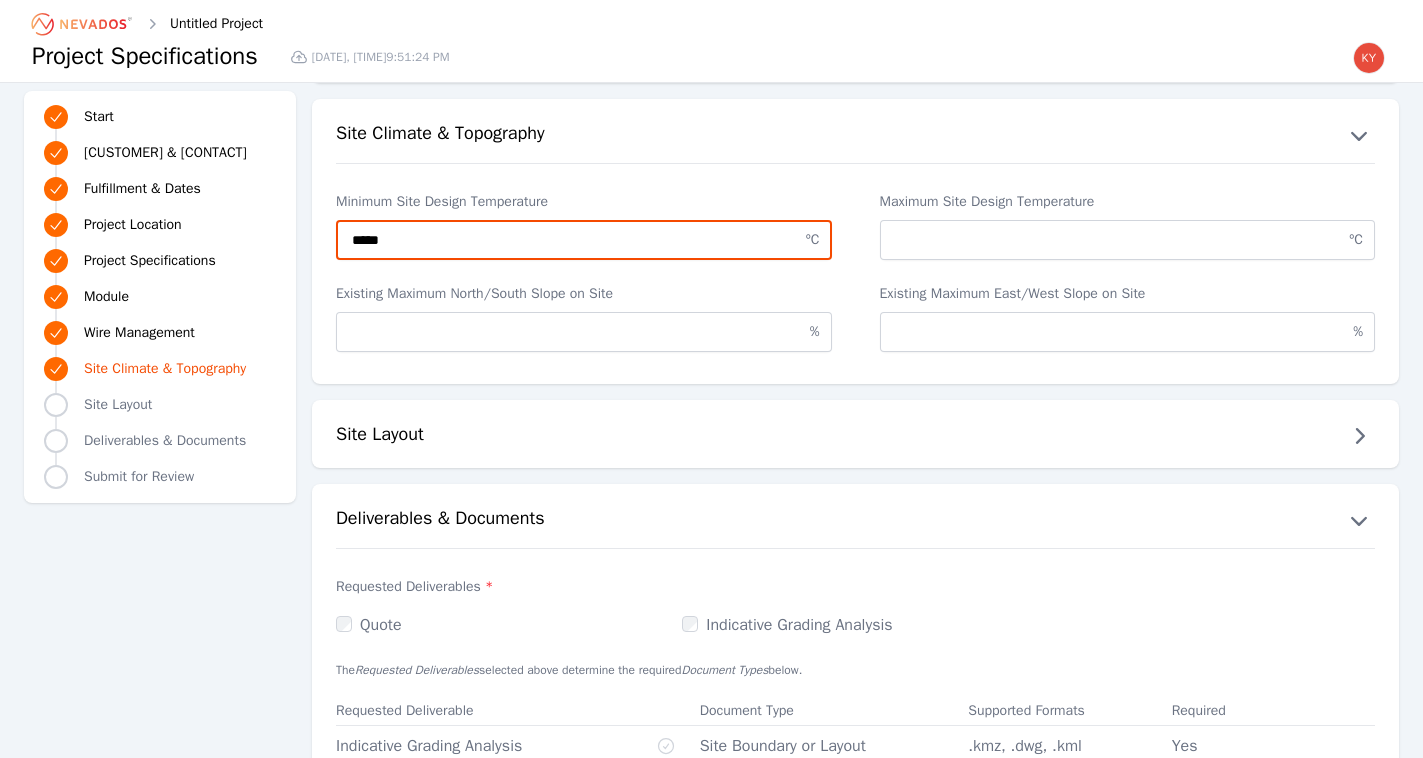 type on "*****" 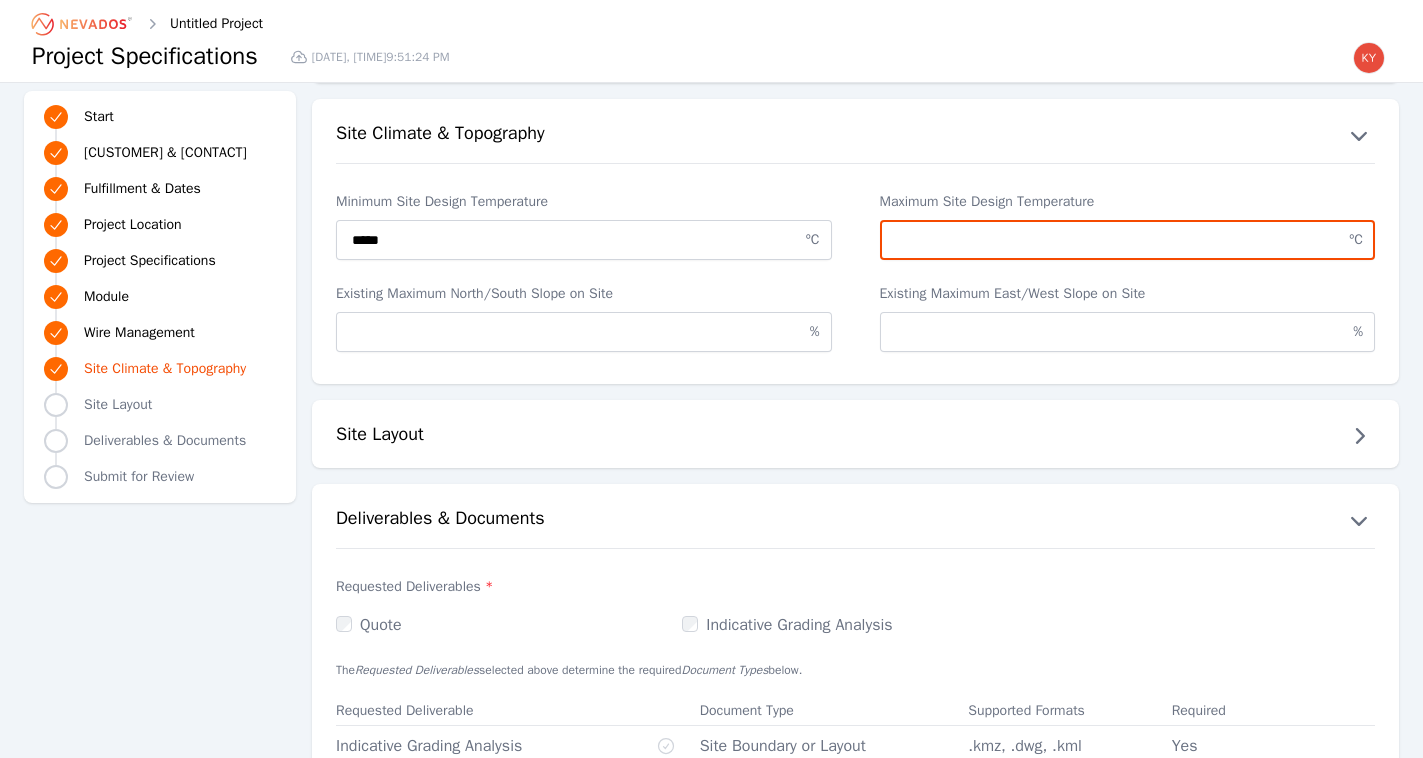 click on "Maximum Site Design Temperature" at bounding box center (1128, 240) 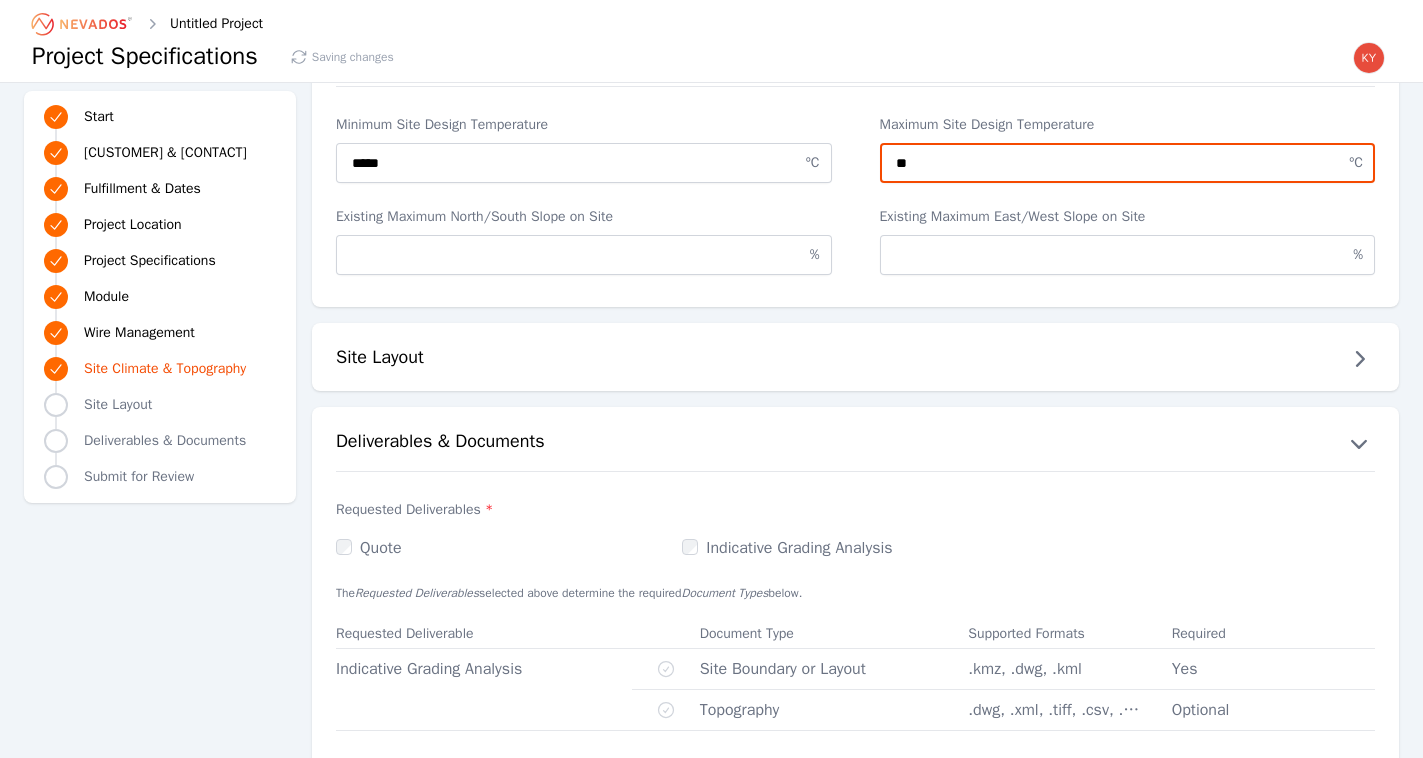 scroll, scrollTop: 4024, scrollLeft: 0, axis: vertical 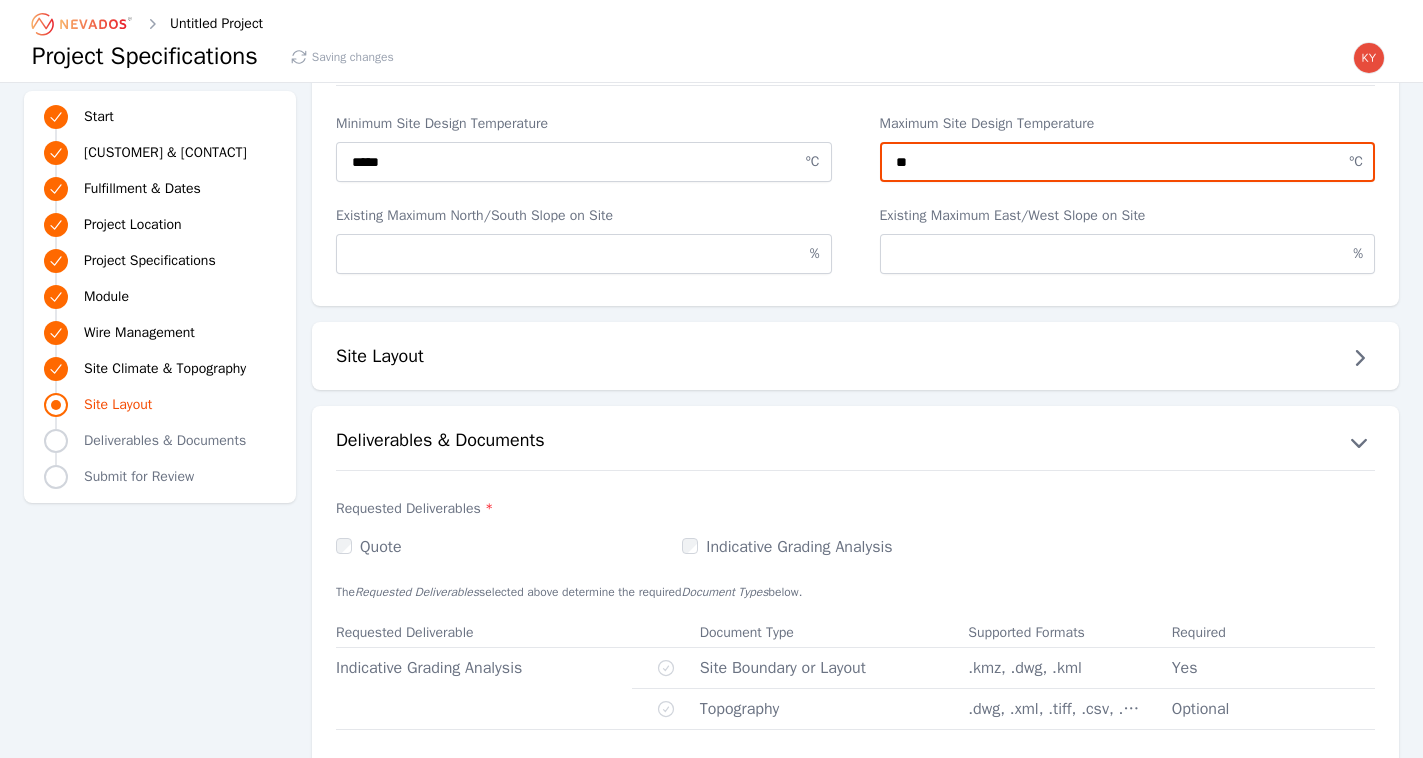 type on "**" 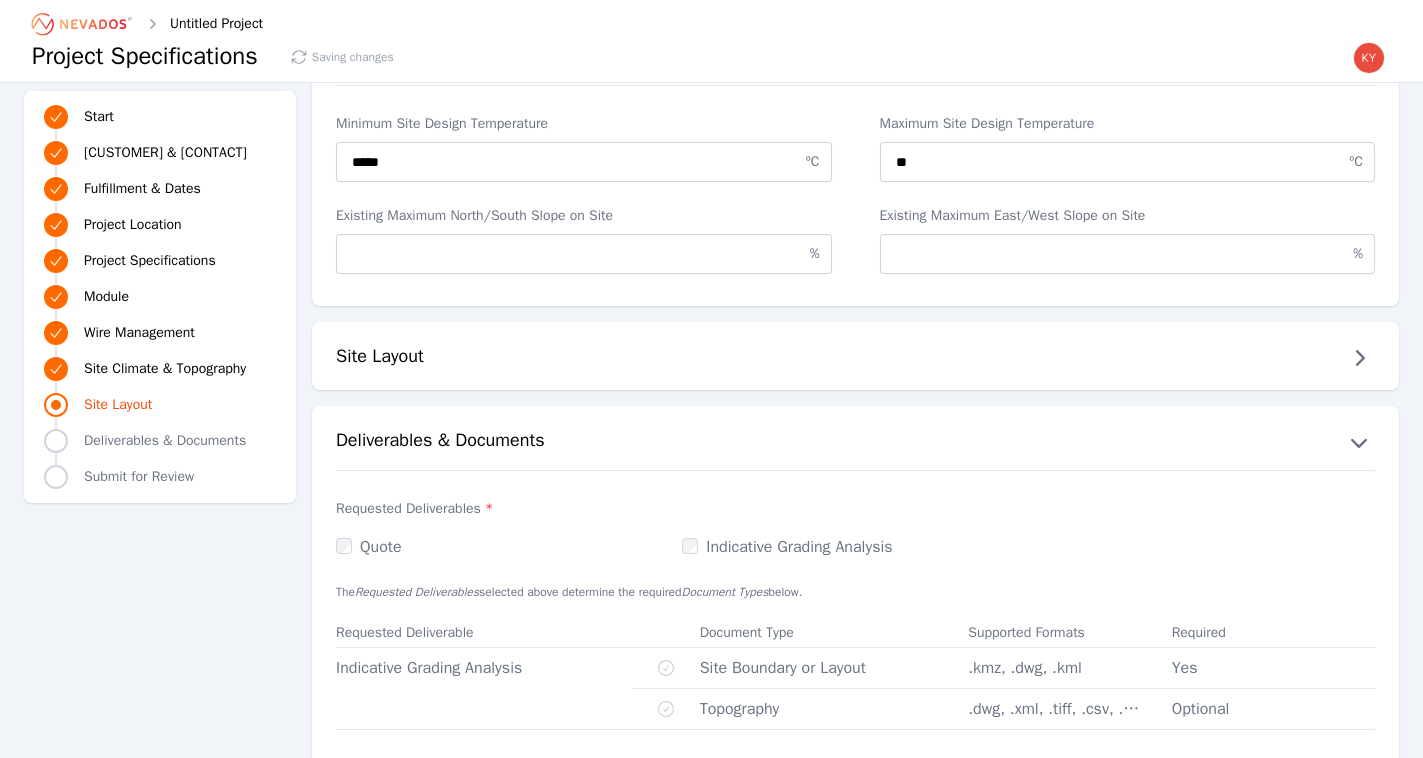 click on "Site Layout" at bounding box center [855, 356] 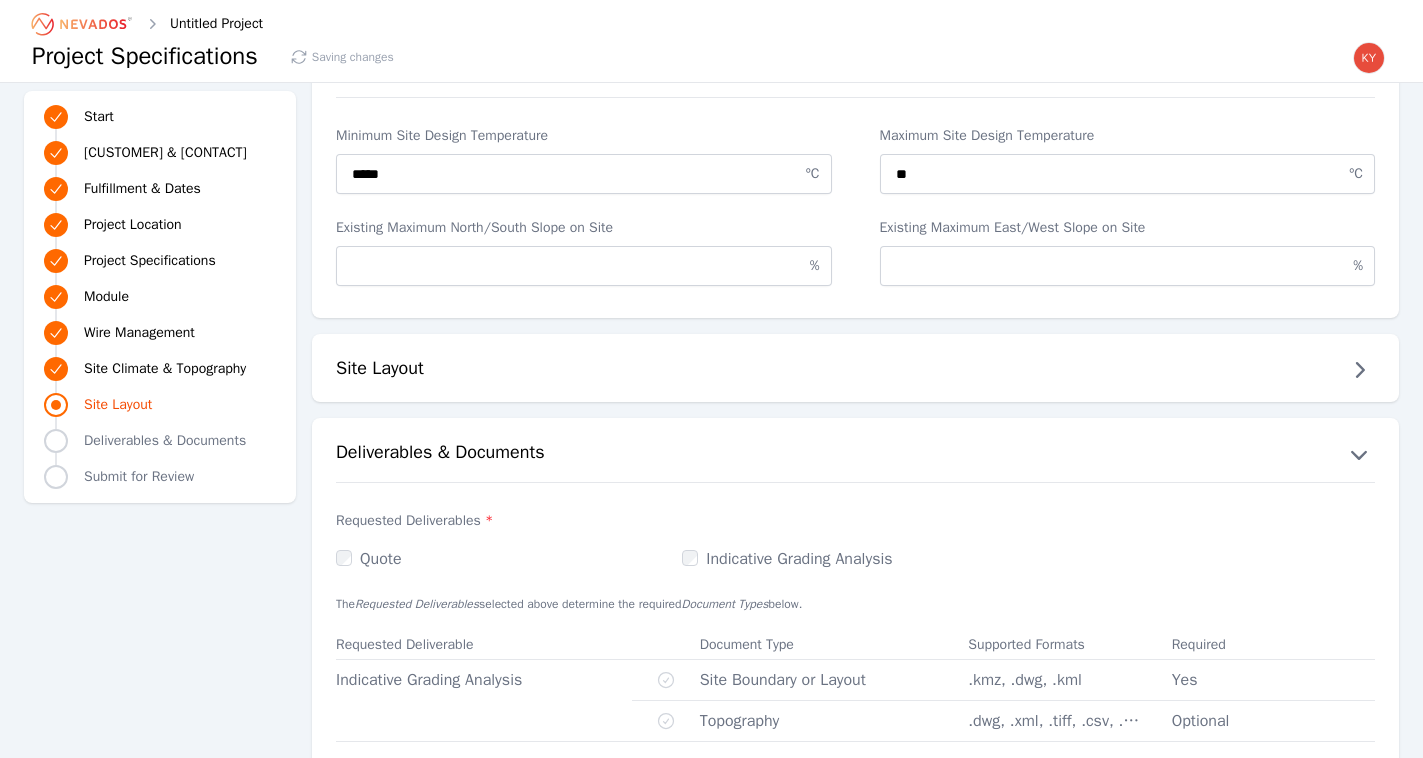 scroll, scrollTop: 3989, scrollLeft: 0, axis: vertical 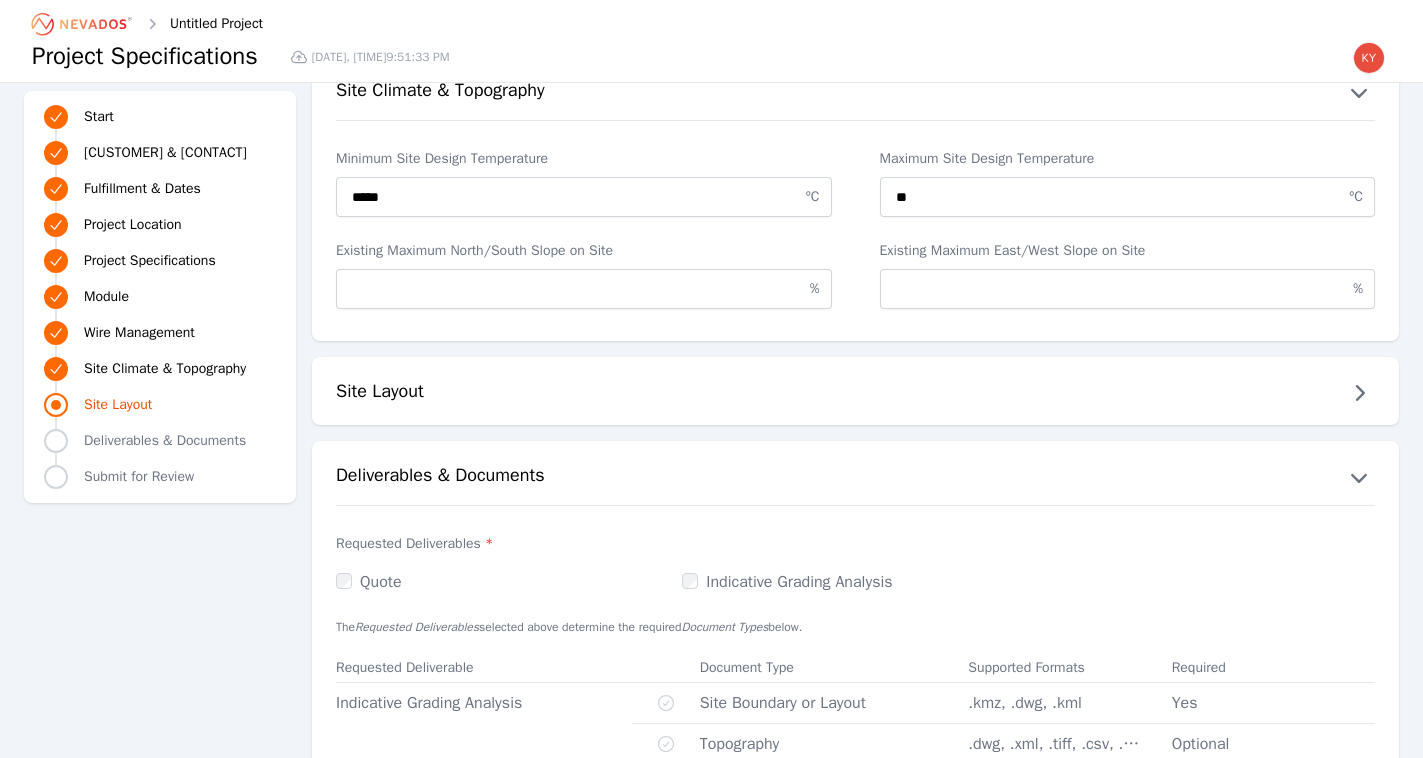 click on "Site Layout" at bounding box center [855, 393] 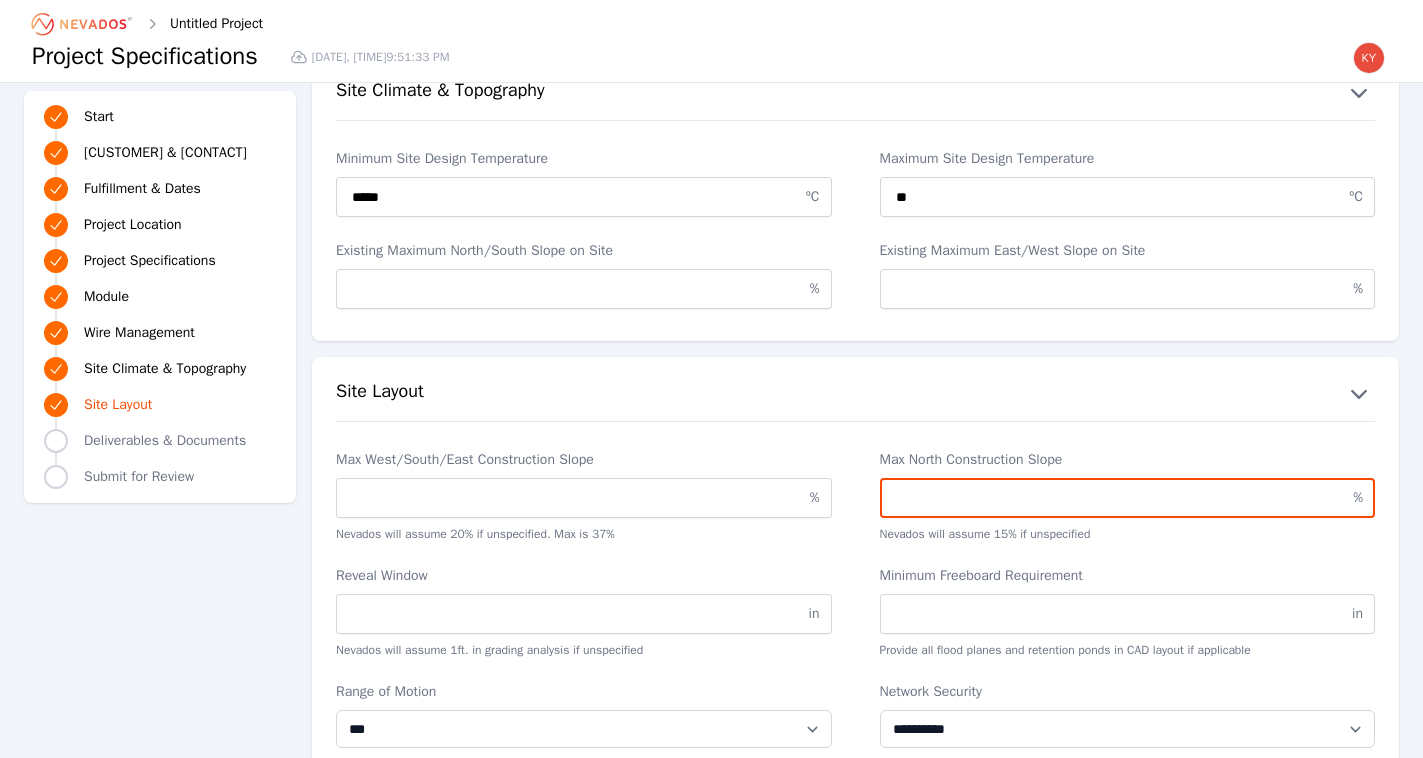 click on "Max North Construction Slope" at bounding box center (1128, 498) 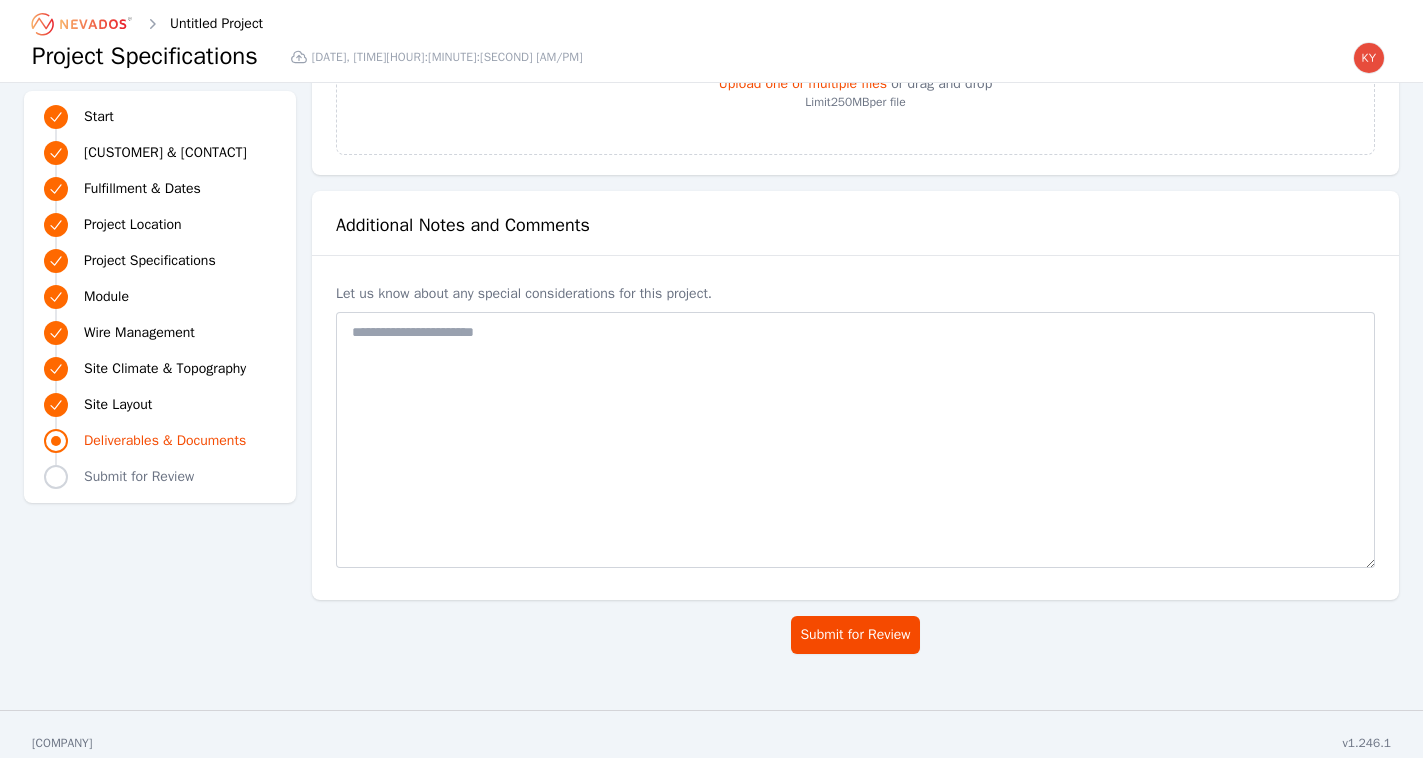 scroll, scrollTop: 5611, scrollLeft: 0, axis: vertical 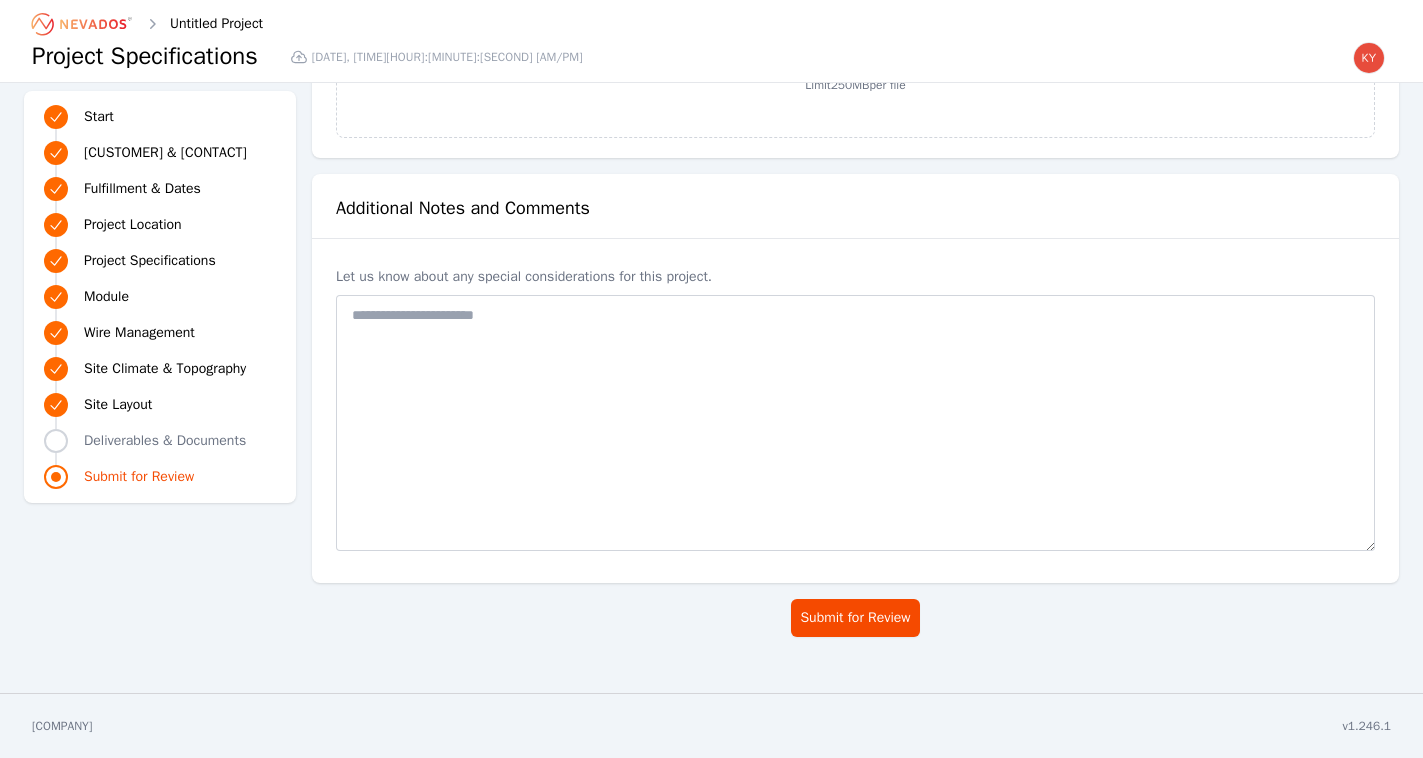 type on "**" 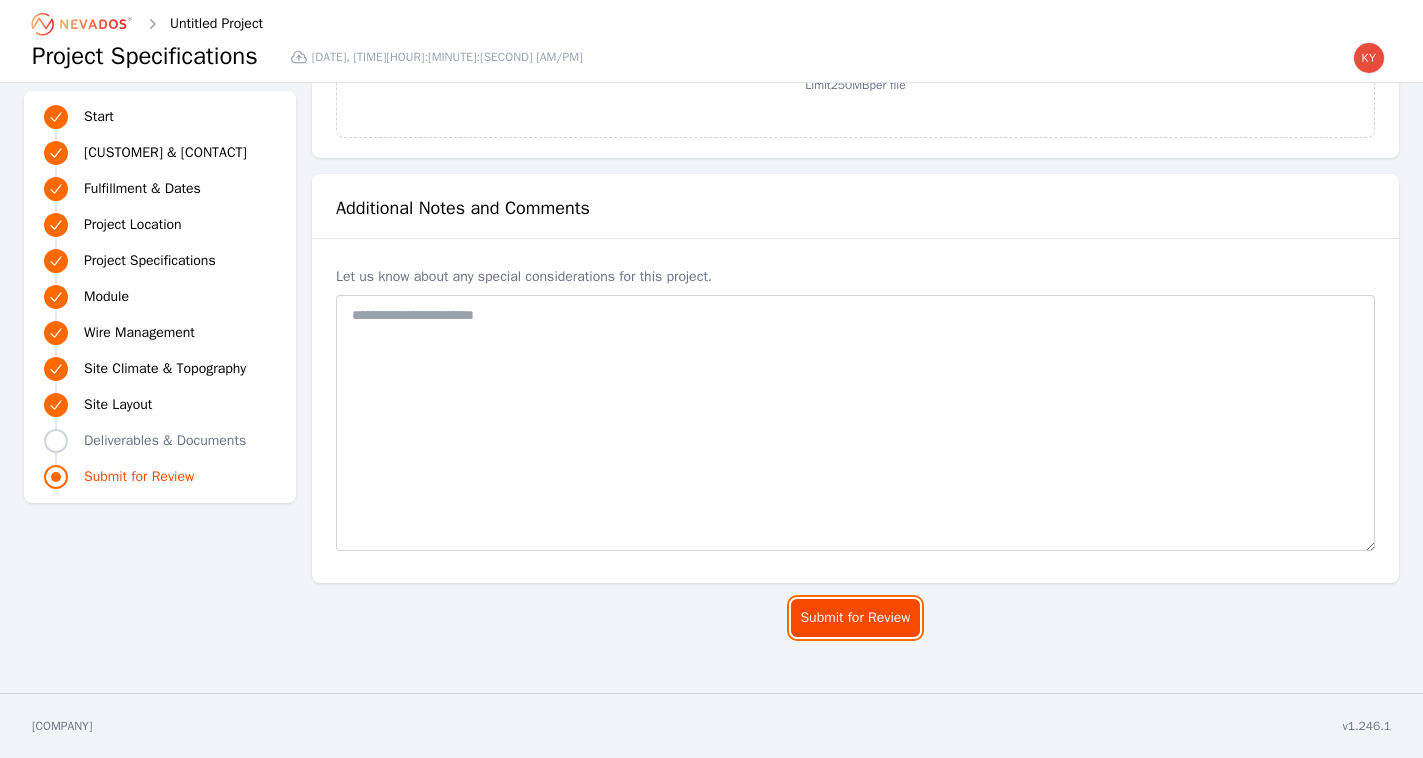 click on "Submit for Review" at bounding box center (855, 618) 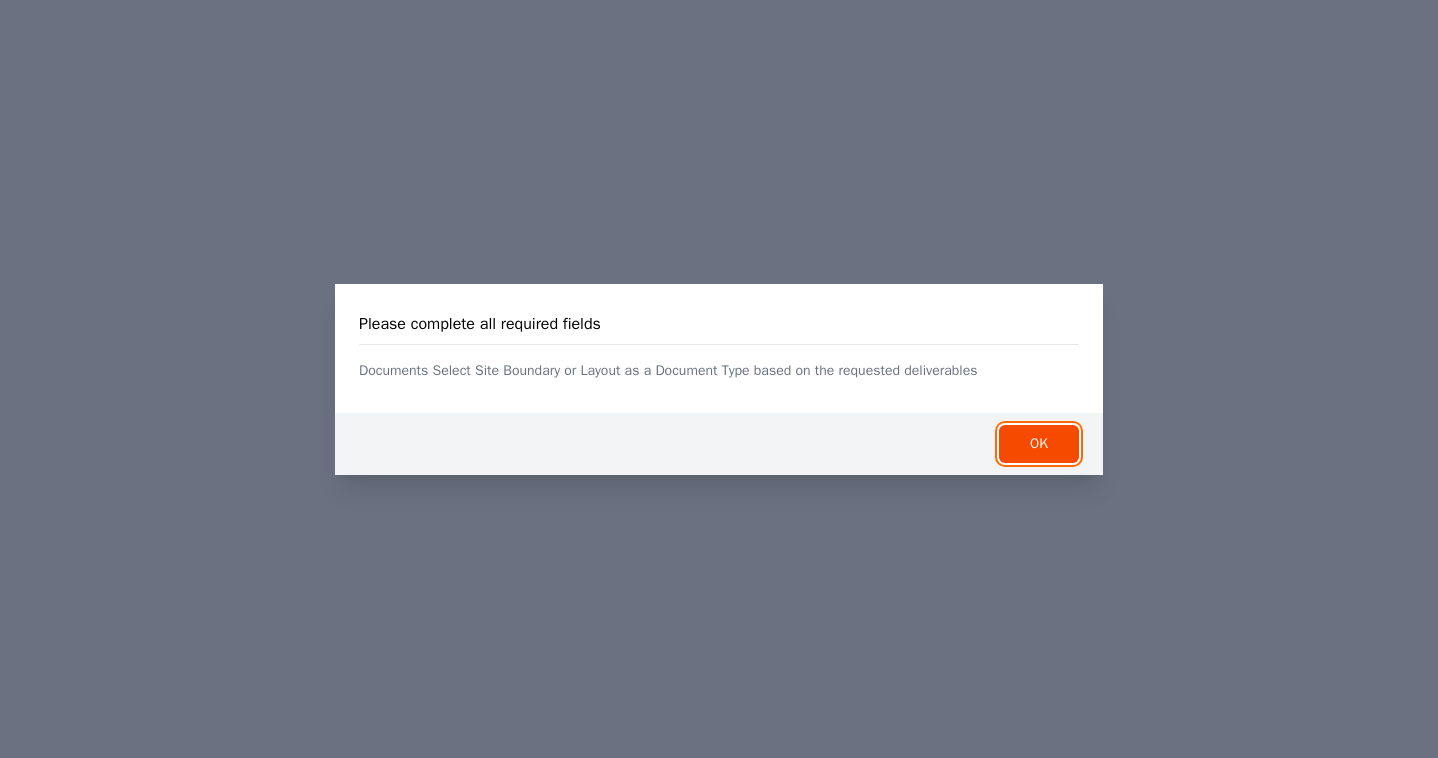 click on "OK" at bounding box center (1039, 444) 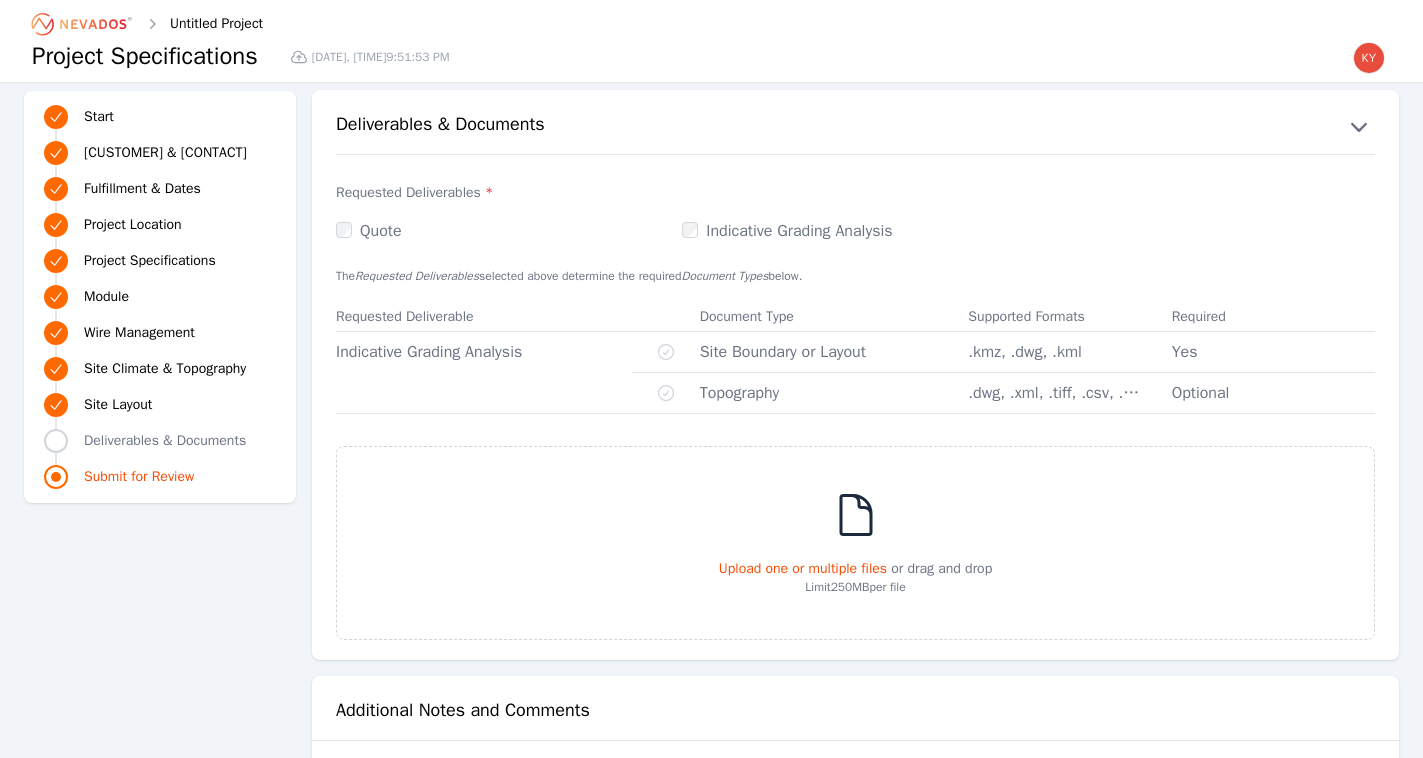 scroll, scrollTop: 5068, scrollLeft: 0, axis: vertical 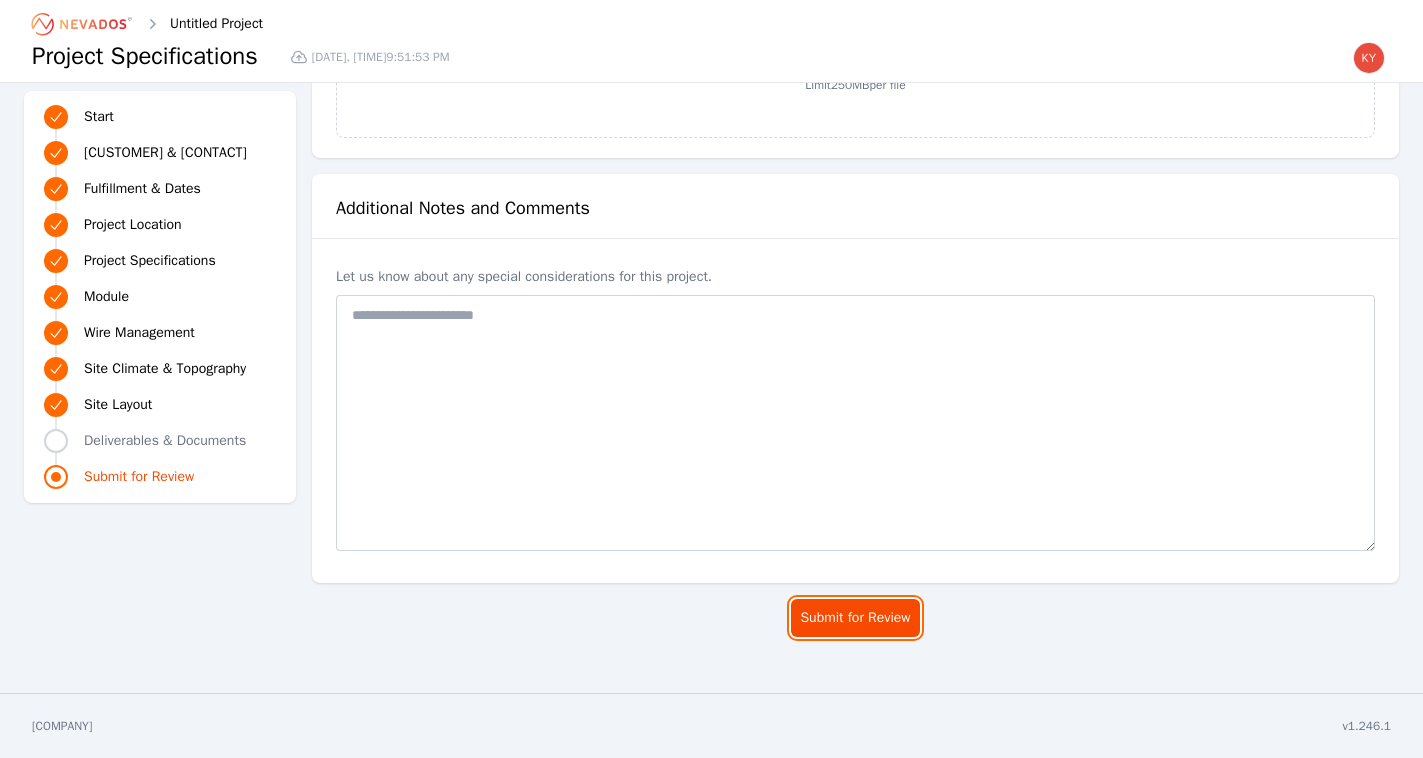 click on "Submit for Review" at bounding box center [855, 618] 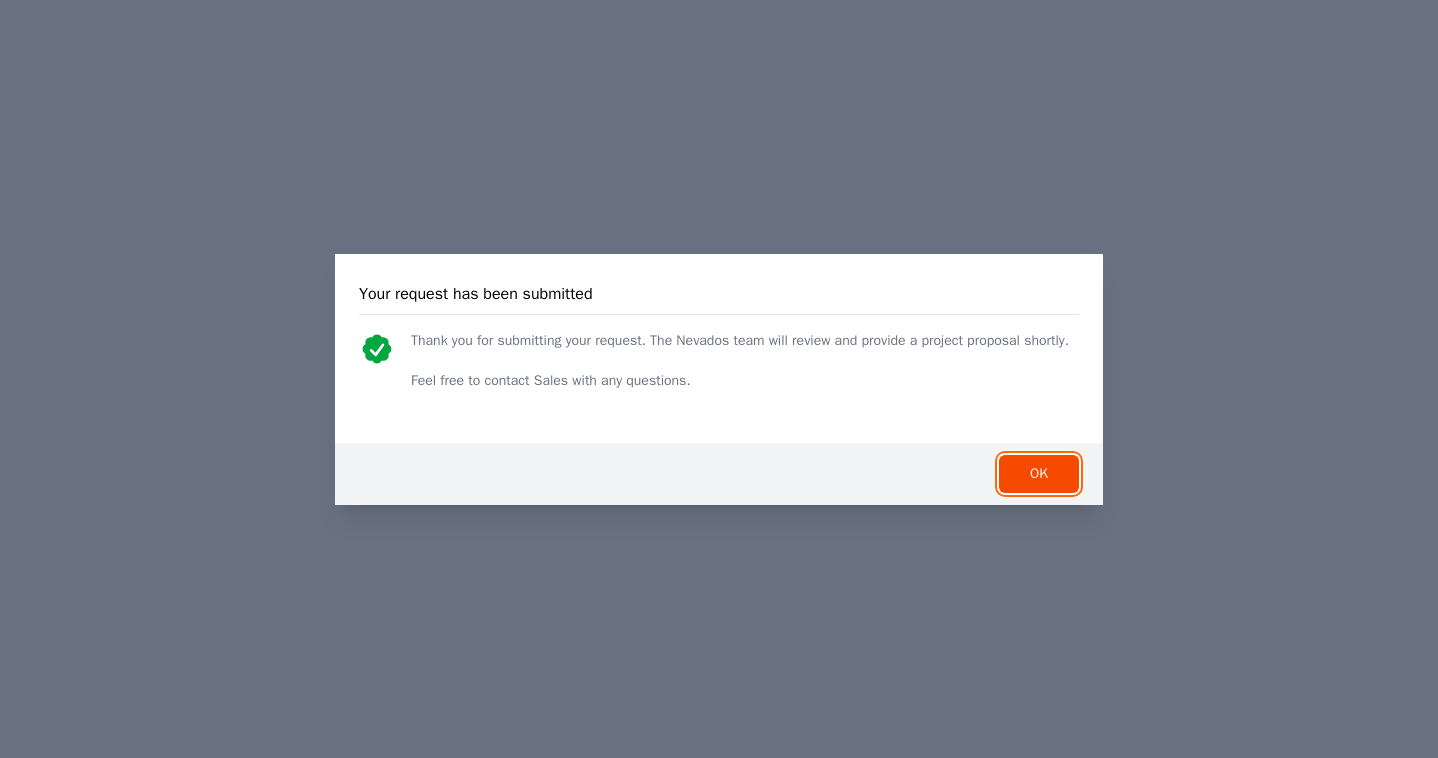 click on "OK" at bounding box center [1039, 474] 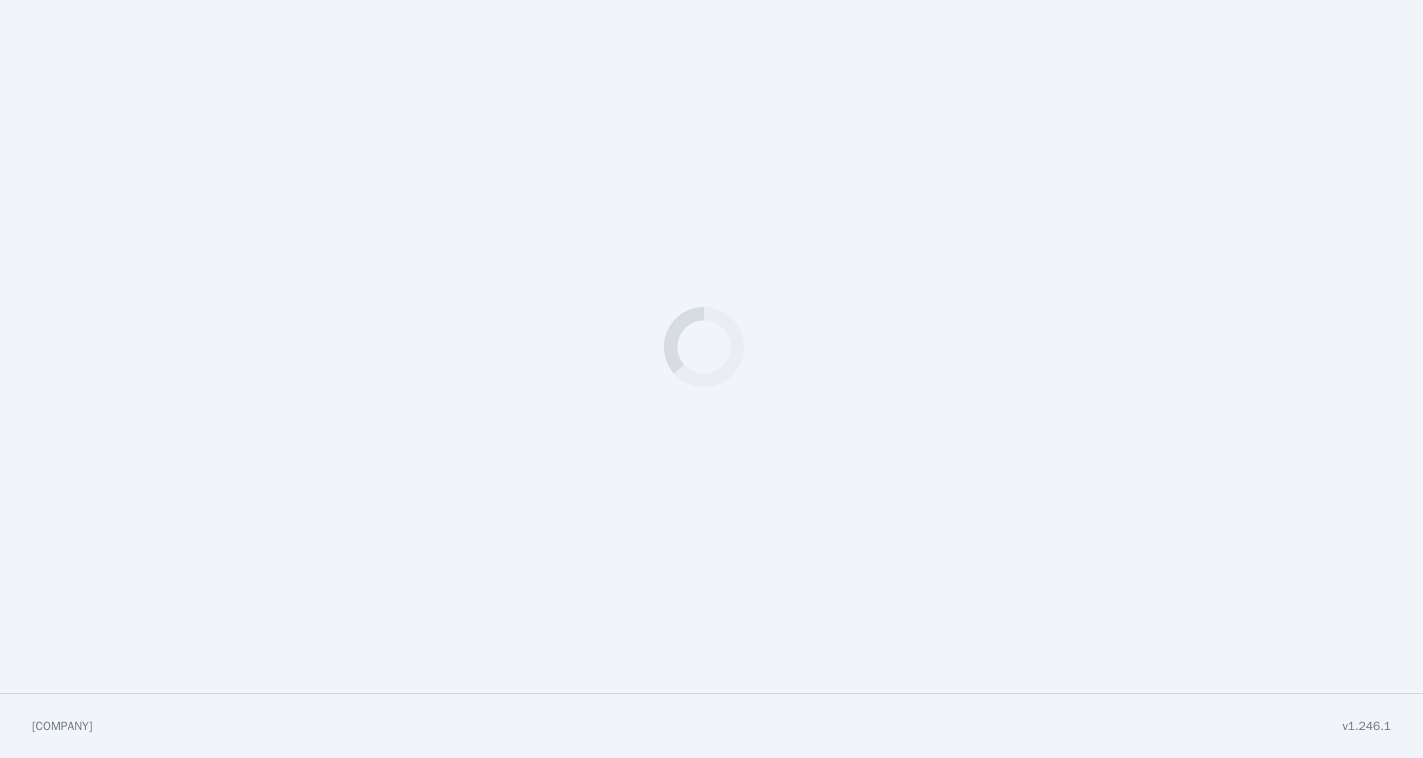 scroll, scrollTop: 0, scrollLeft: 0, axis: both 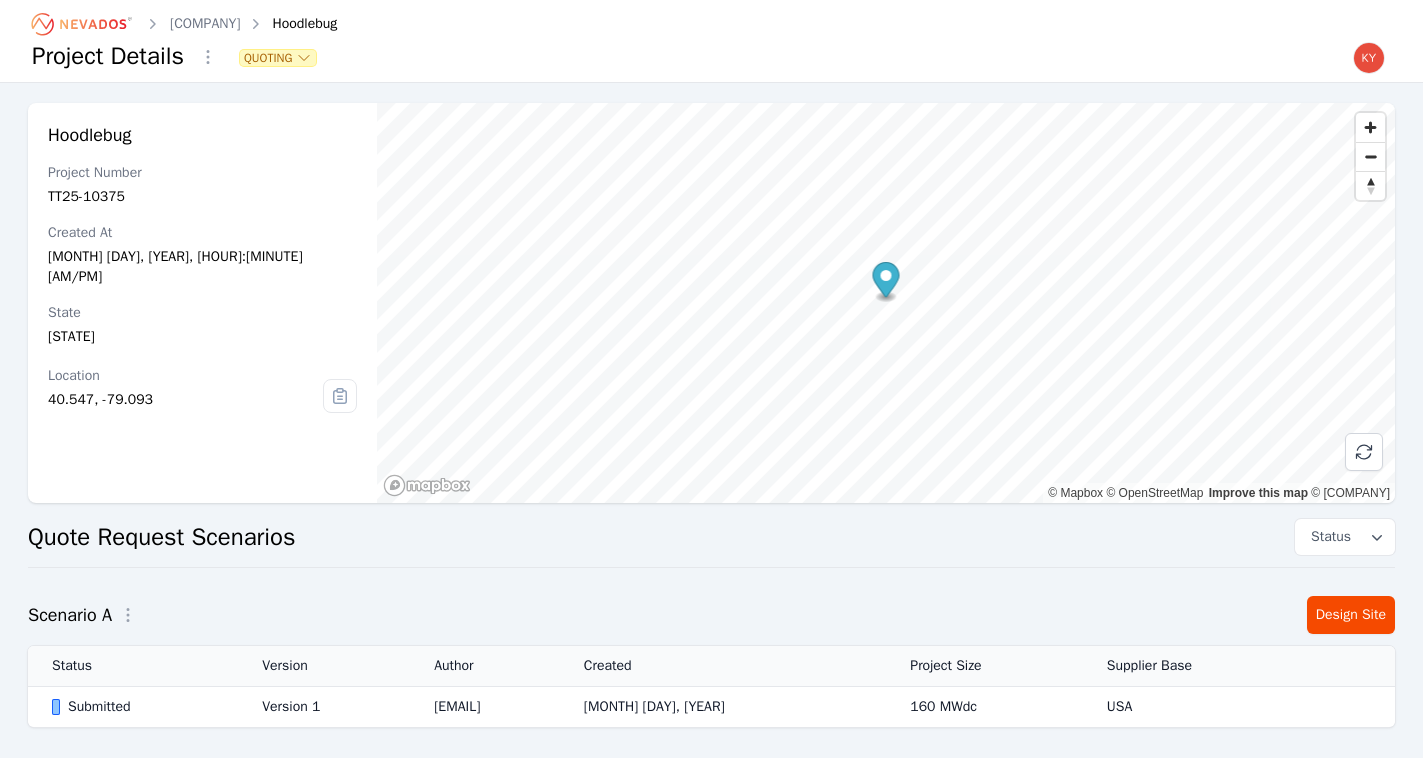 click on "[EMAIL]" at bounding box center (485, 707) 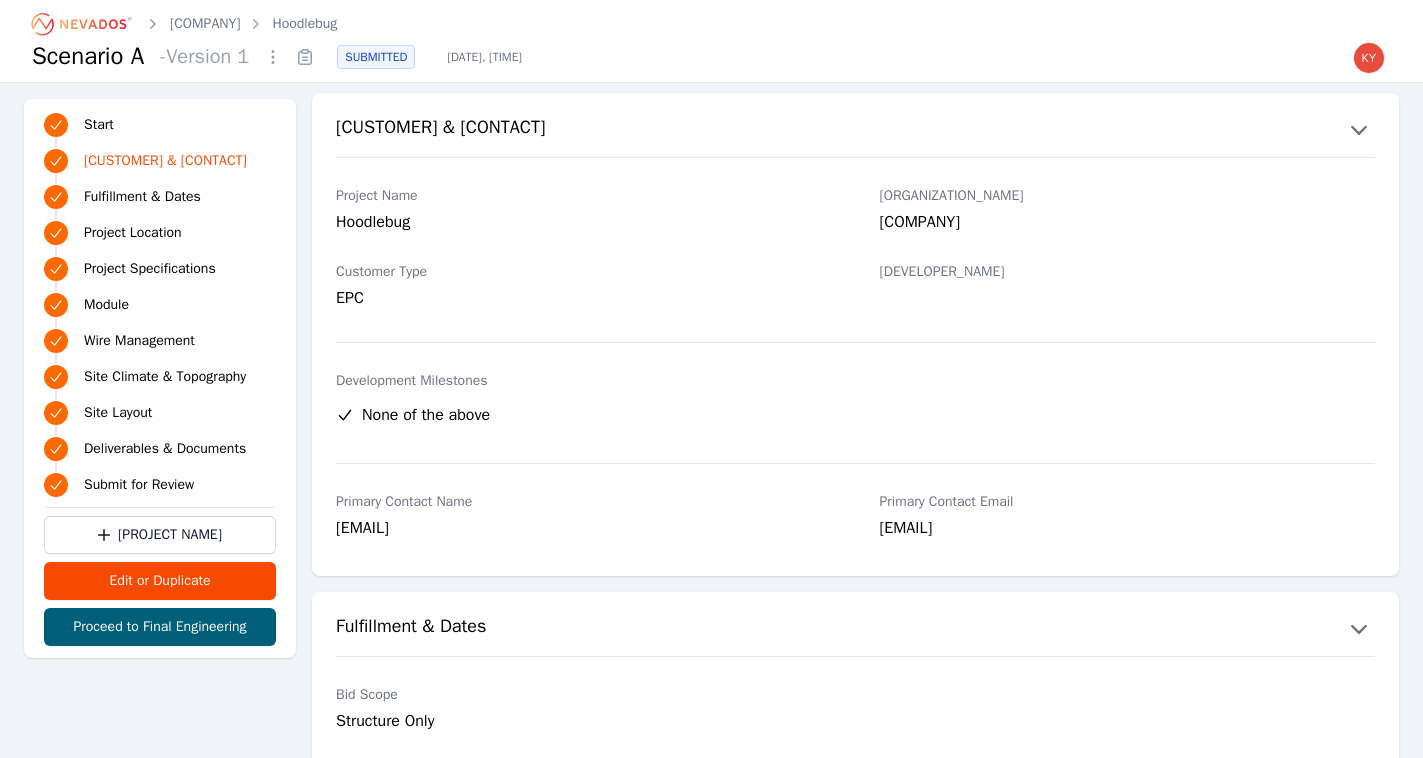 scroll, scrollTop: 0, scrollLeft: 0, axis: both 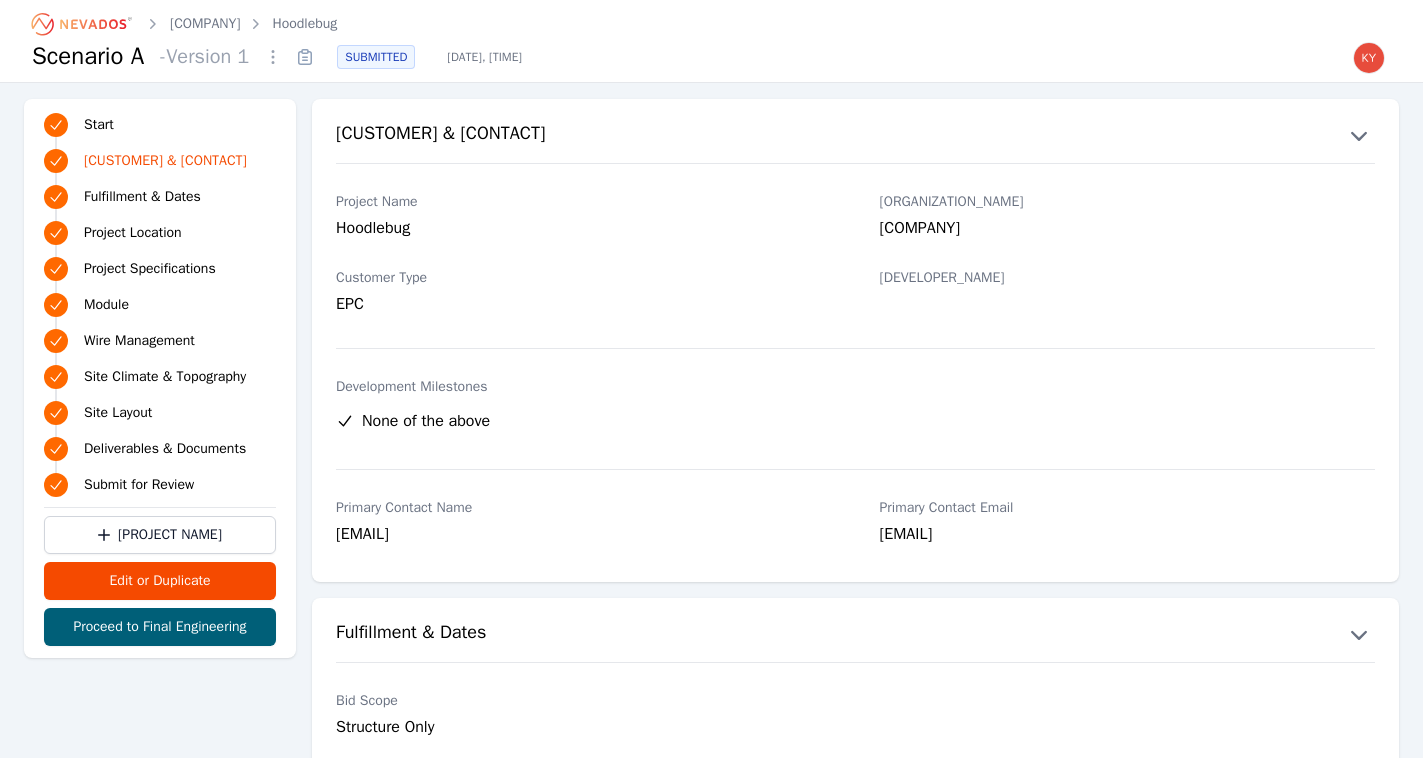 drag, startPoint x: 868, startPoint y: 225, endPoint x: 1130, endPoint y: 223, distance: 262.00763 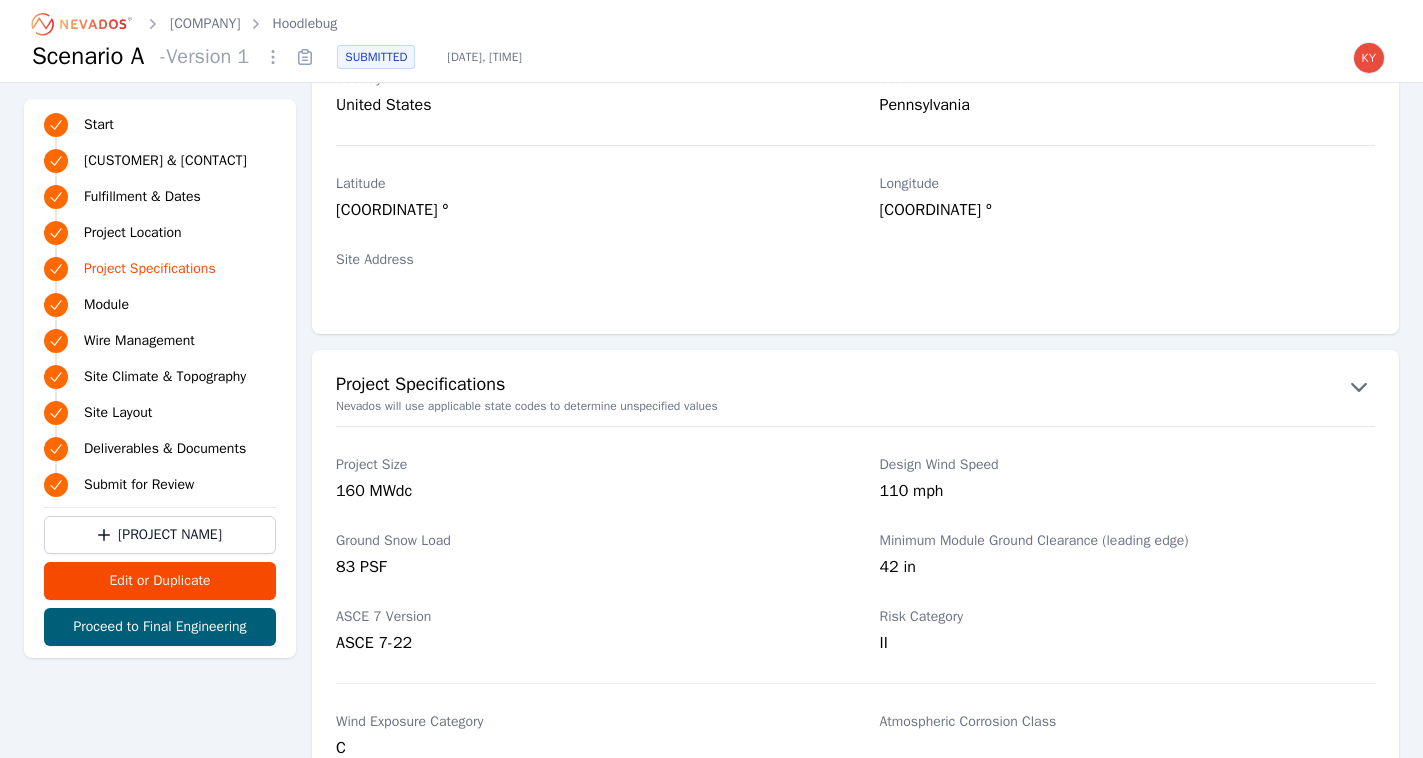 scroll, scrollTop: 1379, scrollLeft: 0, axis: vertical 